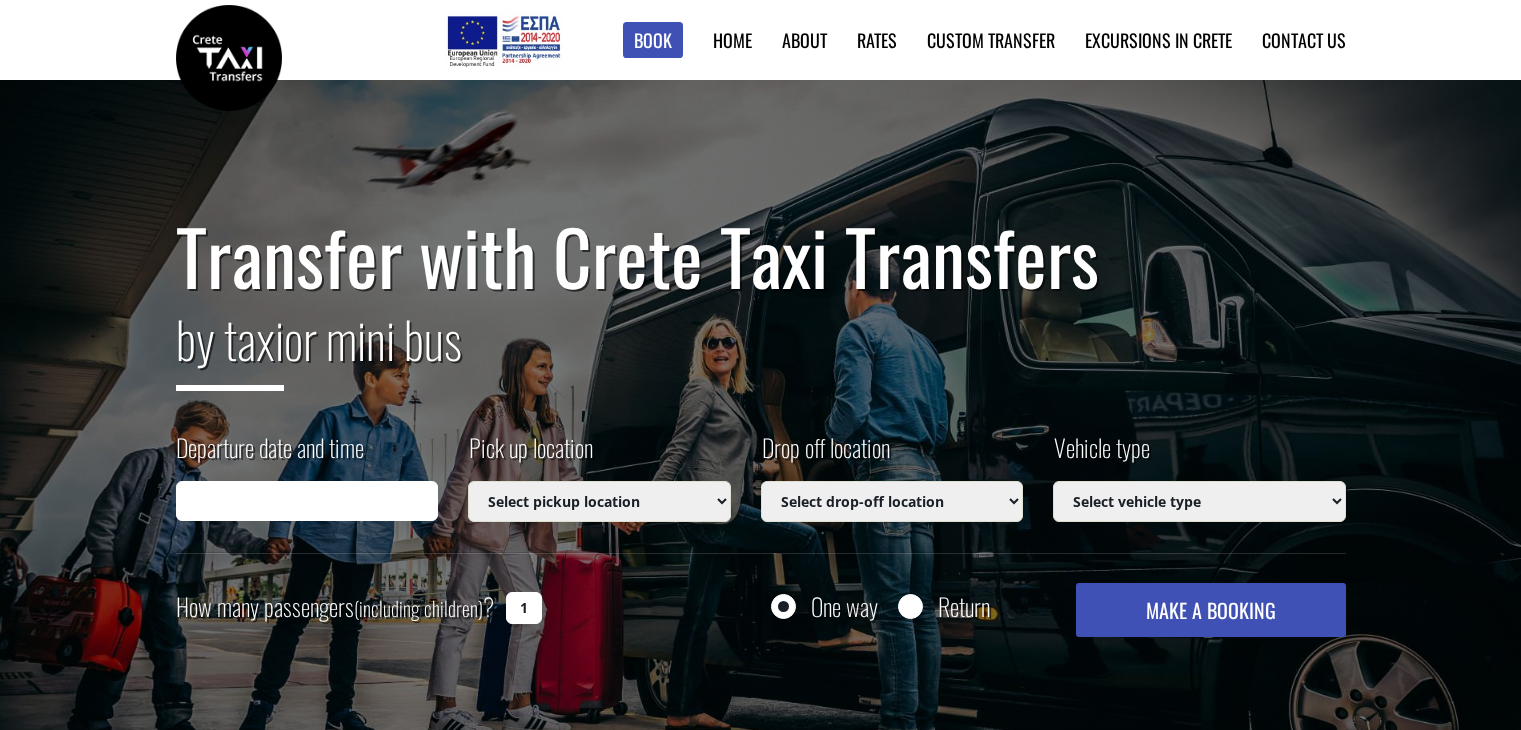 scroll, scrollTop: 0, scrollLeft: 0, axis: both 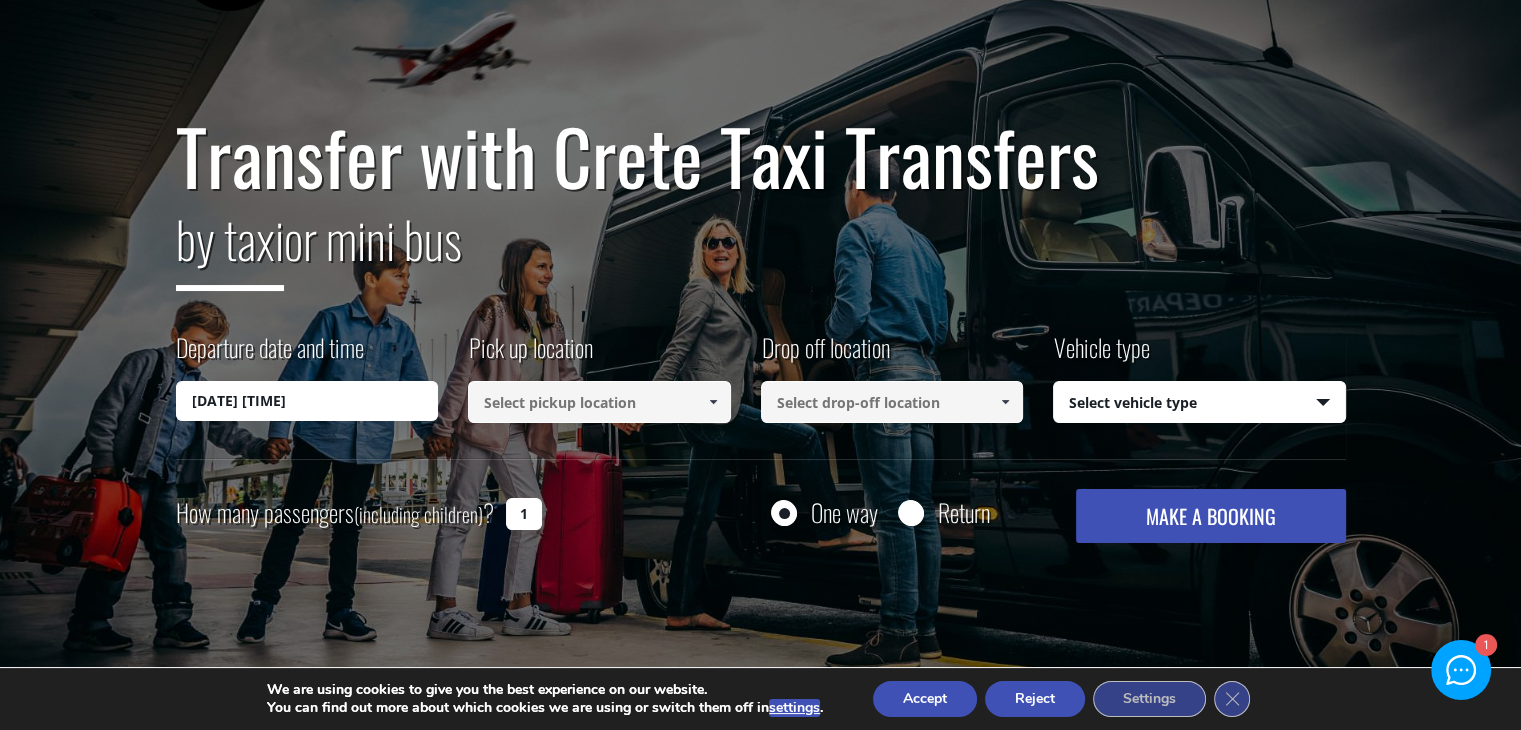click on "[DATE] [TIME]" at bounding box center (307, 401) 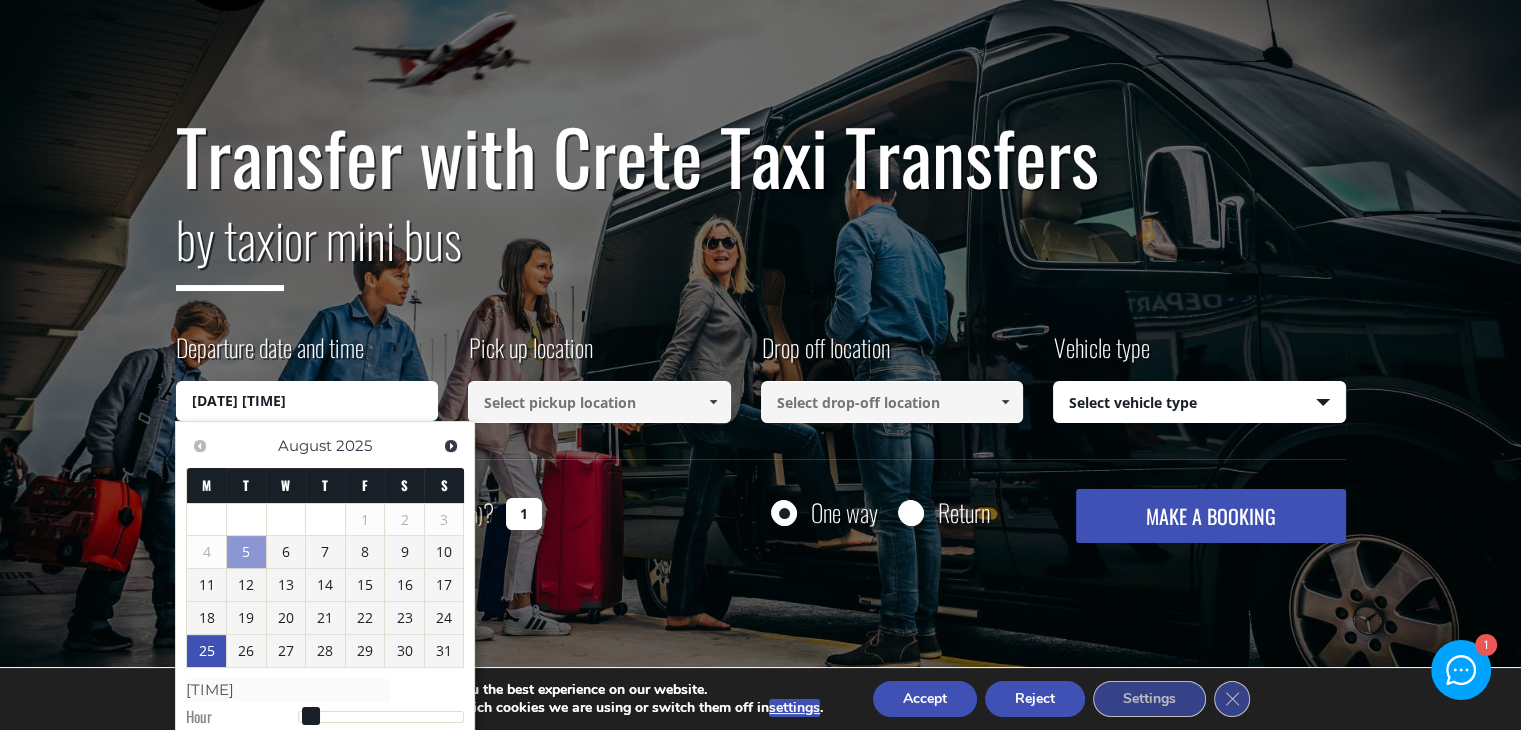 click on "25" at bounding box center [206, 651] 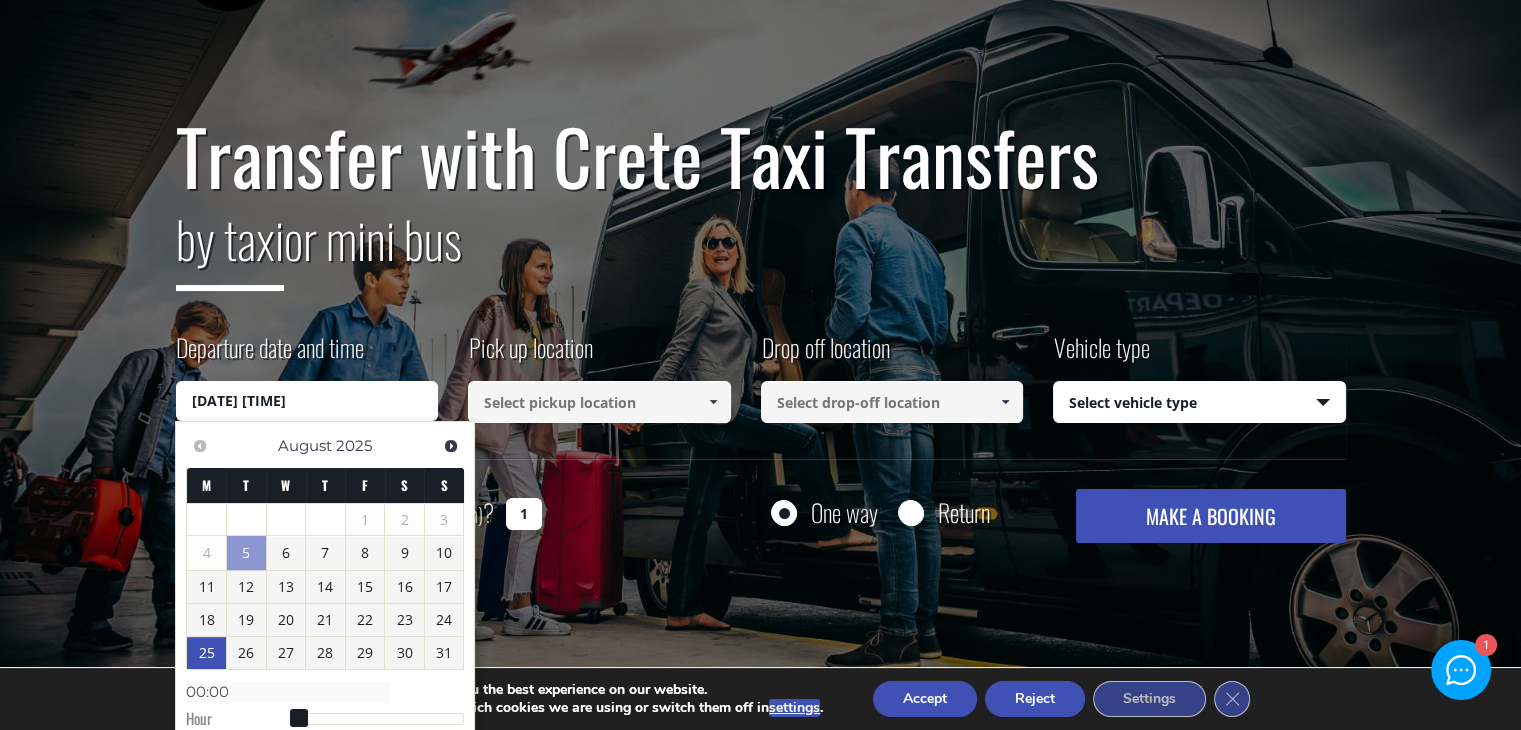 click on "[DATE] [TIME]" at bounding box center [307, 401] 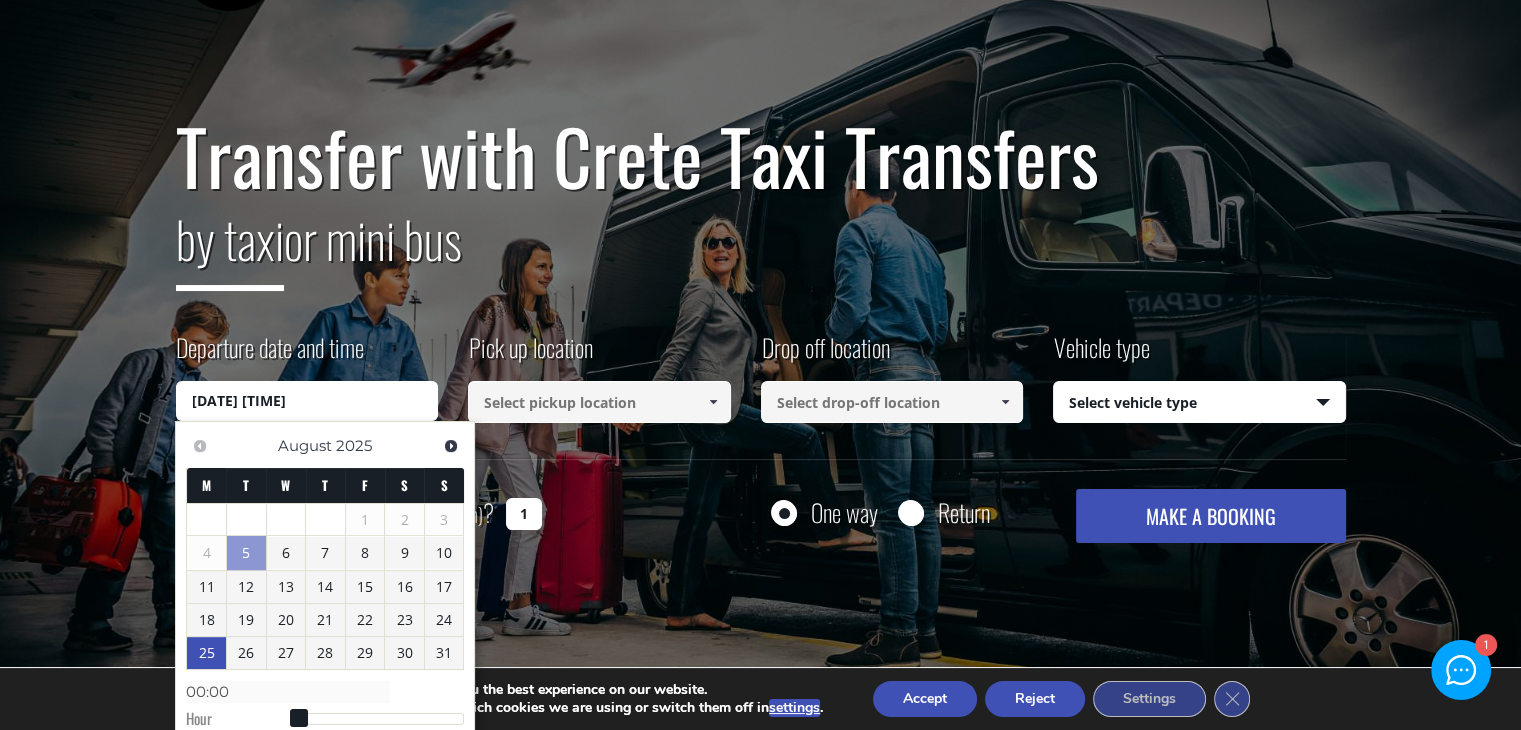 drag, startPoint x: 284, startPoint y: 400, endPoint x: 272, endPoint y: 398, distance: 12.165525 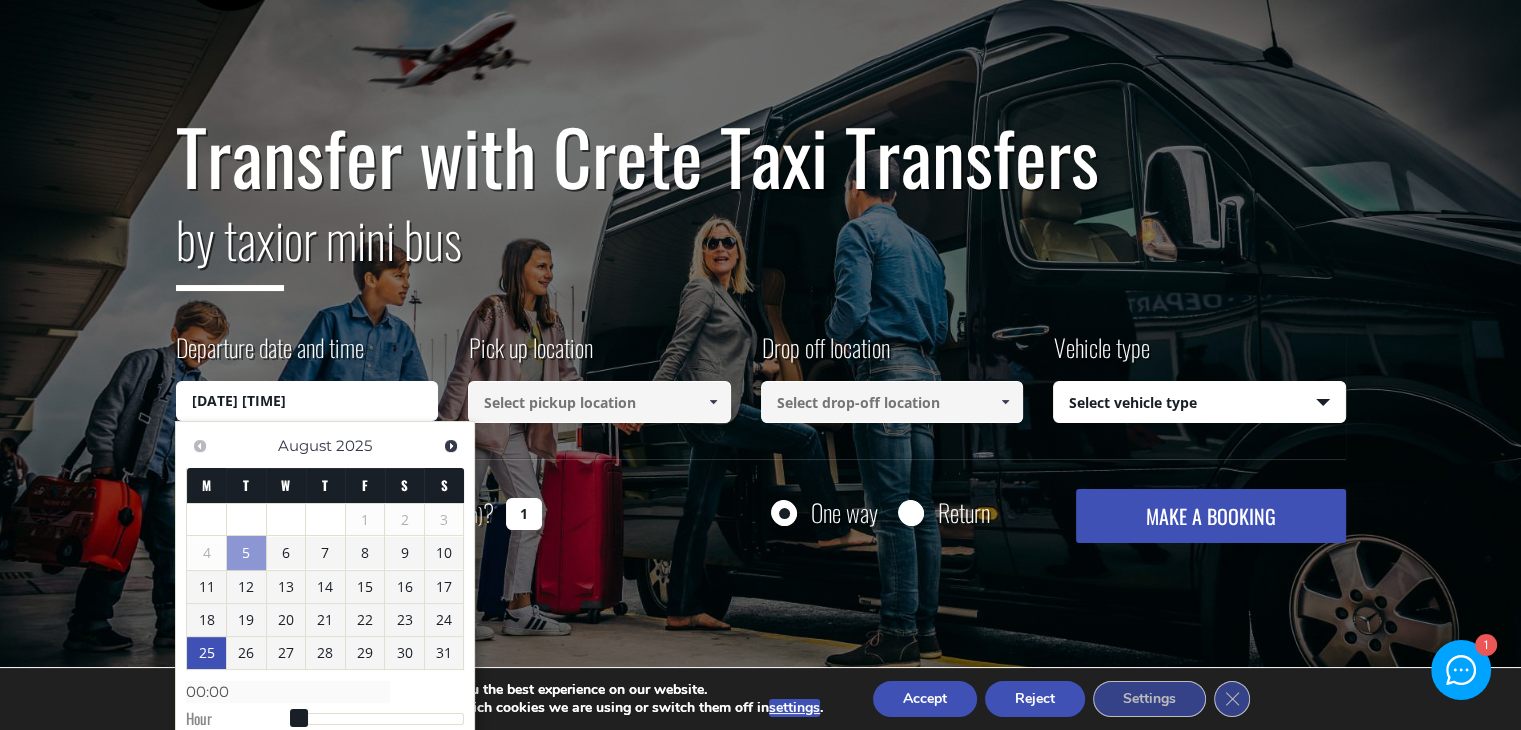 click on "[DATE] [TIME]" at bounding box center [307, 401] 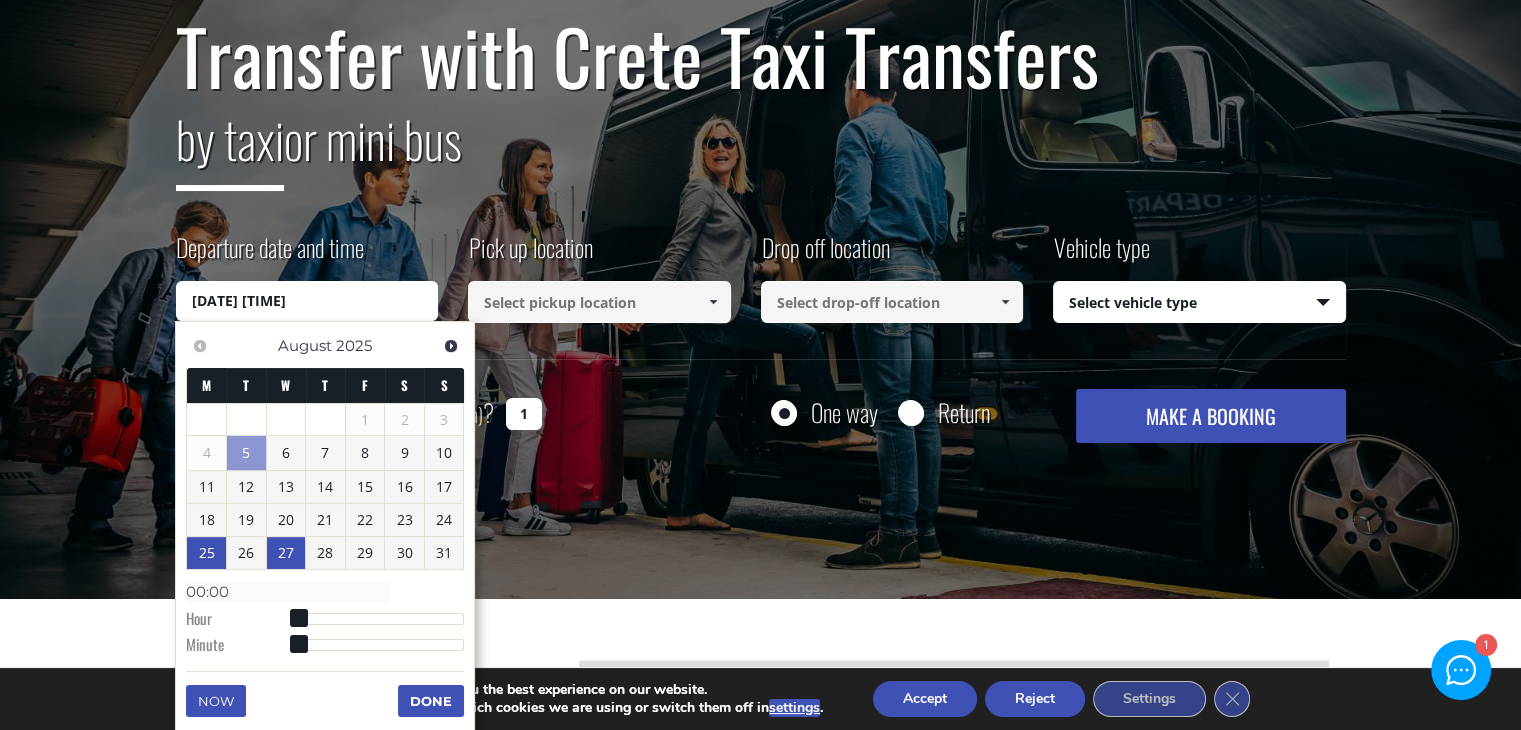scroll, scrollTop: 300, scrollLeft: 0, axis: vertical 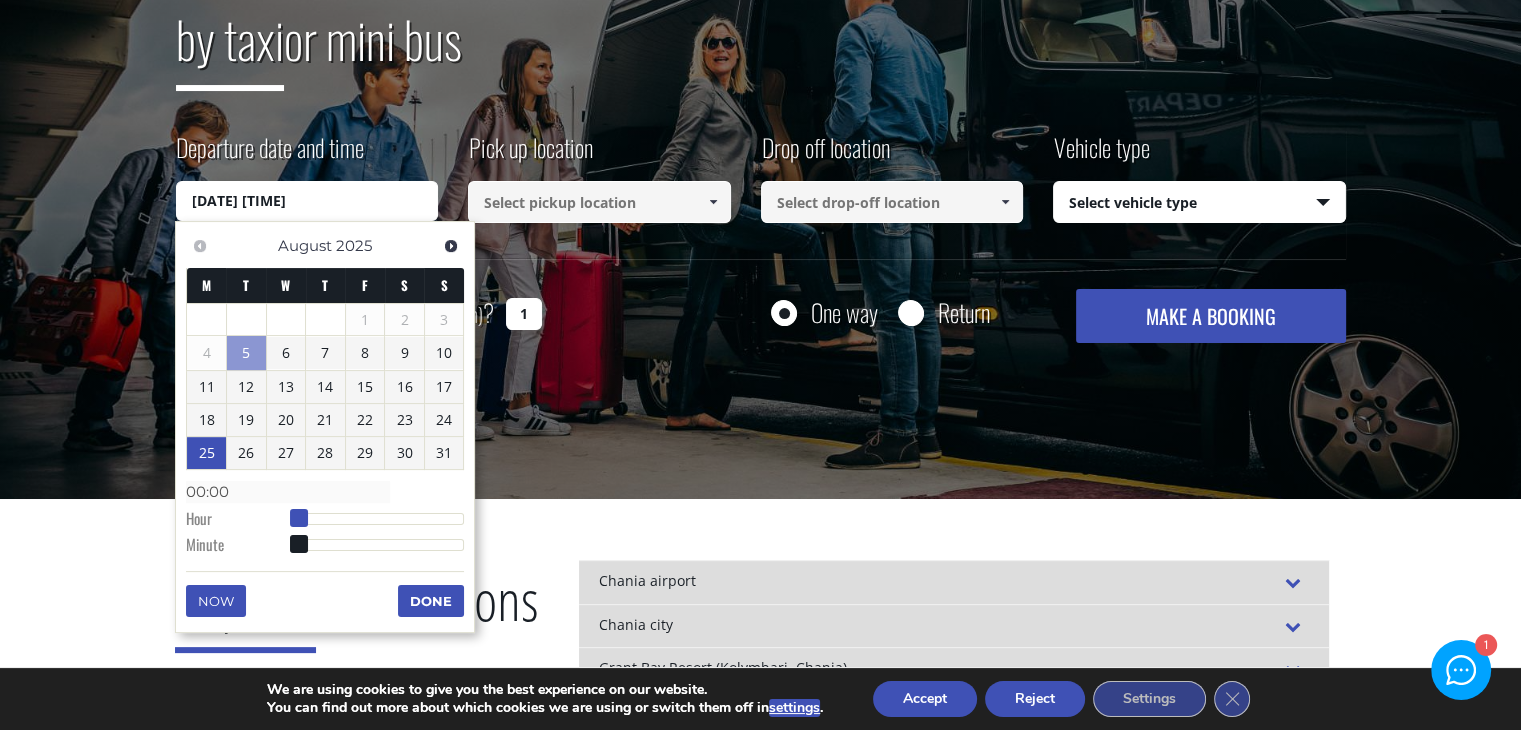 type on "[DATE] [TIME]" 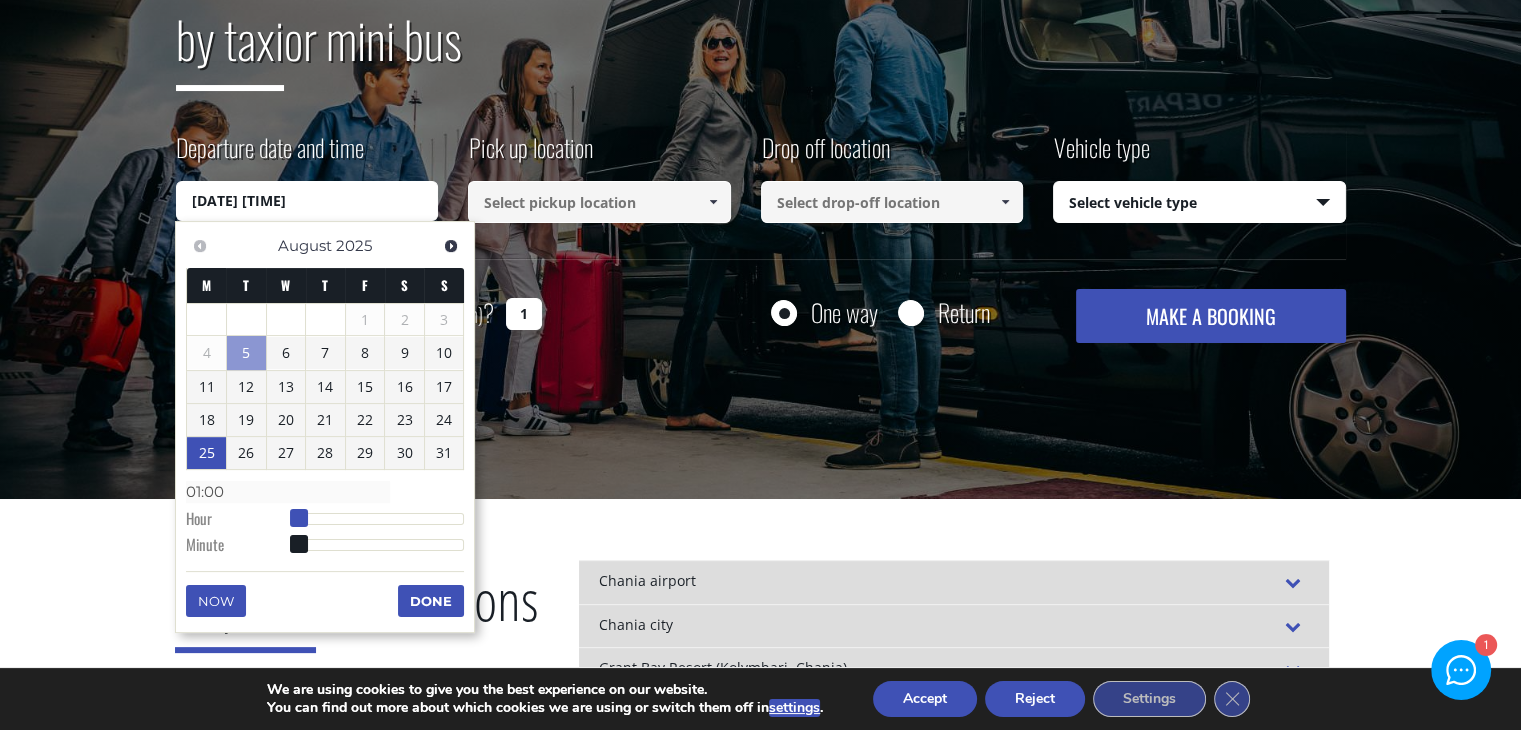 type on "[DATE] [TIME]" 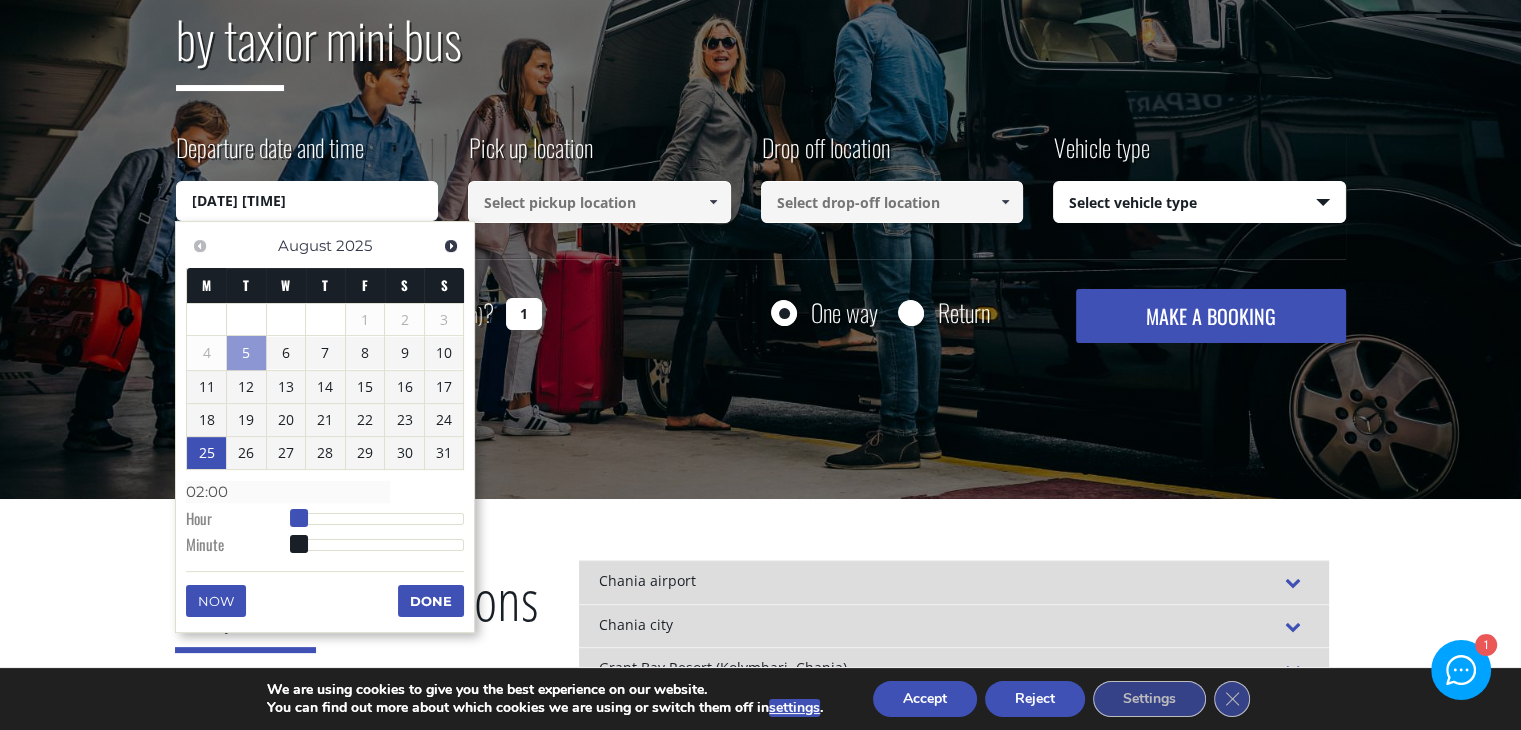 type on "[DATE] [TIME]" 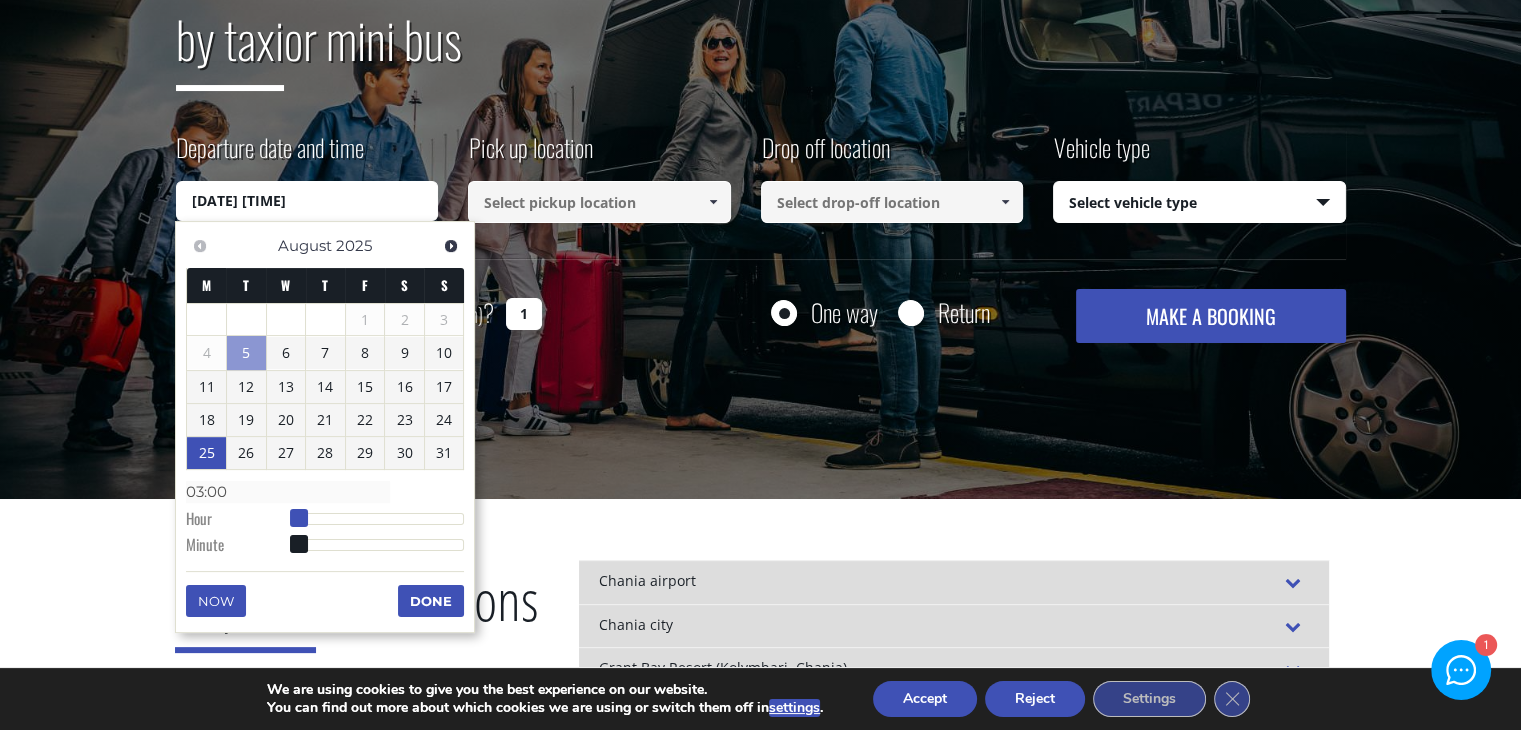 type on "[DATE] [TIME]" 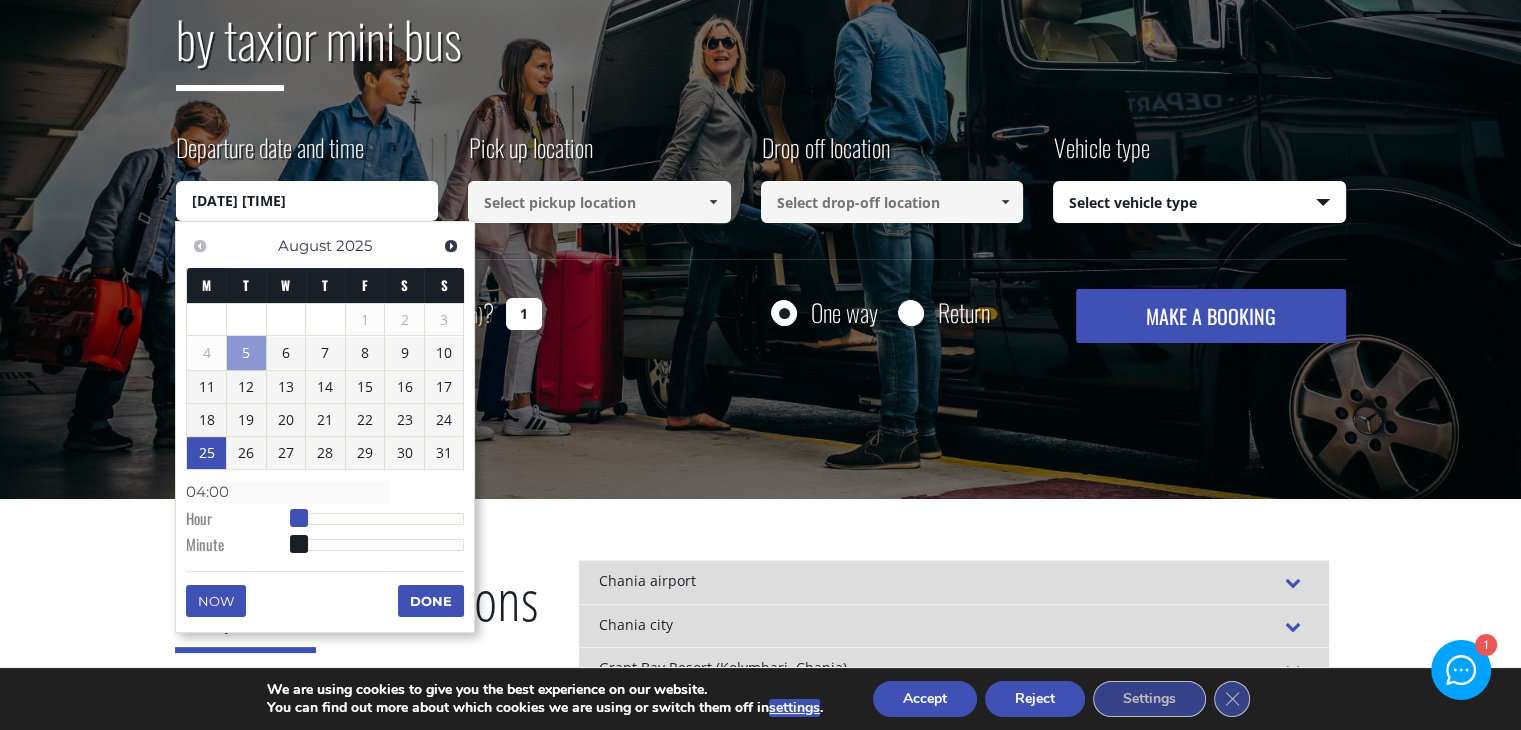 type on "[DATE] [TIME]" 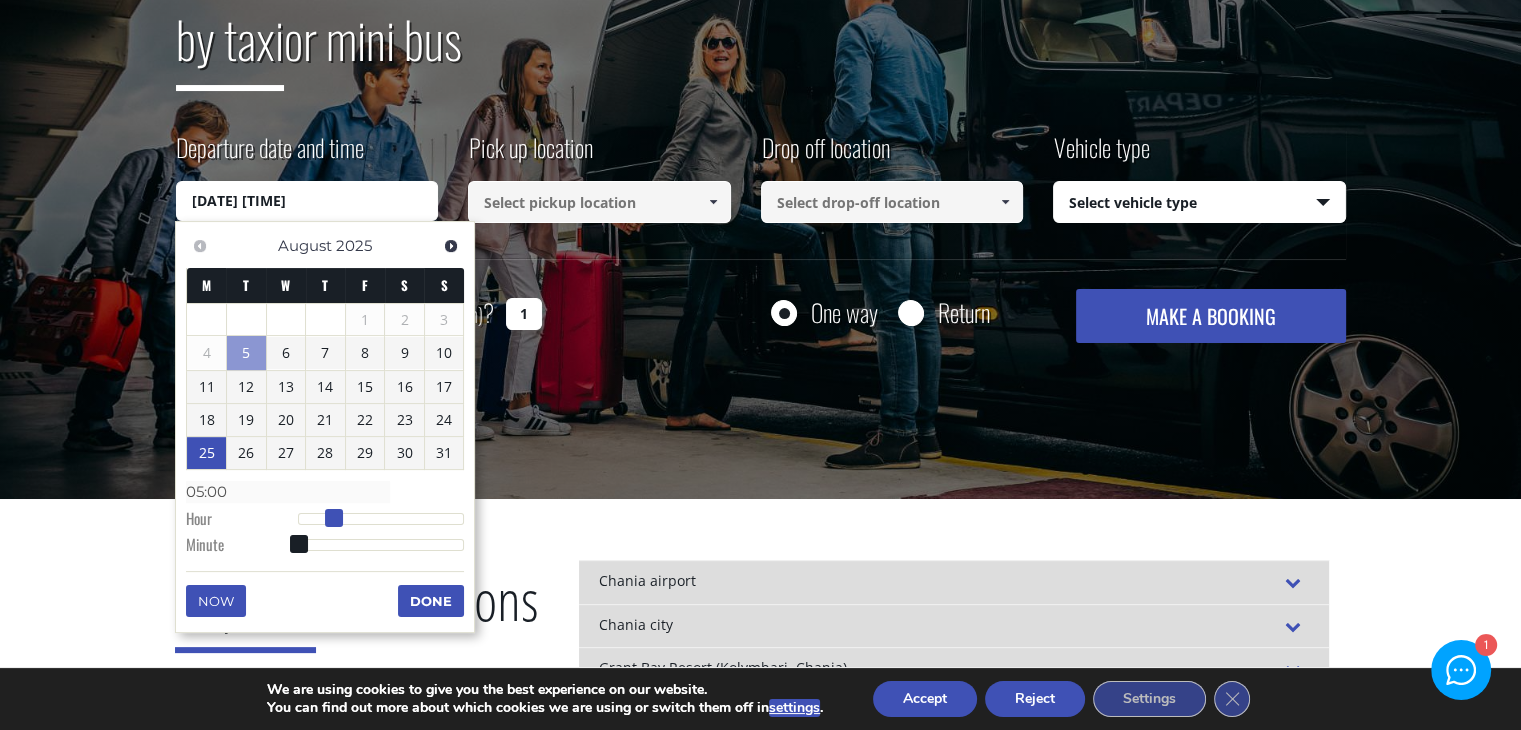 type on "[DATE] [TIME]" 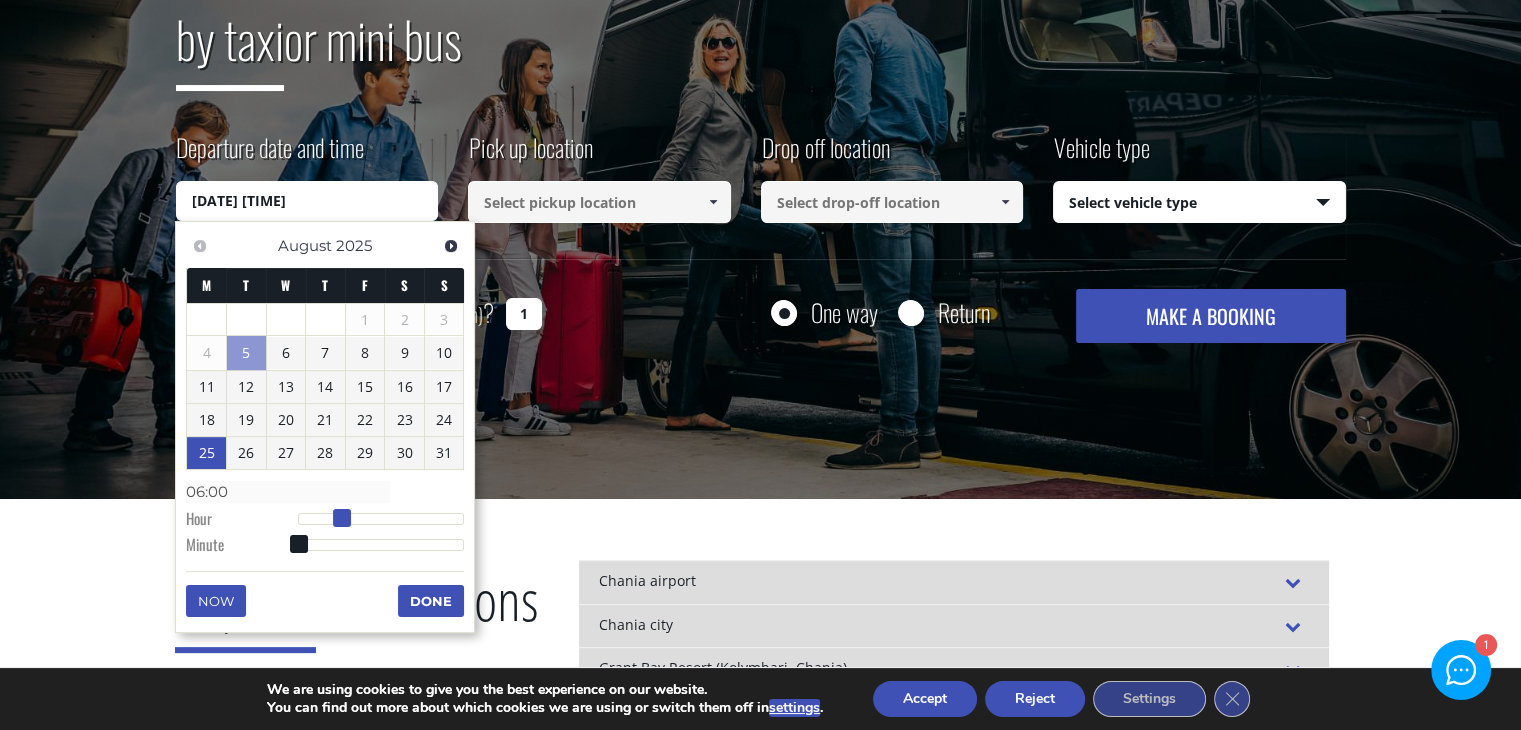 type on "[DATE] [TIME]" 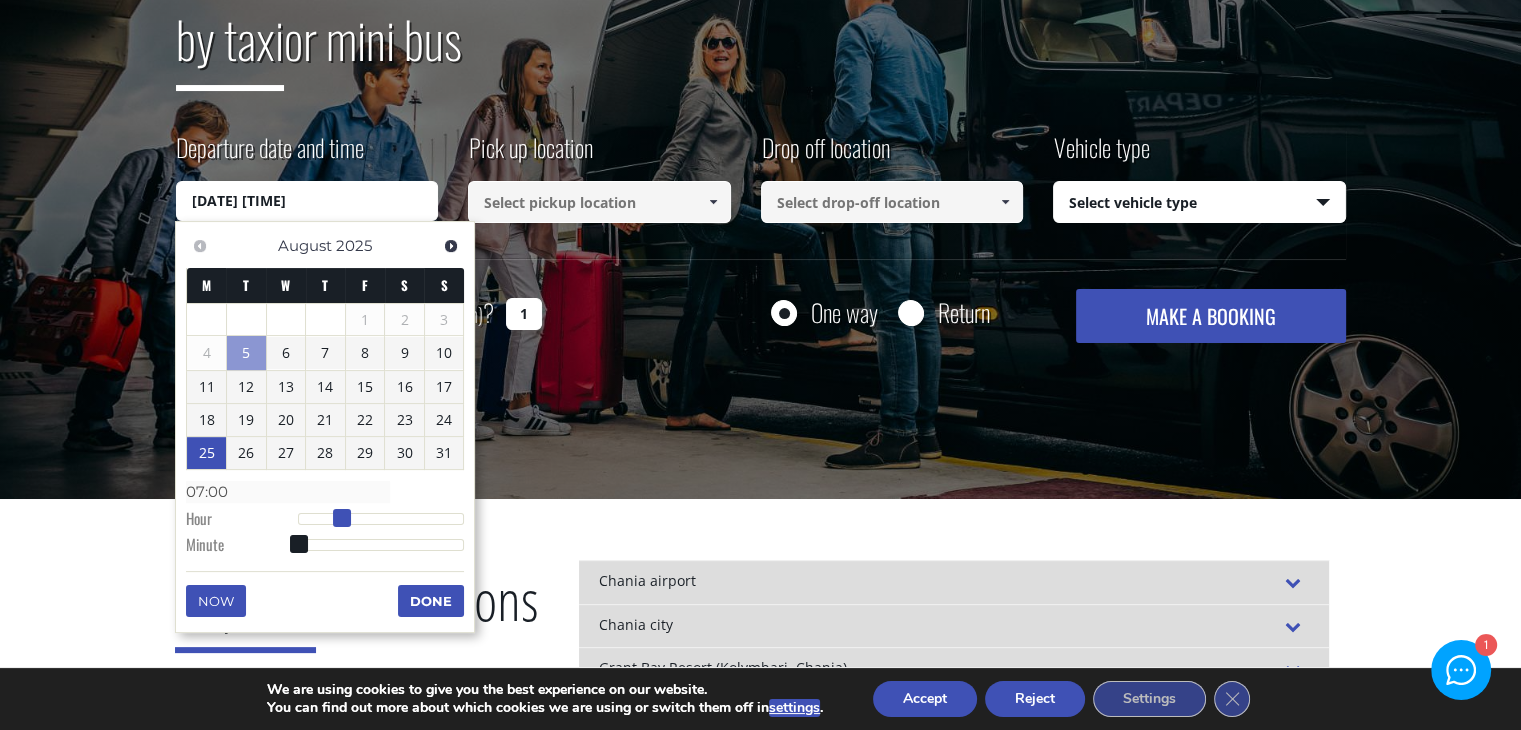 type on "[DATE] [TIME]" 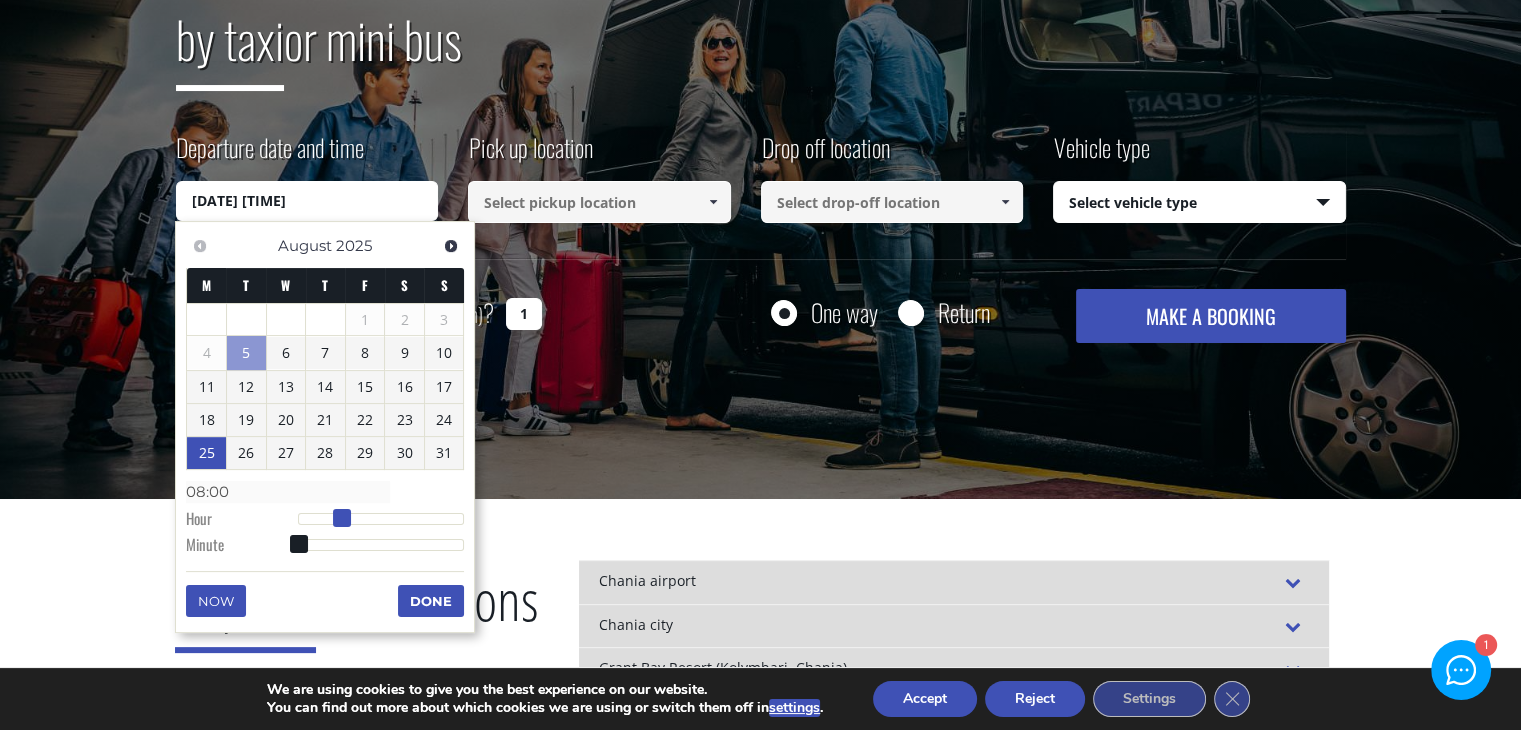 type on "[DATE] [TIME]" 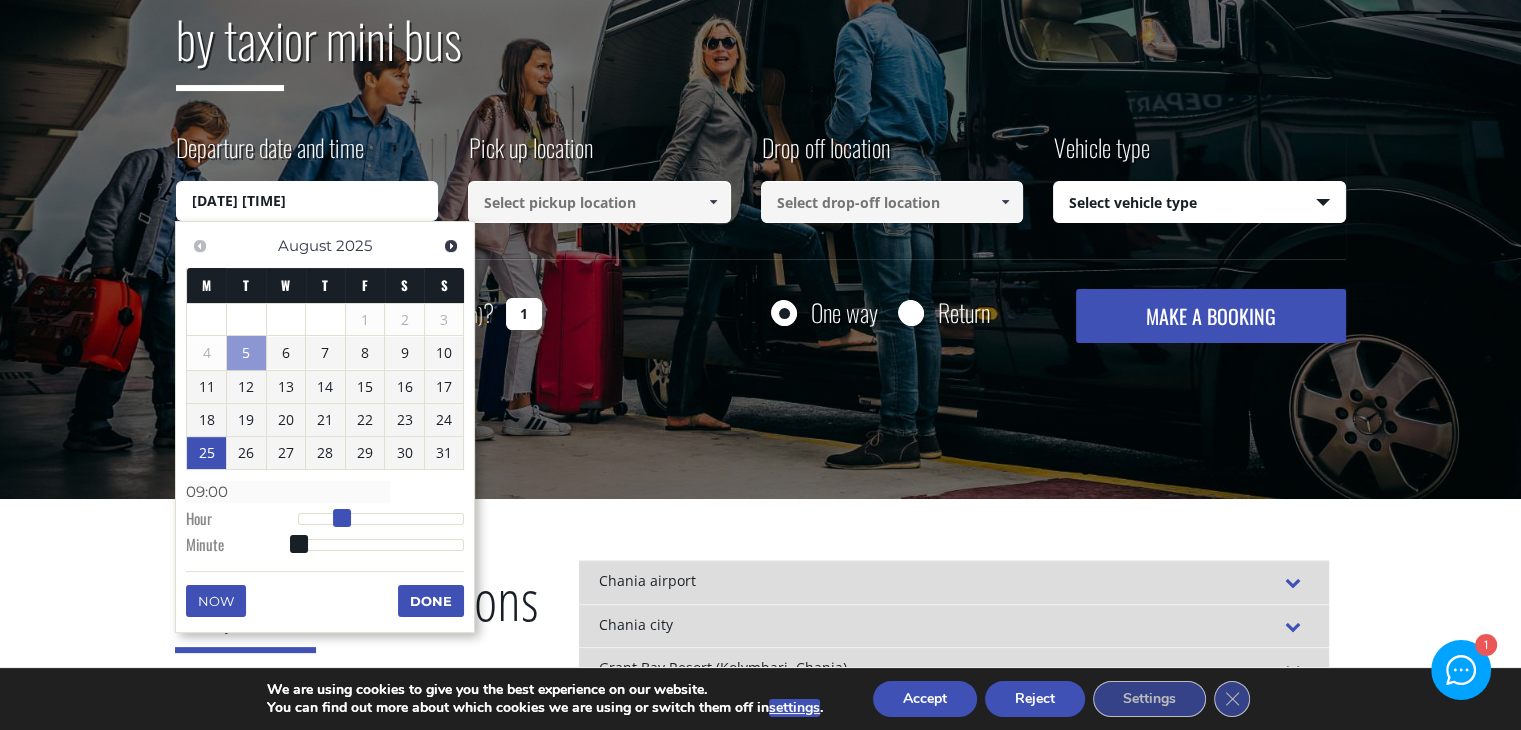 type on "[DATE] [TIME]" 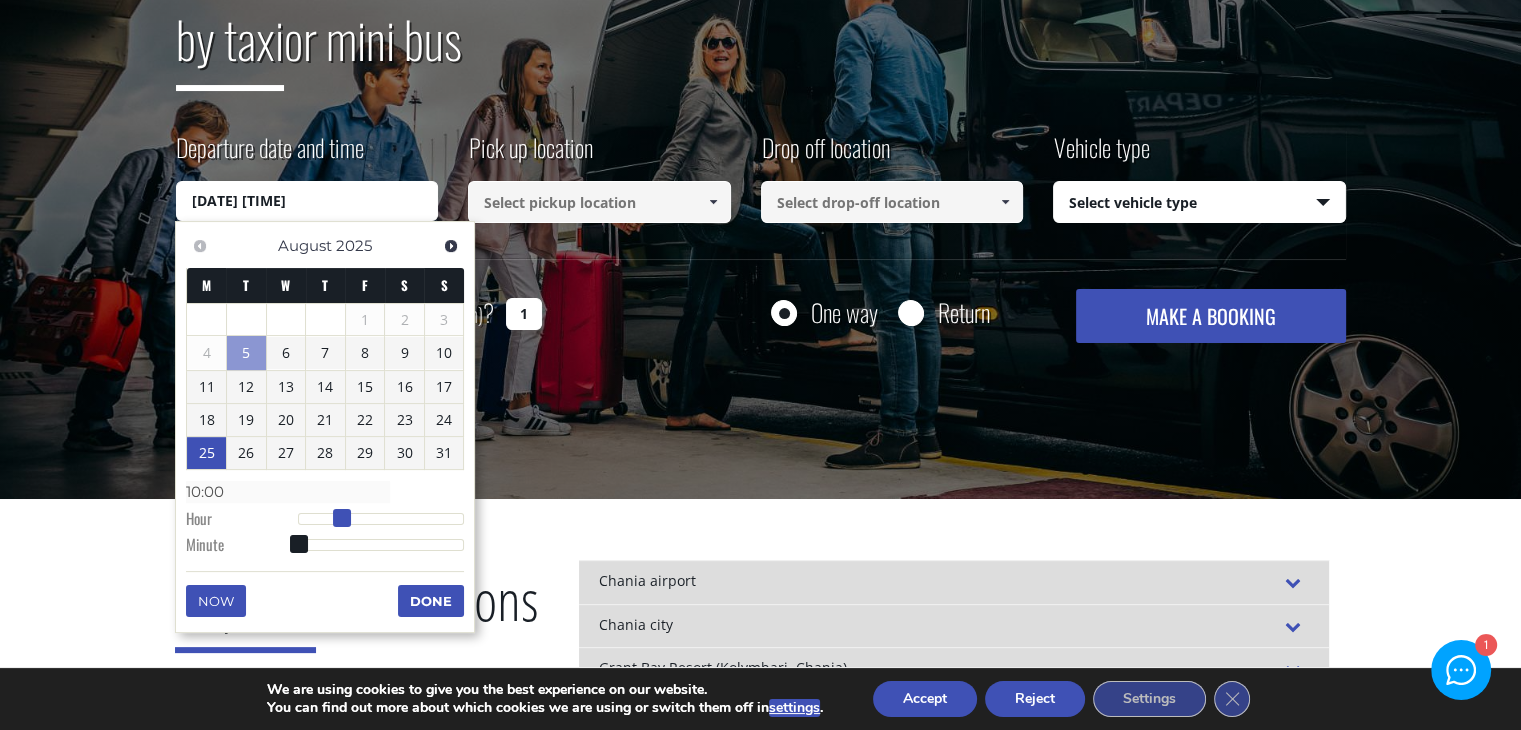 type on "[DATE] [TIME]" 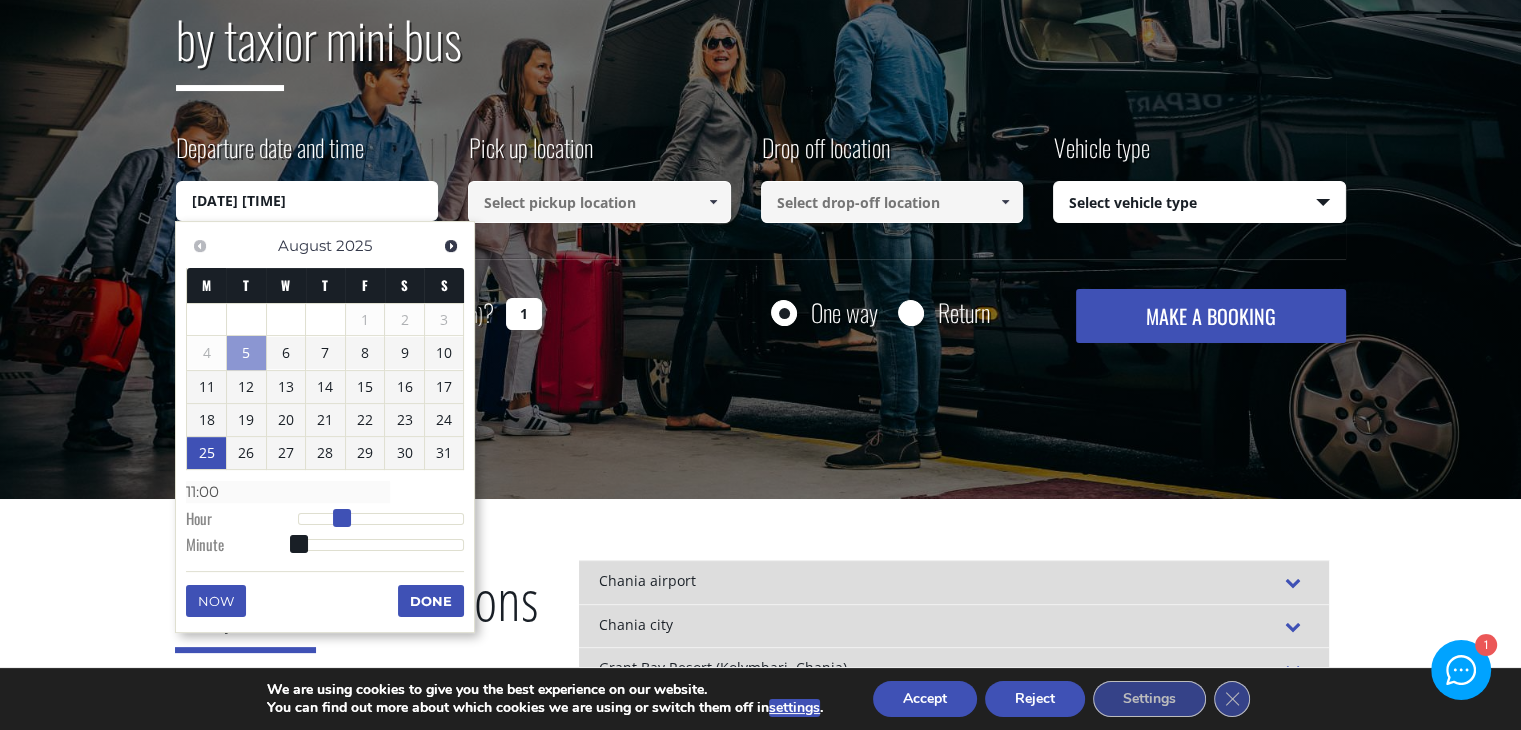 type on "[DATE] [TIME]" 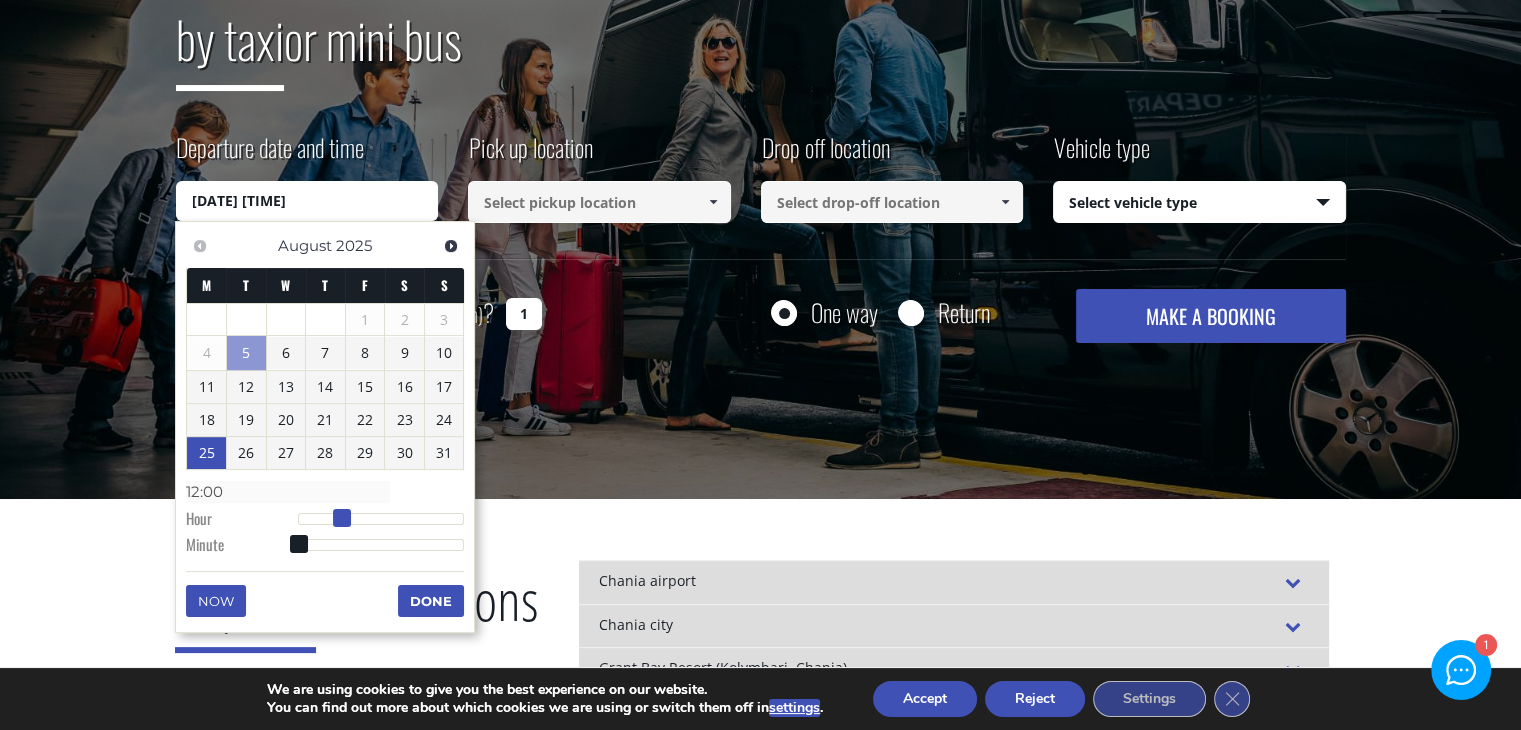 type on "[DATE] [TIME]" 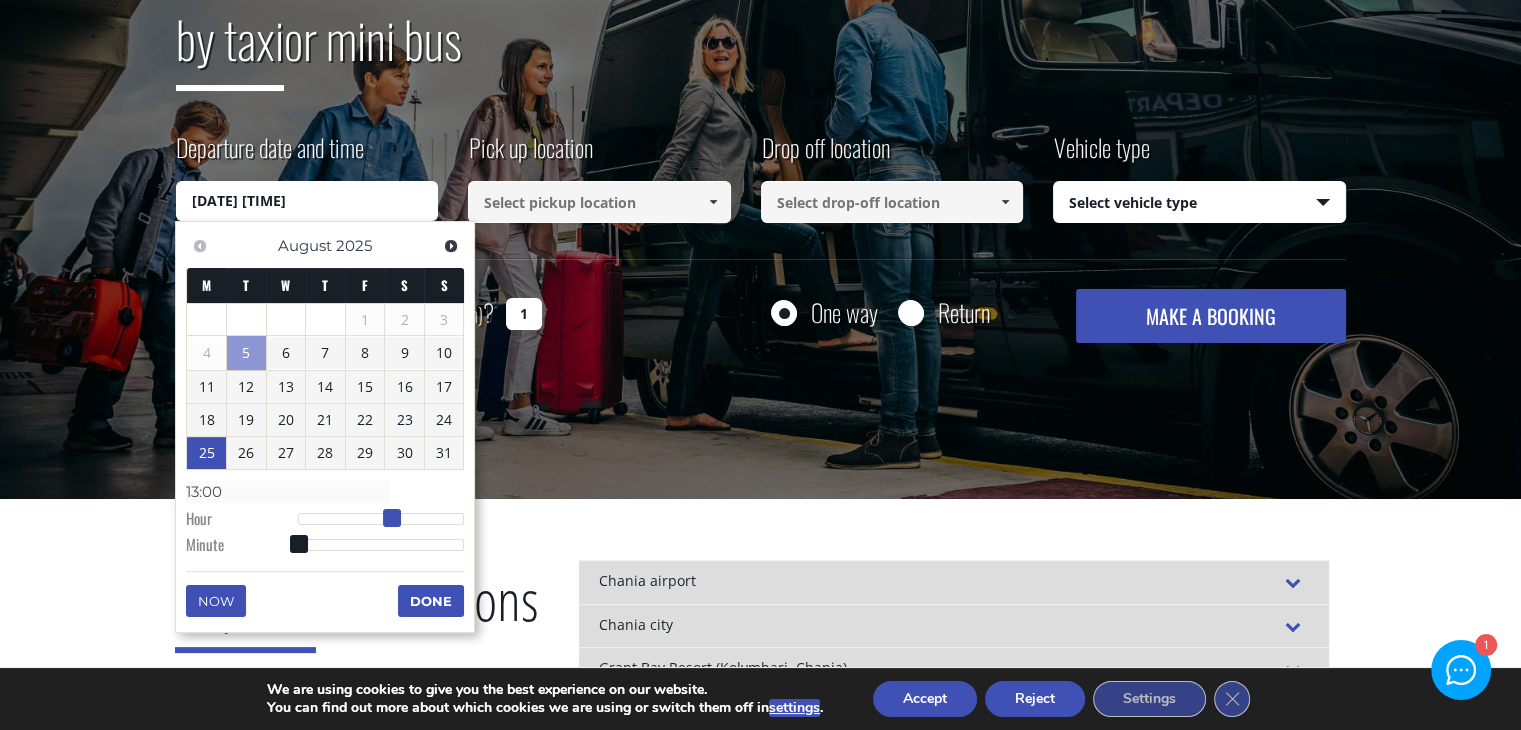 type on "[DATE] [TIME]" 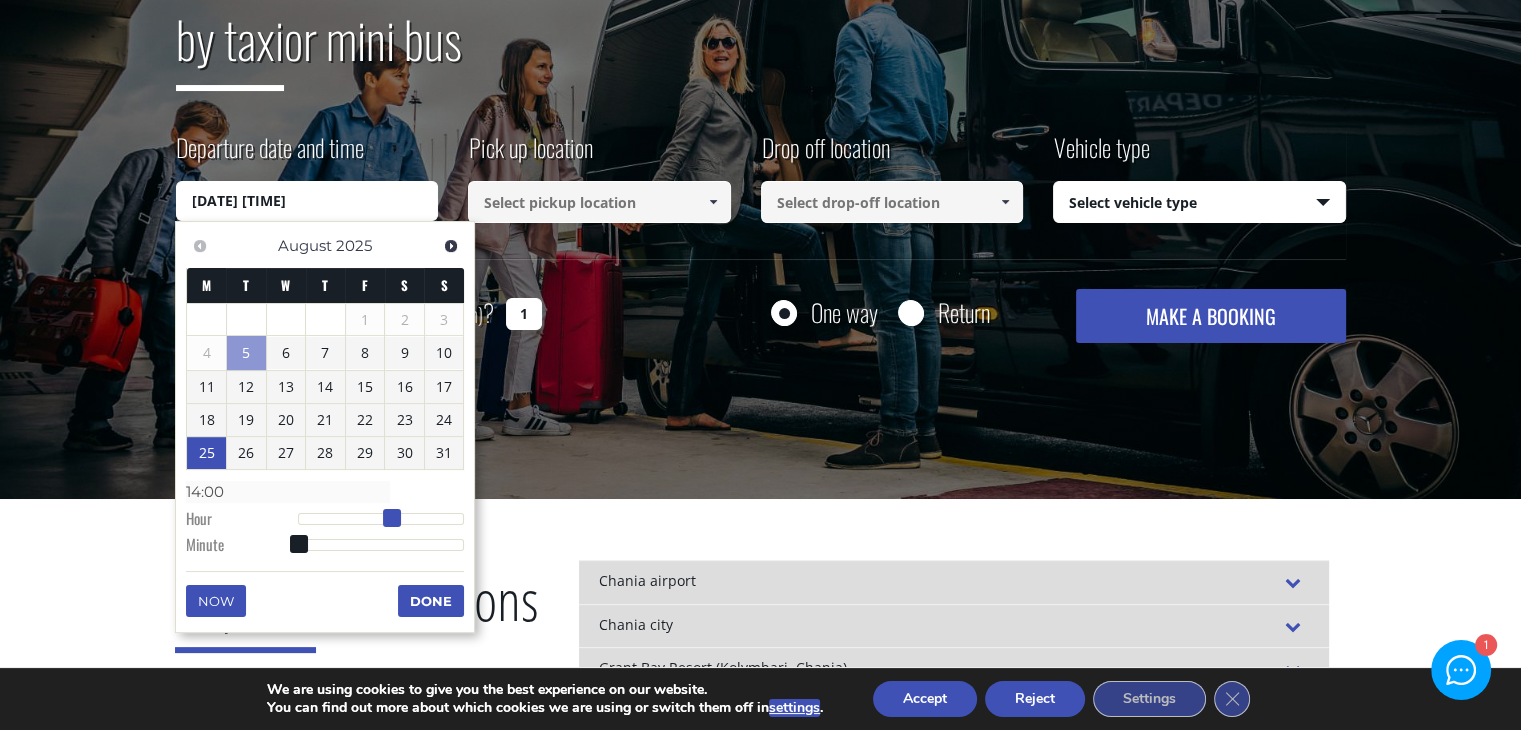 type on "[DATE] [TIME]" 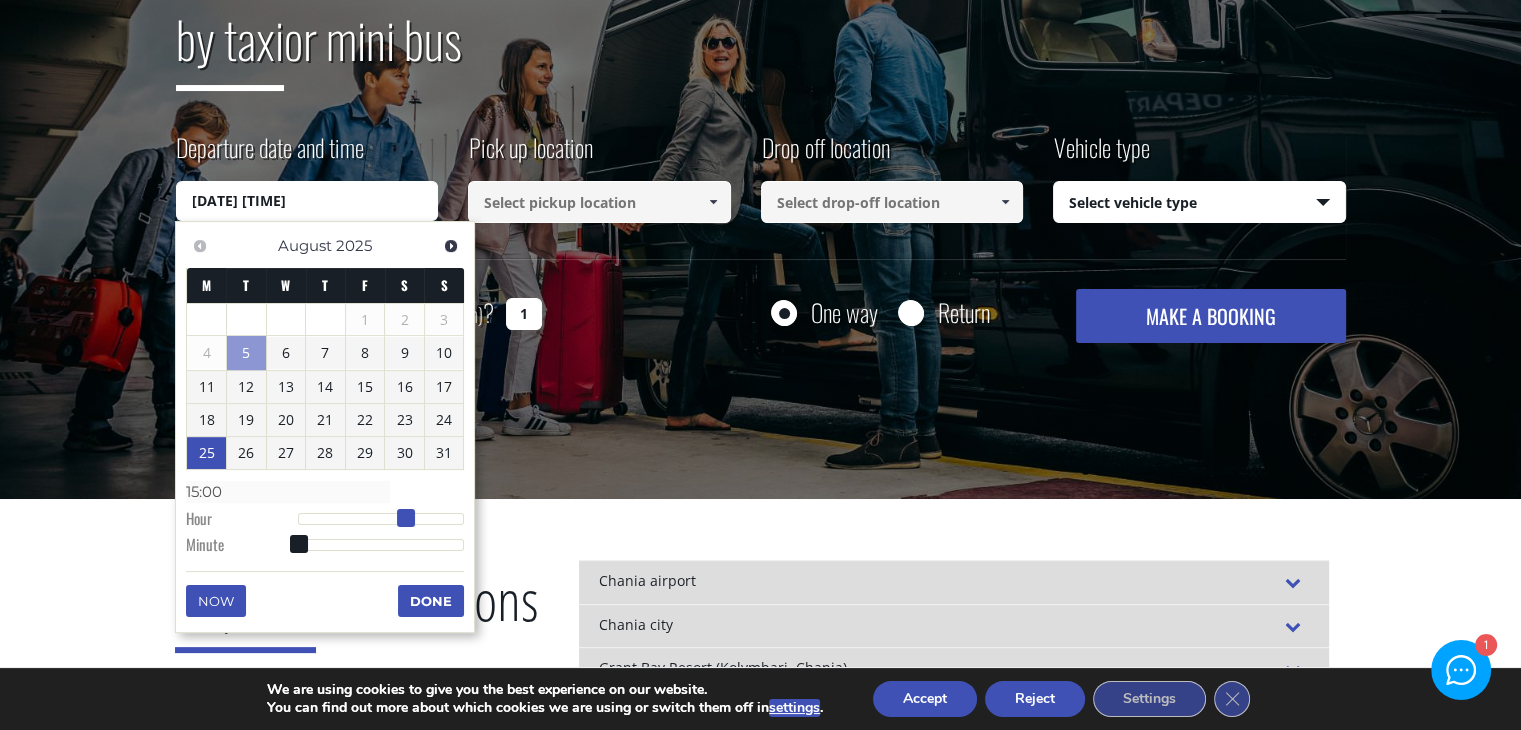 type on "[DATE] [TIME]" 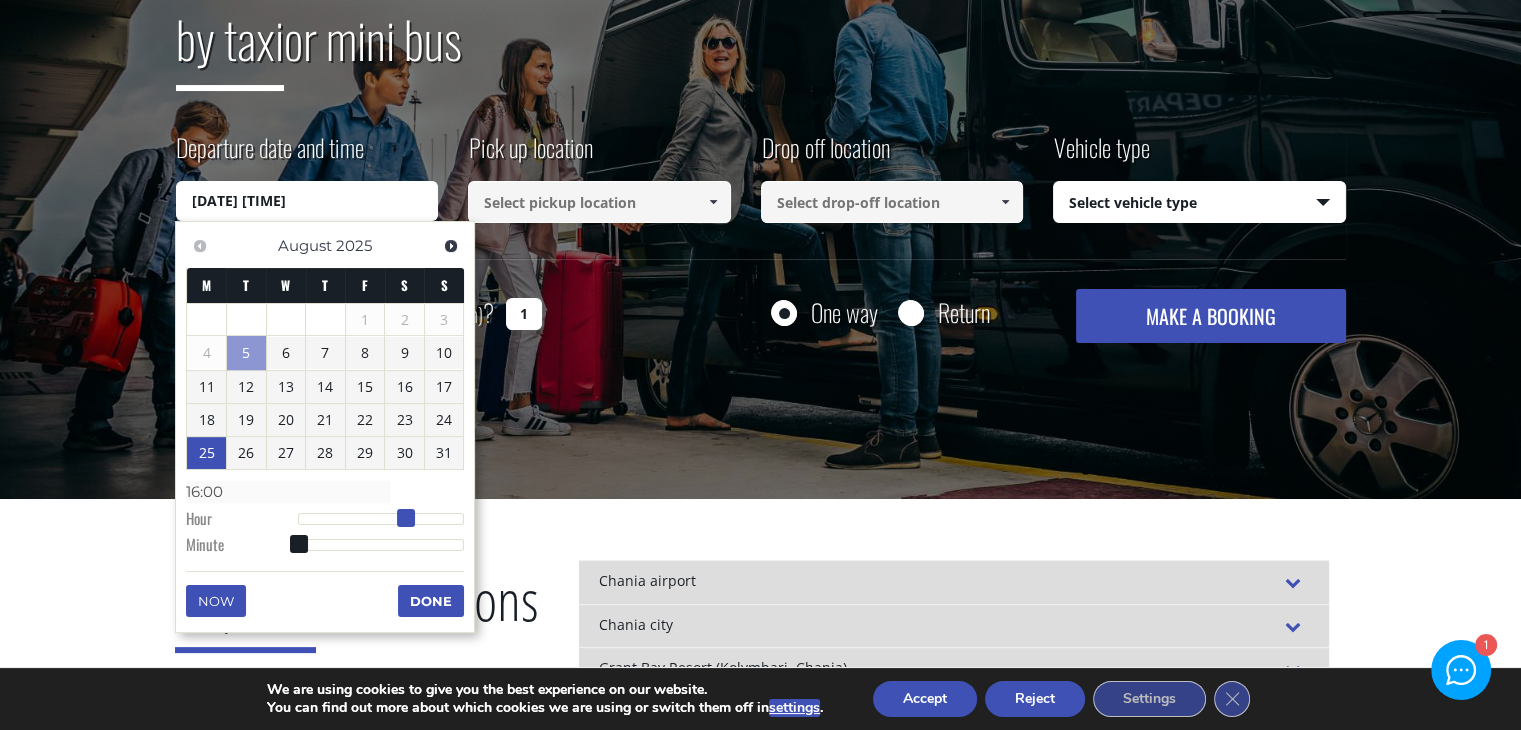 type on "[DATE] [TIME]" 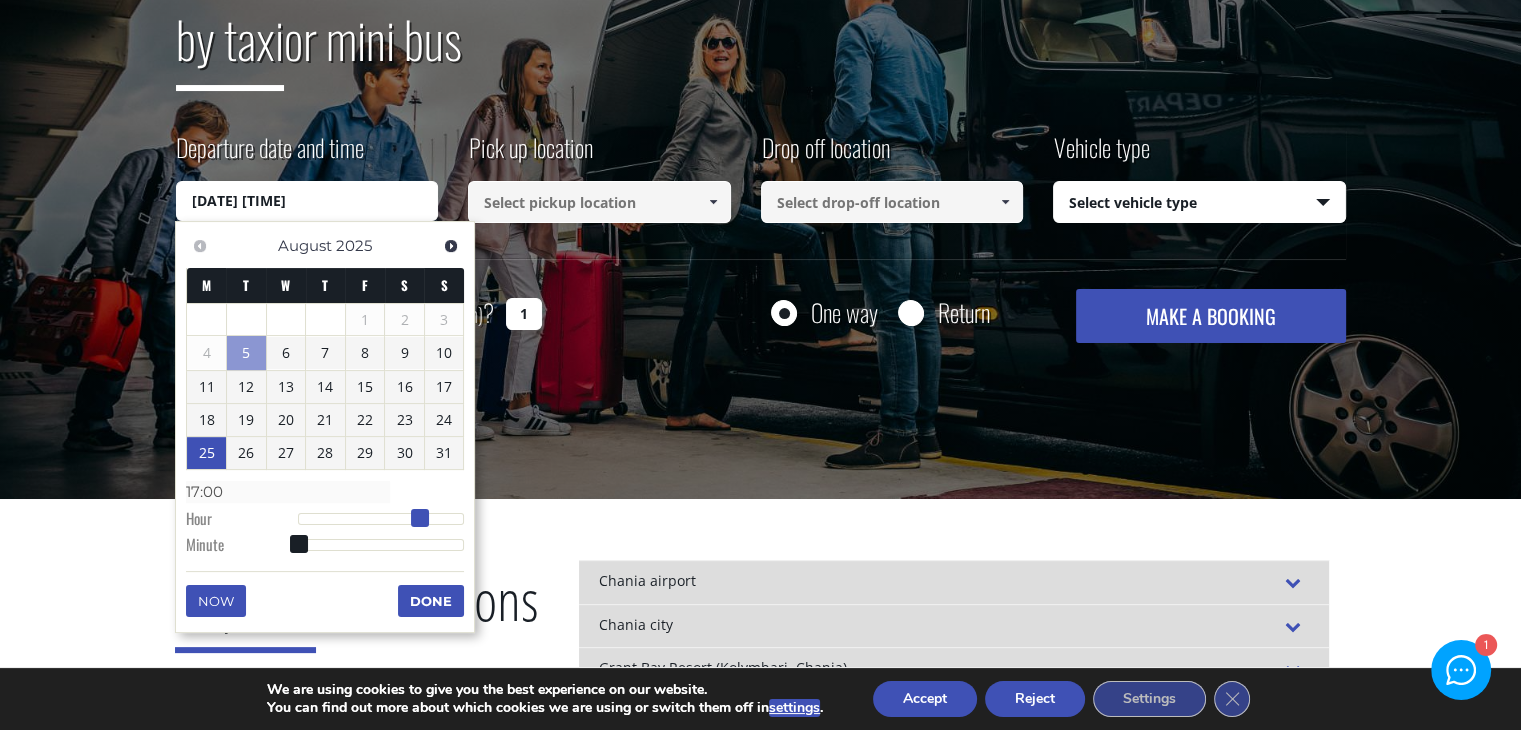 type on "[DATE] [TIME]" 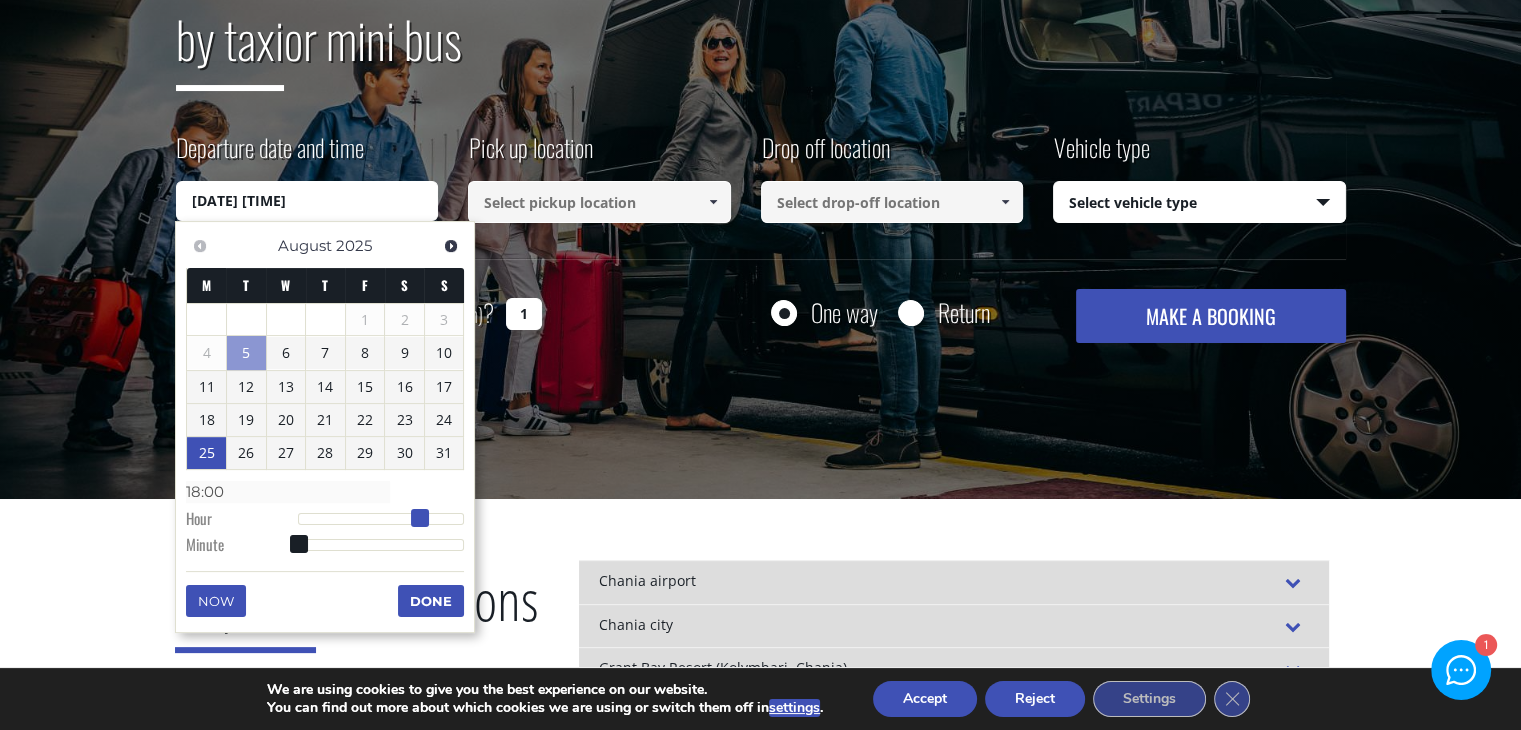 type on "[DATE] [TIME]" 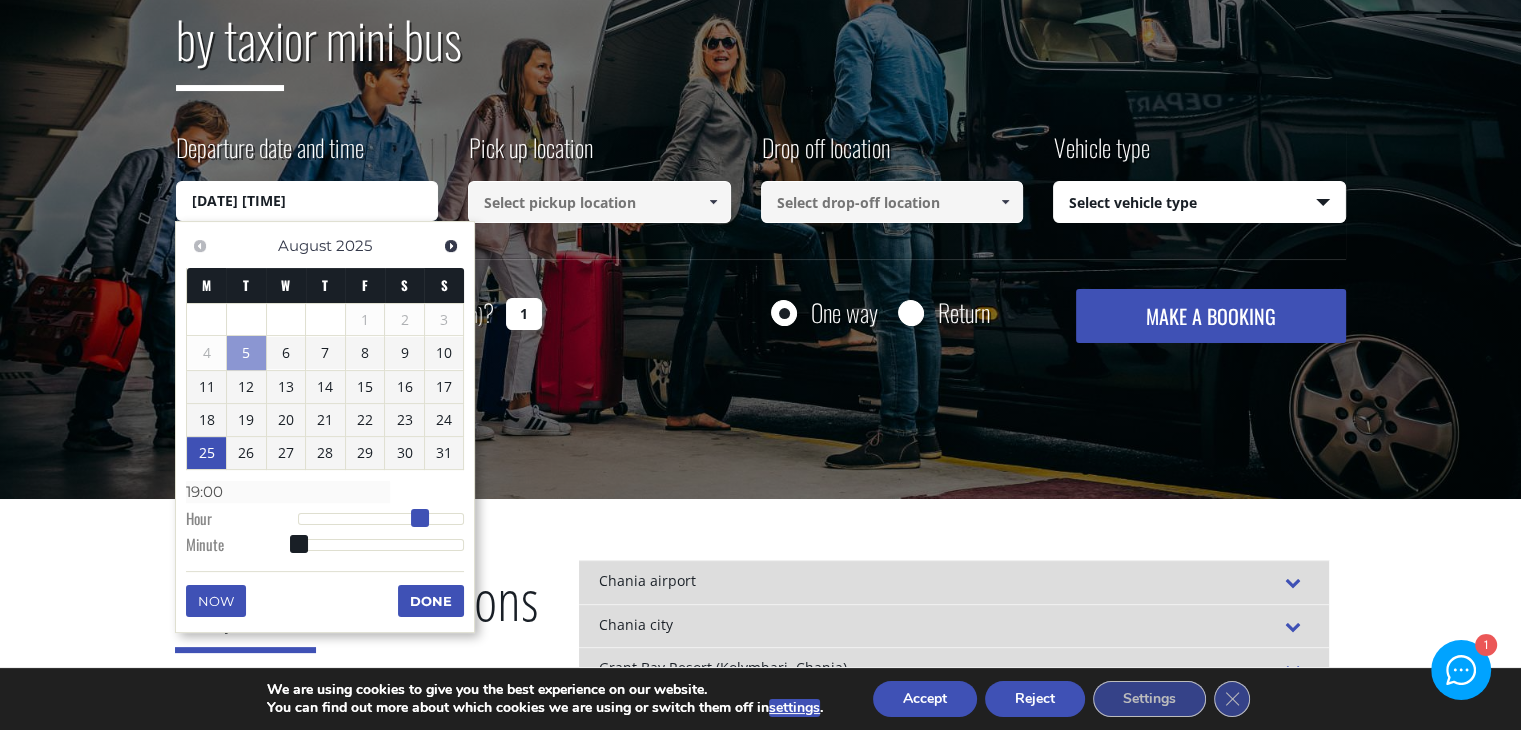 type on "[DATE] [TIME]" 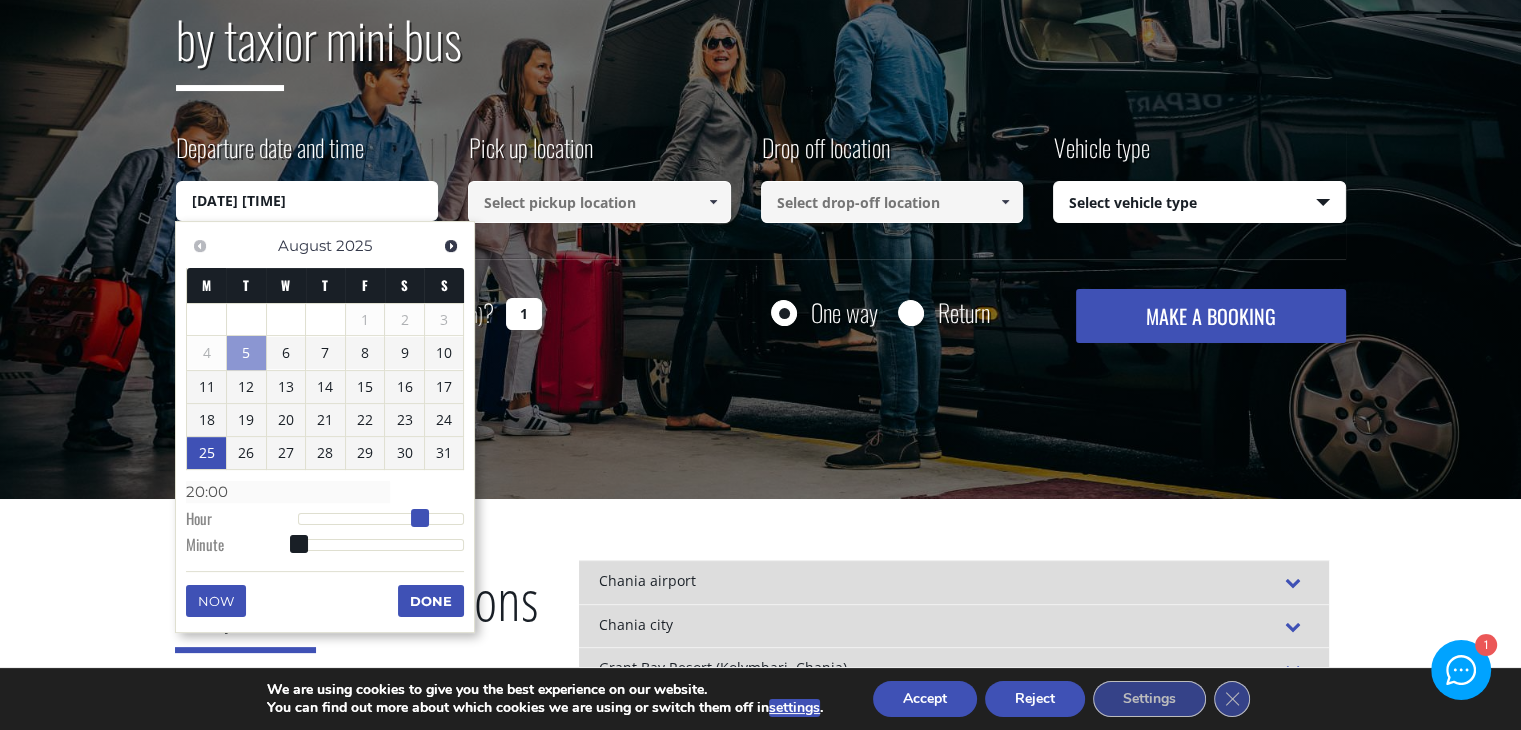 type on "[DATE] [TIME]" 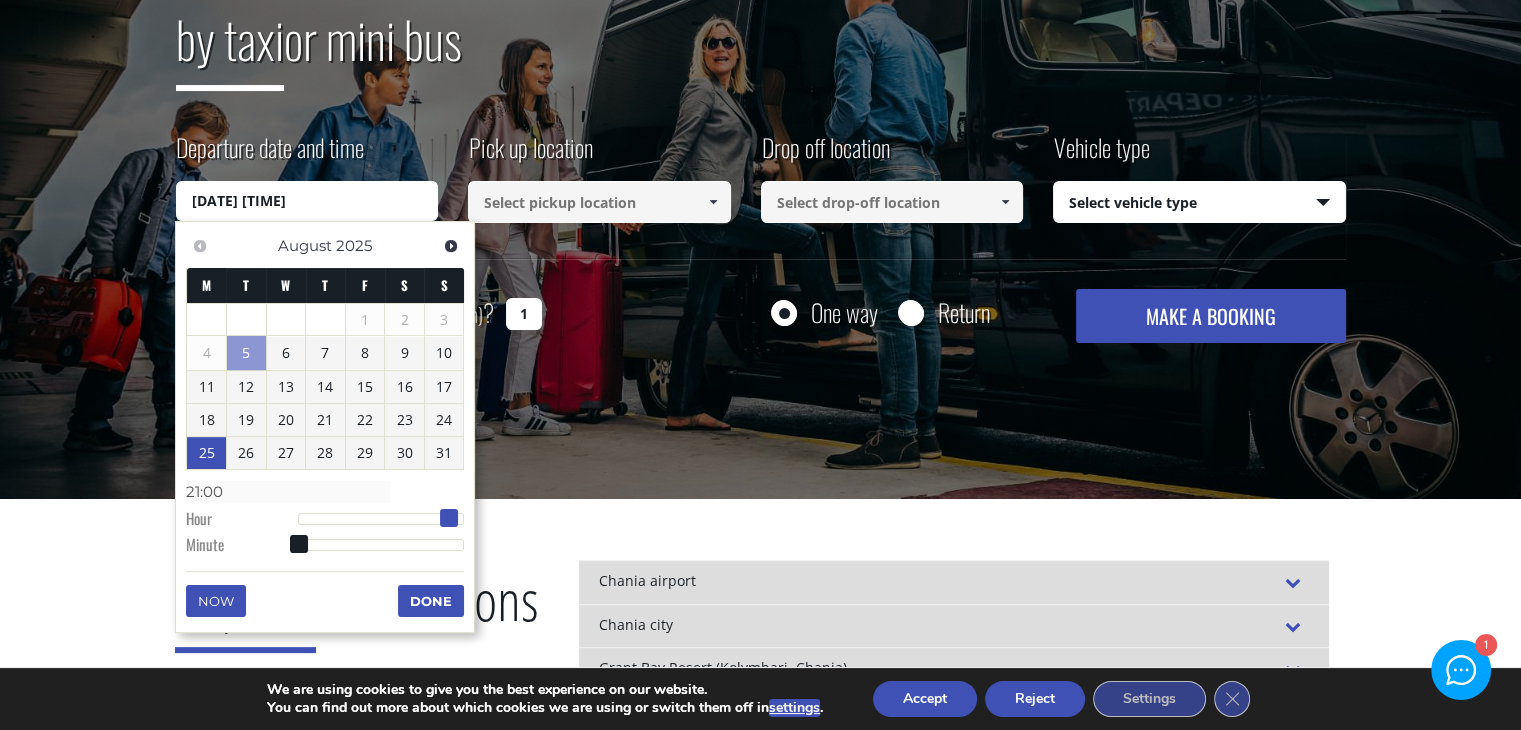 type on "[DATE] [TIME]" 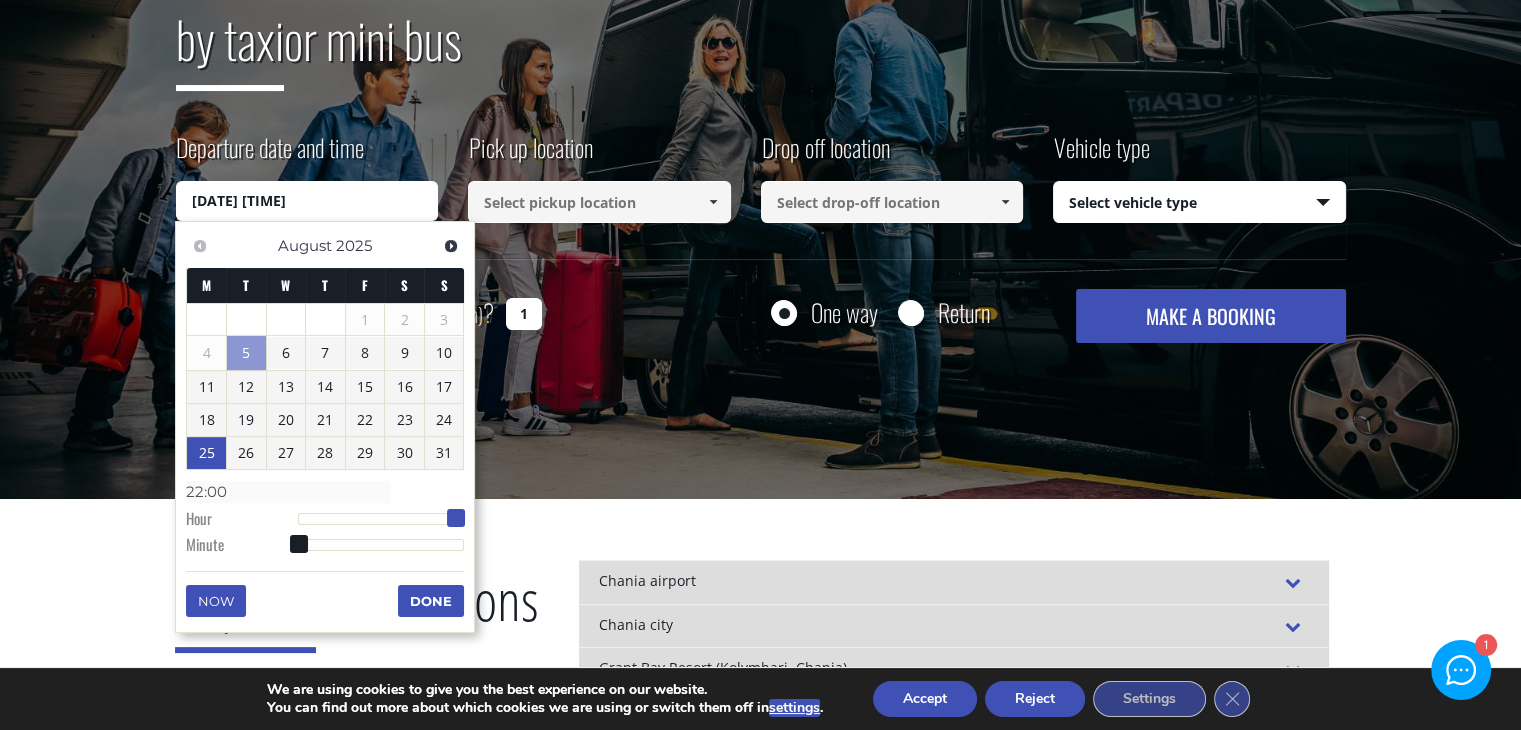 type on "[DATE] [TIME]" 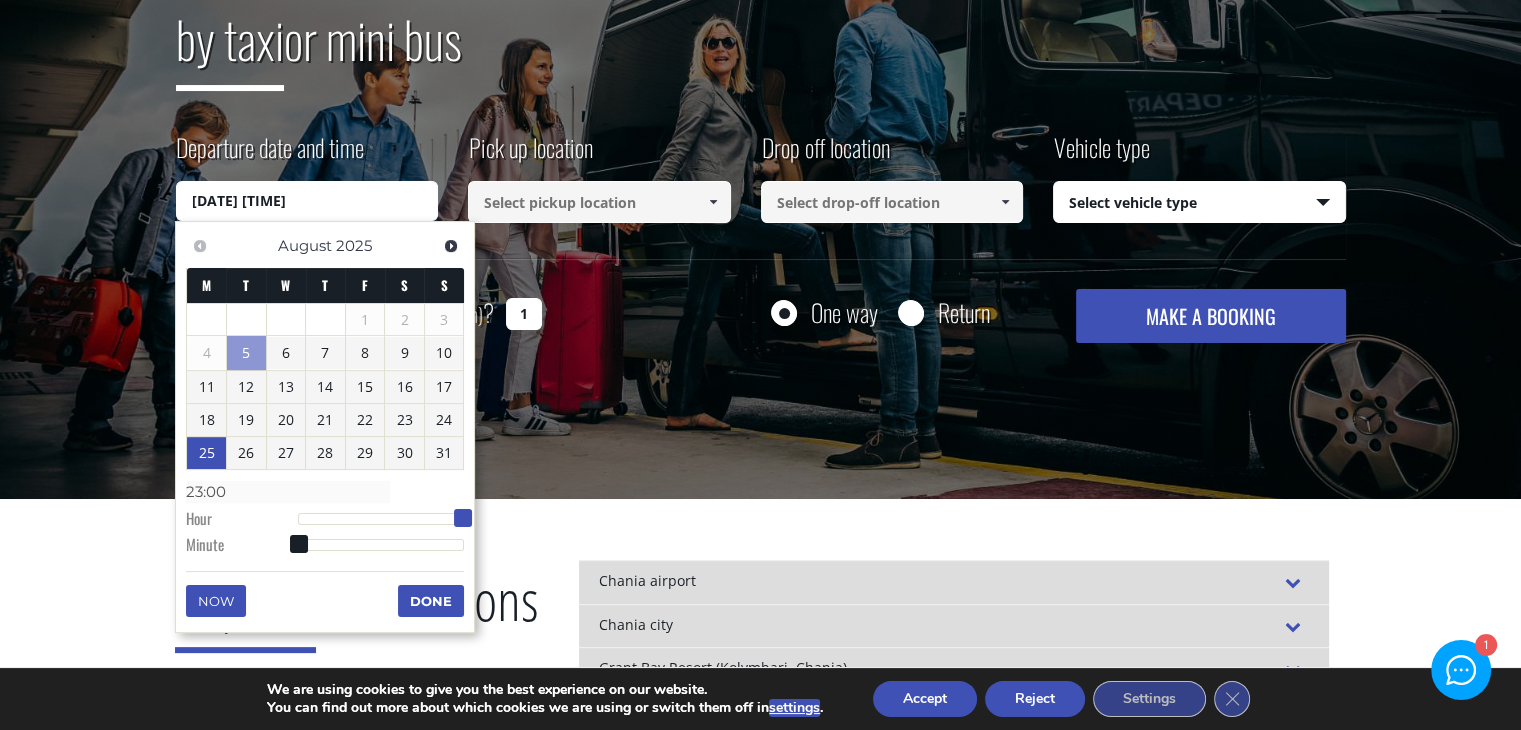 drag, startPoint x: 297, startPoint y: 522, endPoint x: 466, endPoint y: 513, distance: 169.23947 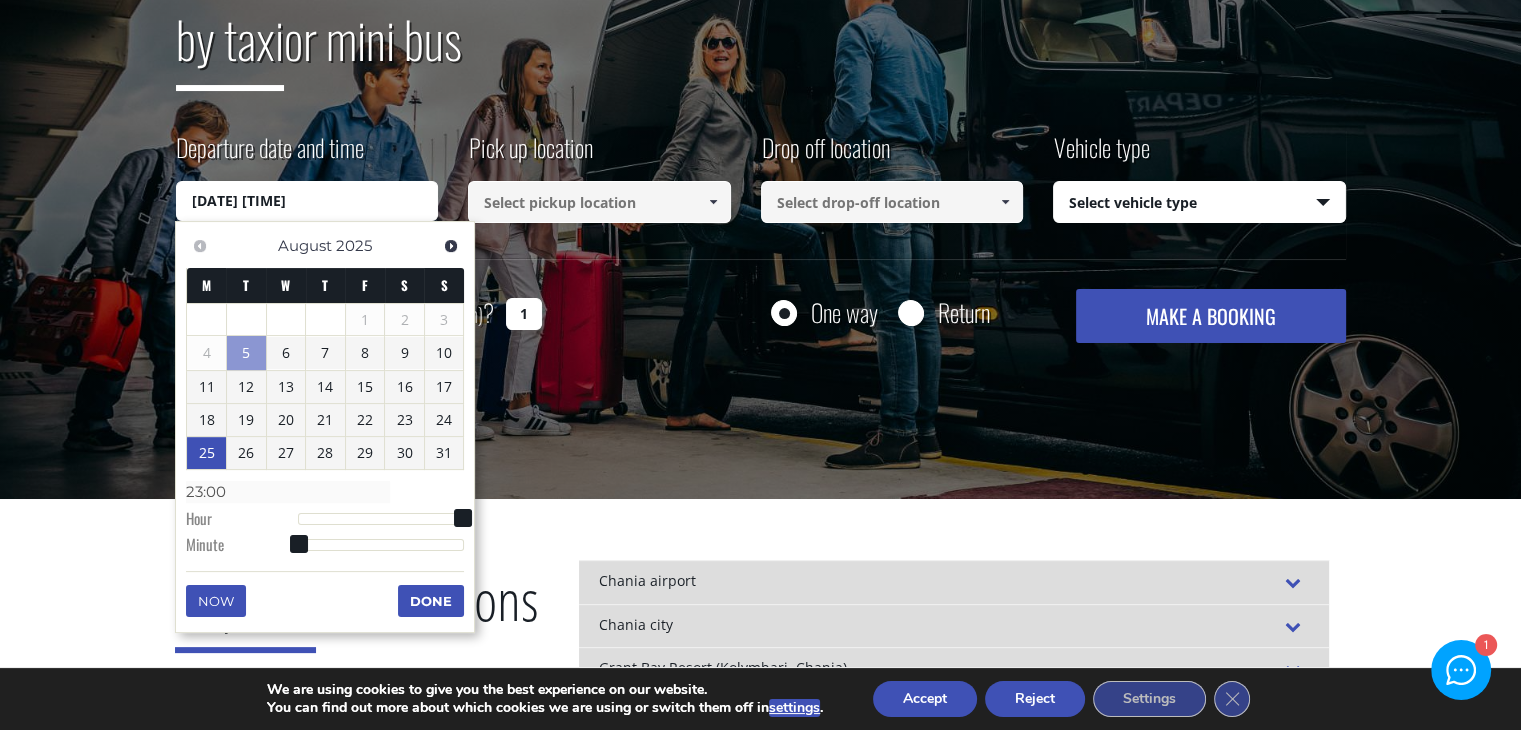 type on "[DATE] [TIME]" 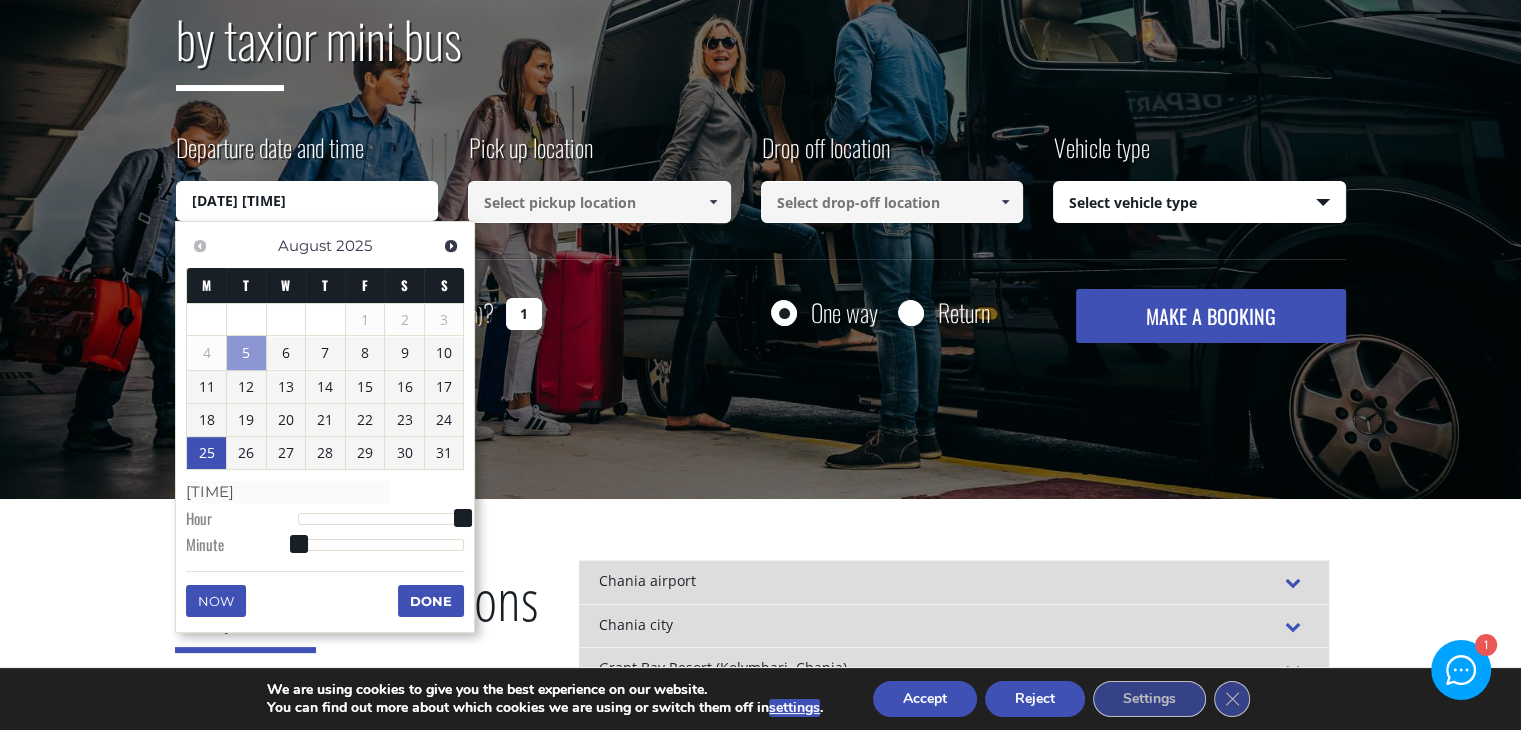type on "[DATE] [TIME]" 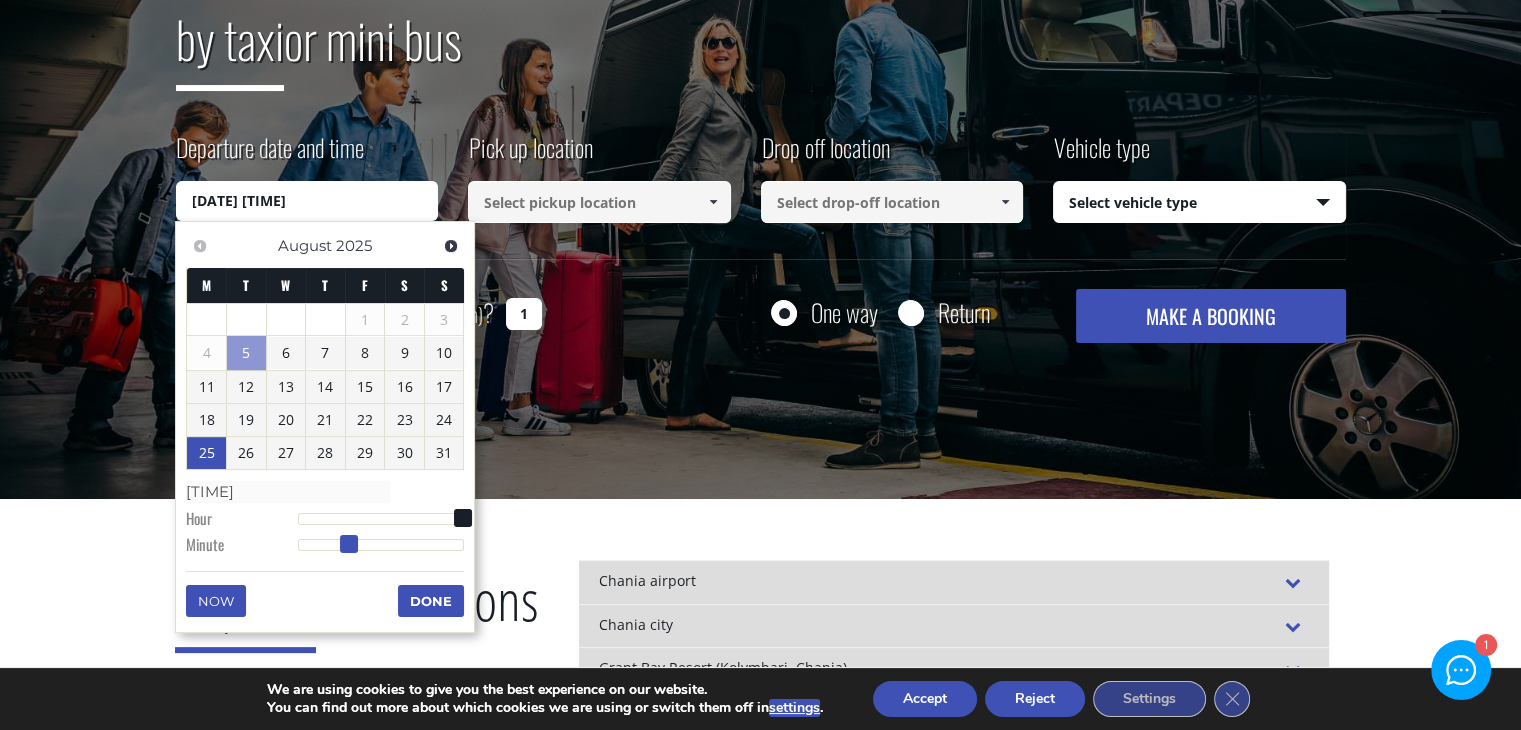 type on "[DATE] [TIME]" 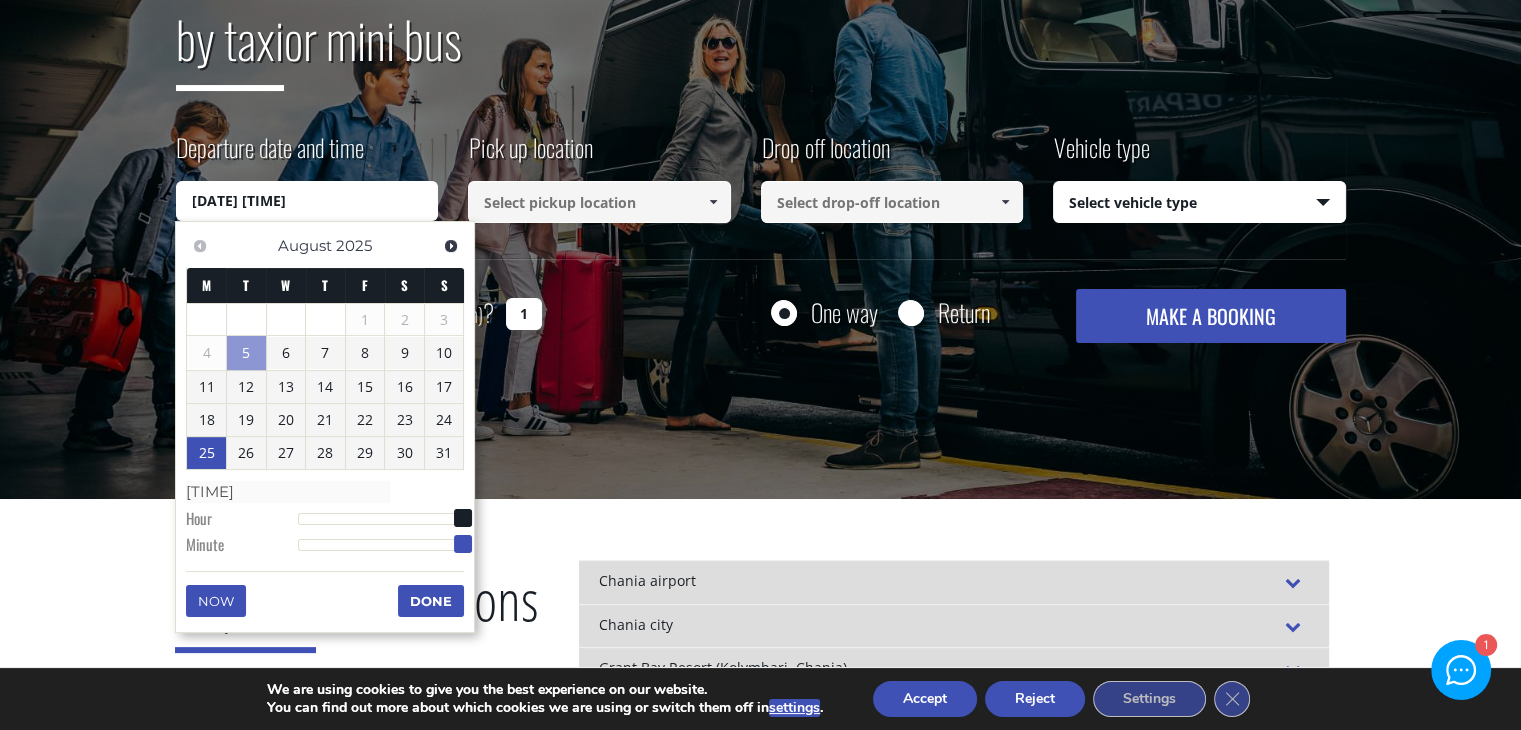 type on "[DATE] [TIME]" 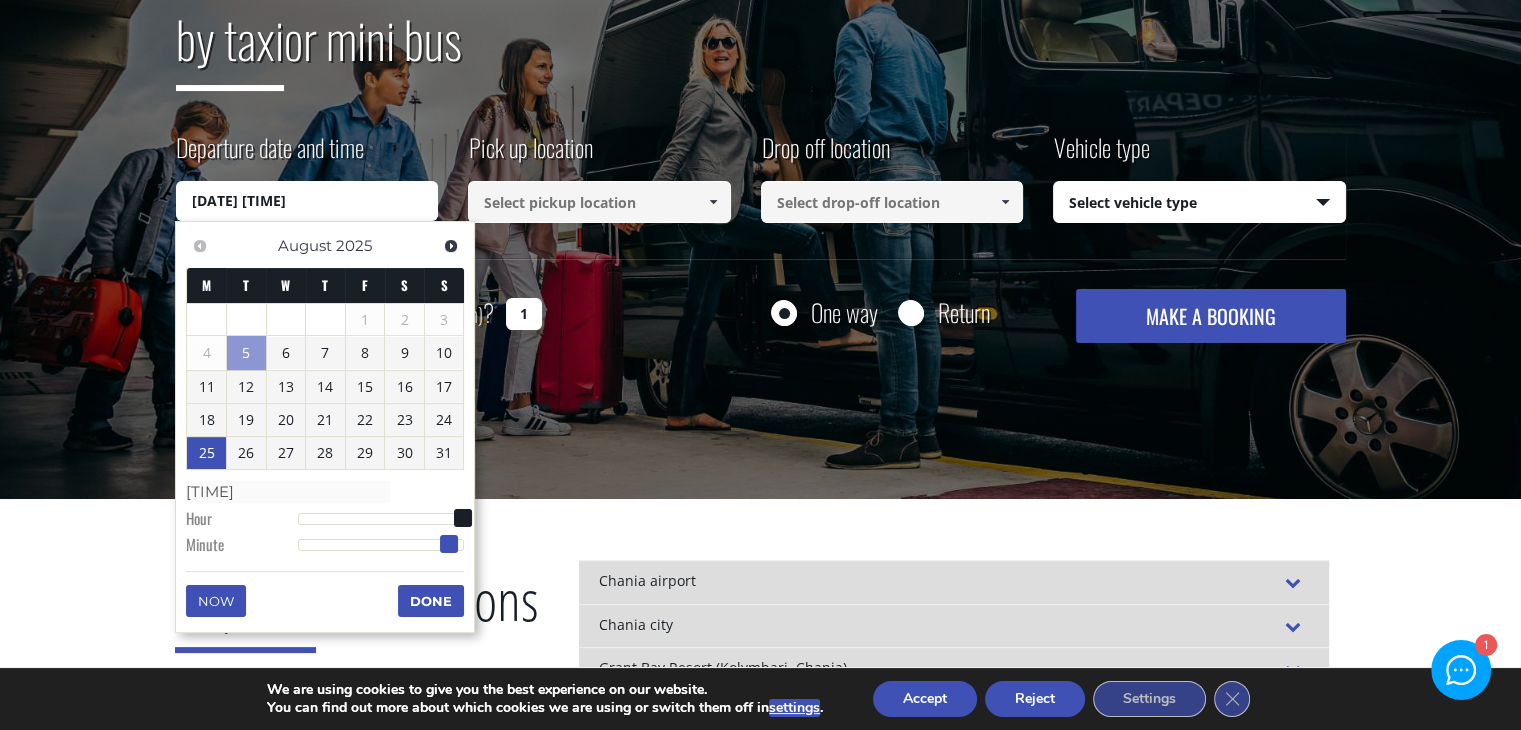 type on "[DATE] [TIME]" 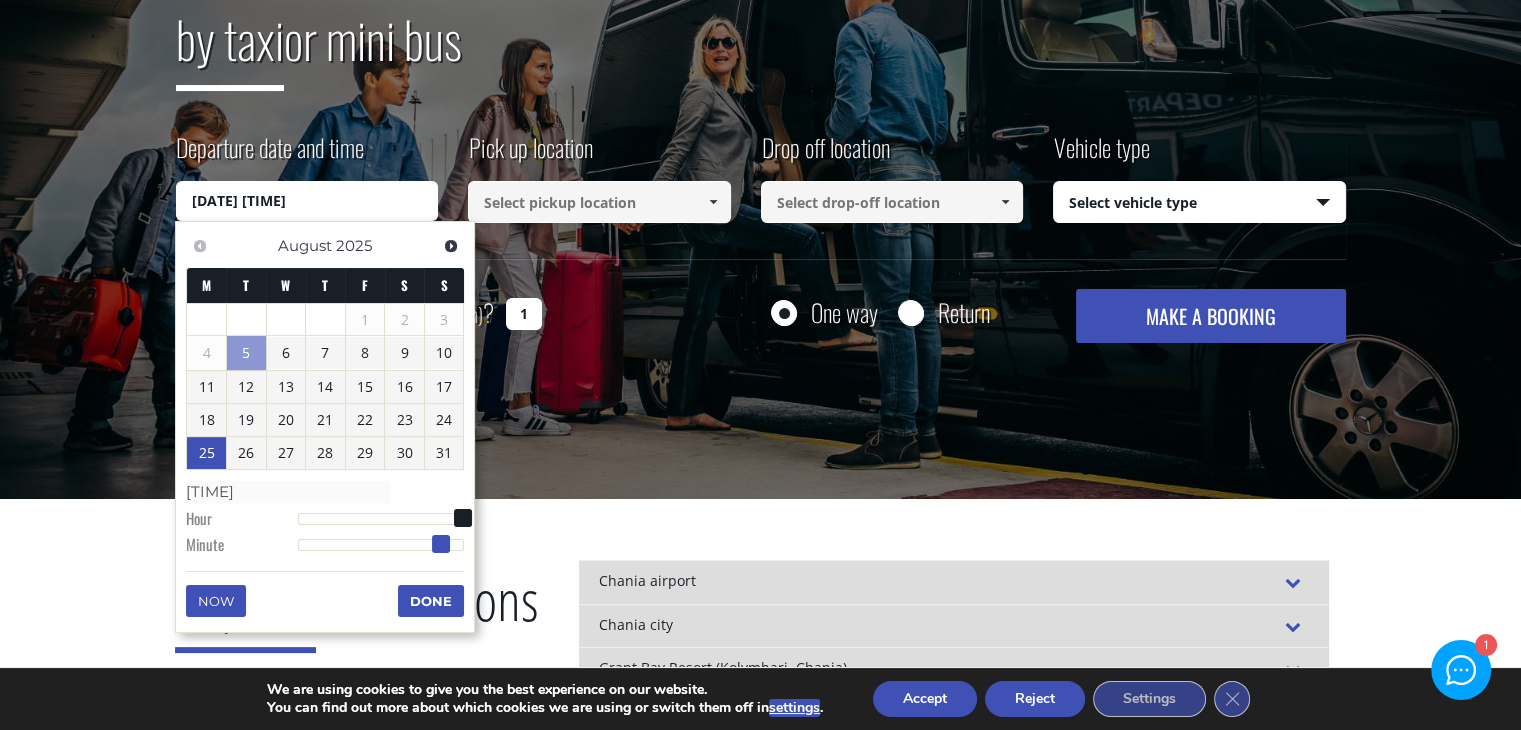 type on "[DATE] [TIME]" 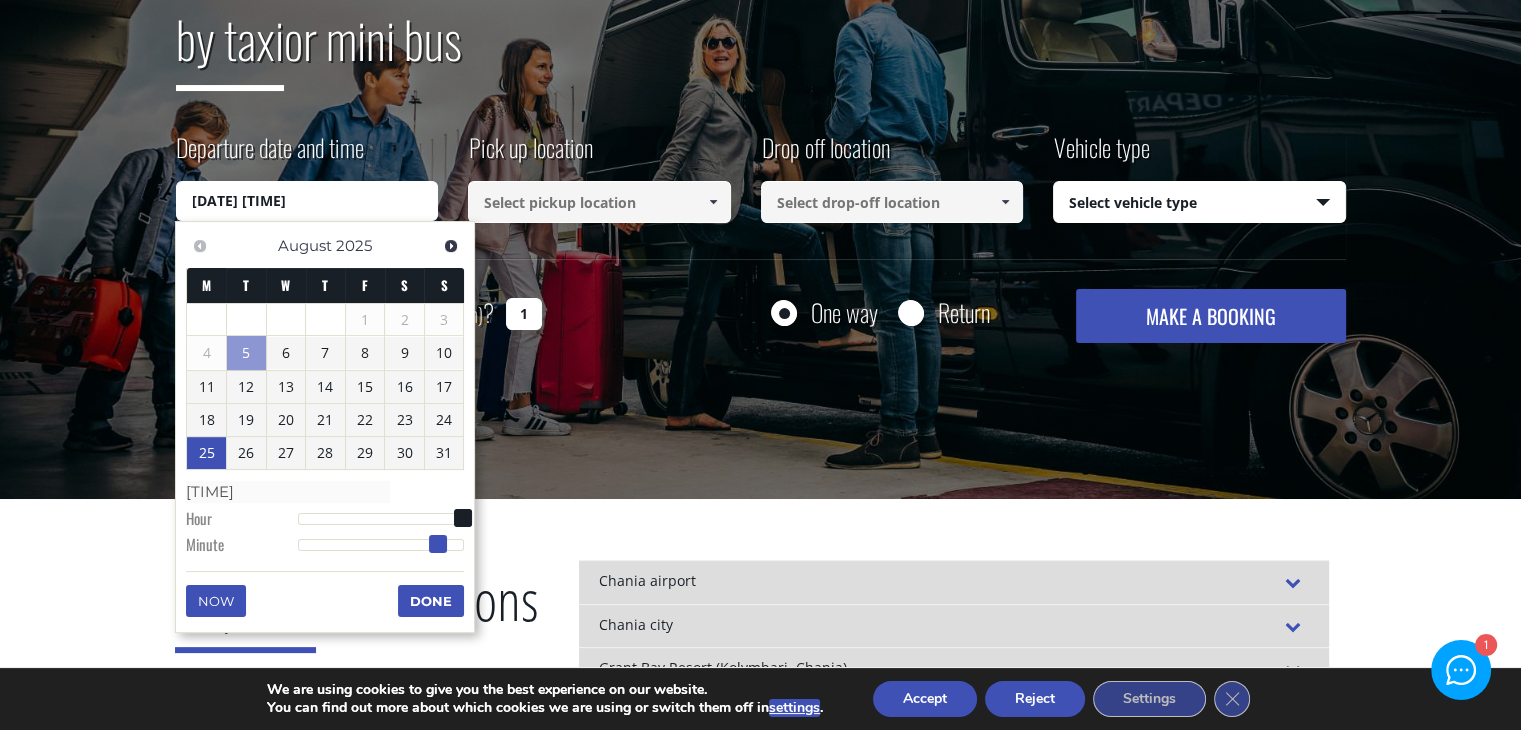type on "[DATE] [TIME]" 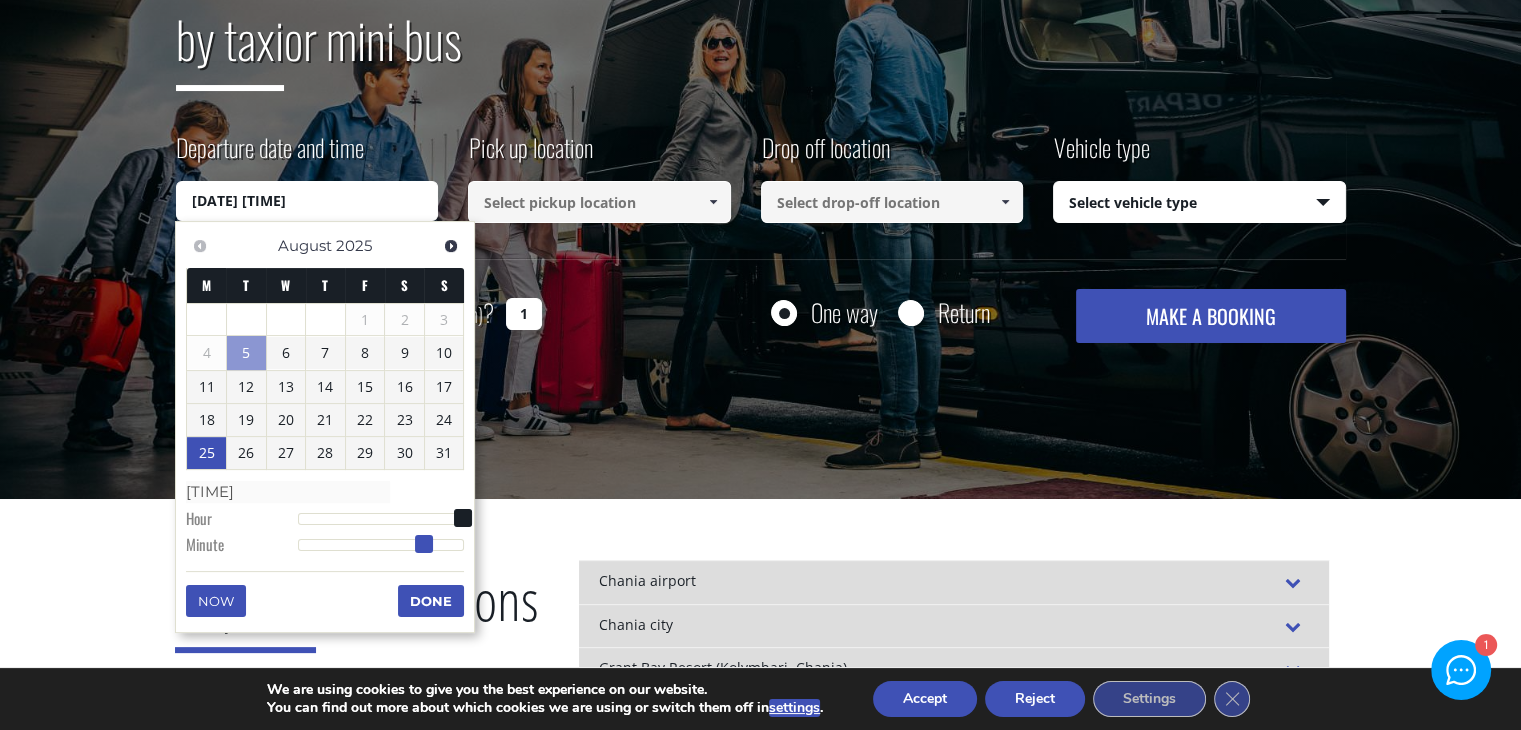 type on "[DATE] [TIME]" 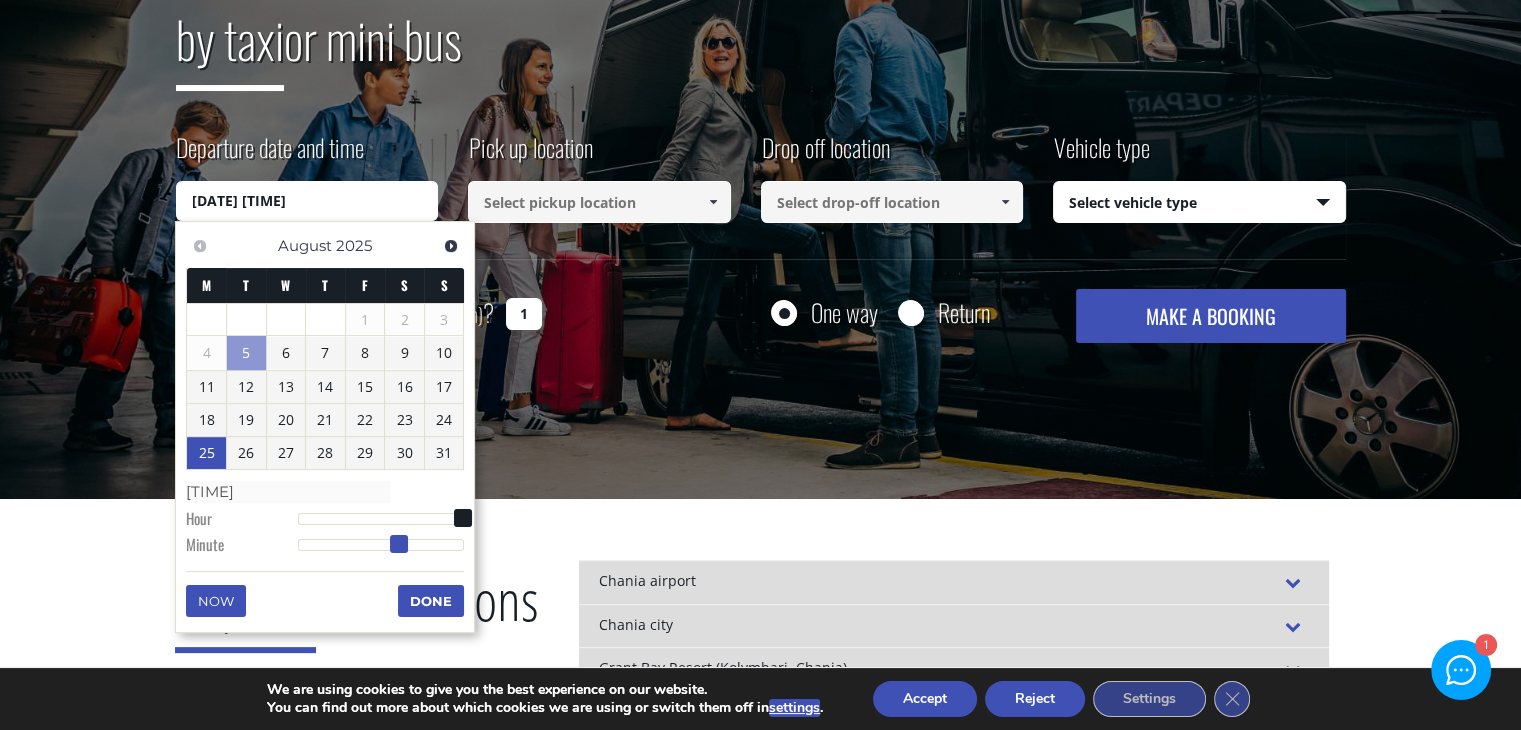 type on "[DATE] [TIME]" 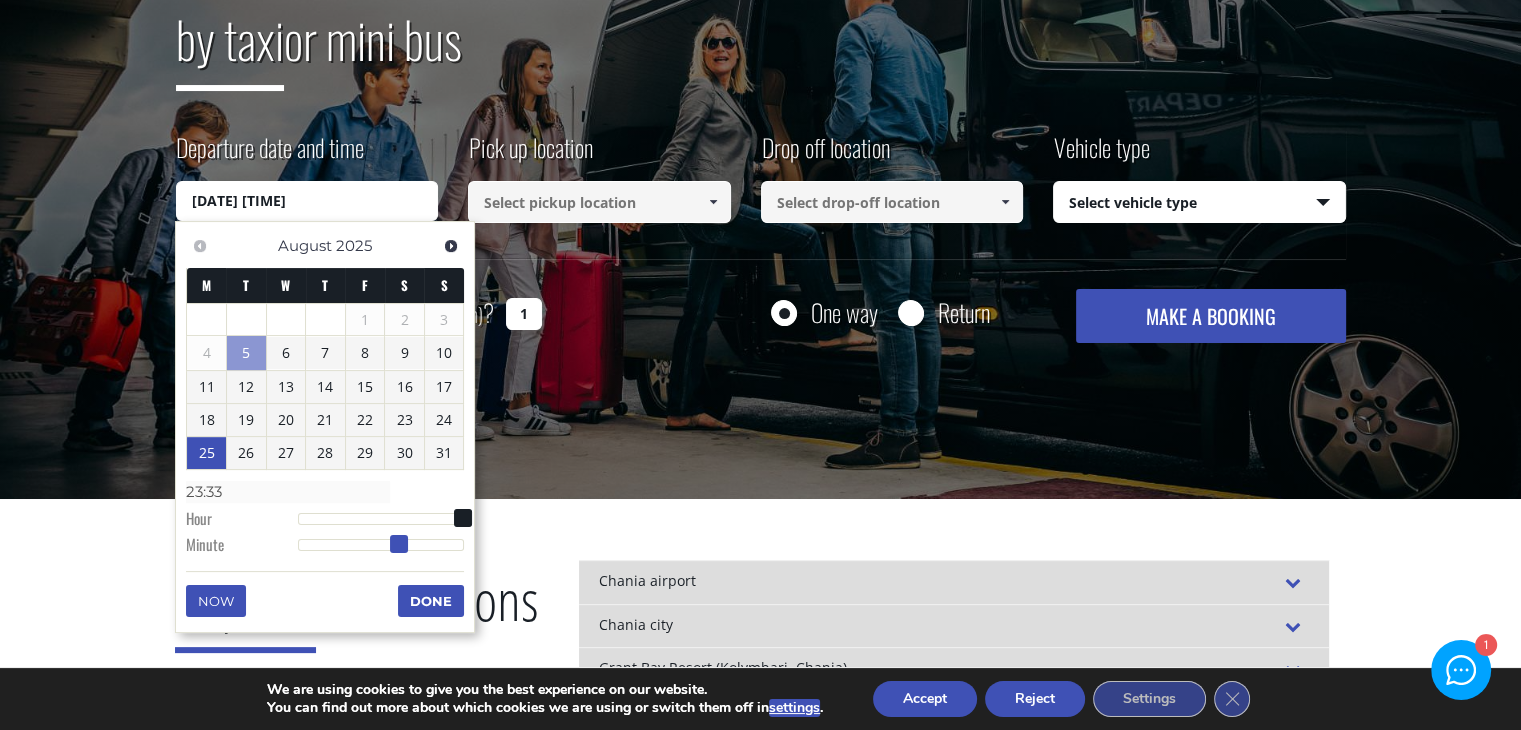 type on "[DATE] [TIME]" 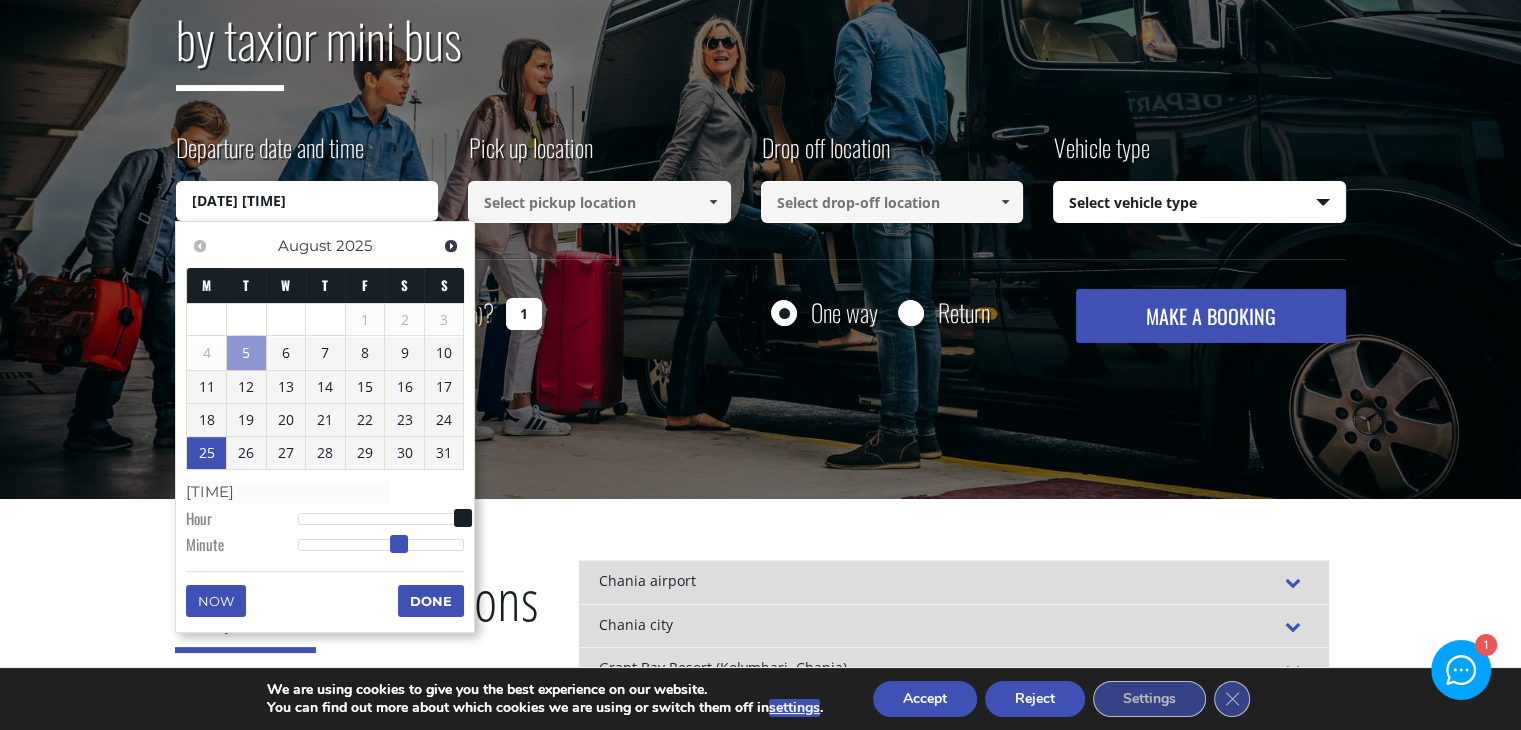 type on "[DATE] [TIME]" 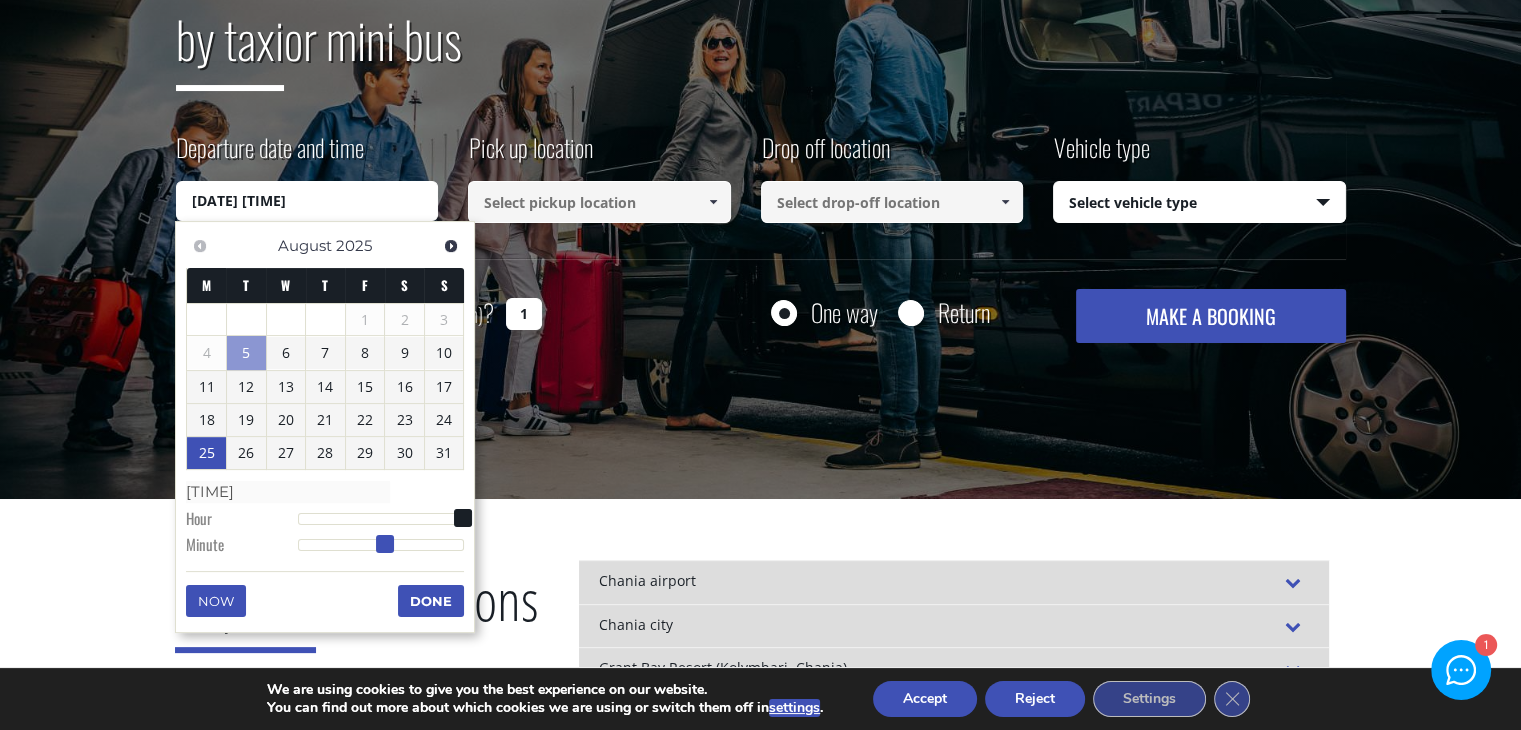 type on "[DATE] [TIME]" 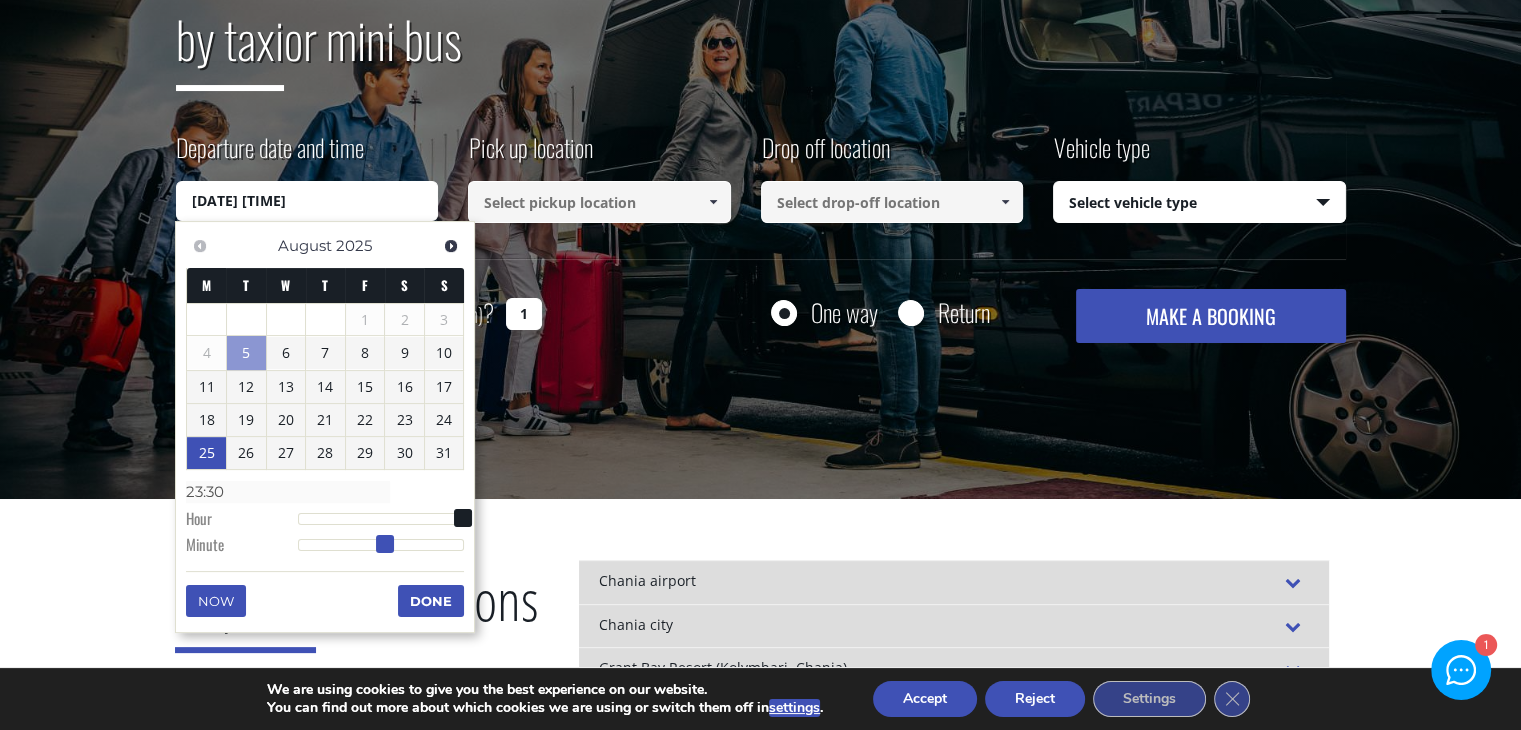 type on "[DATE] [TIME]" 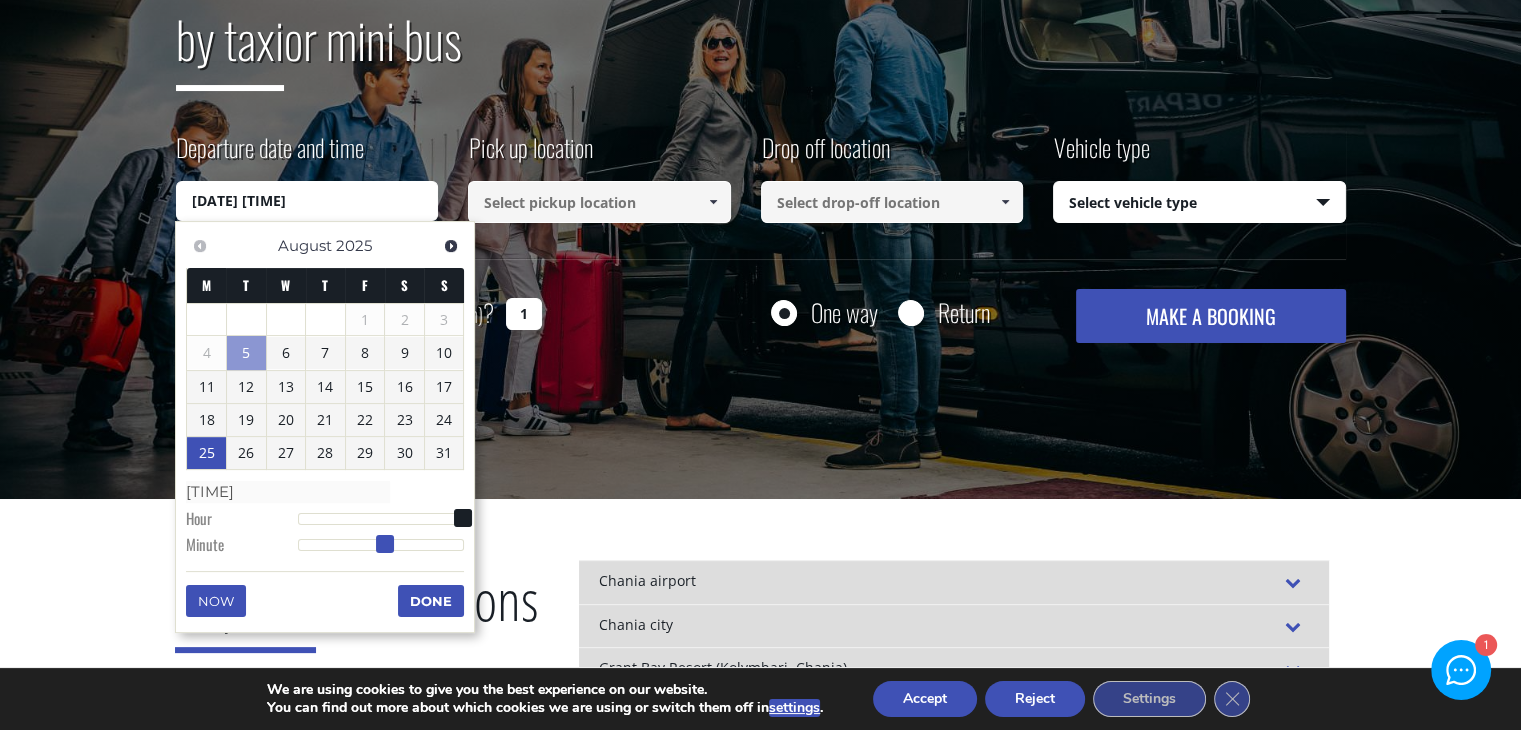 type on "[DATE] [TIME]" 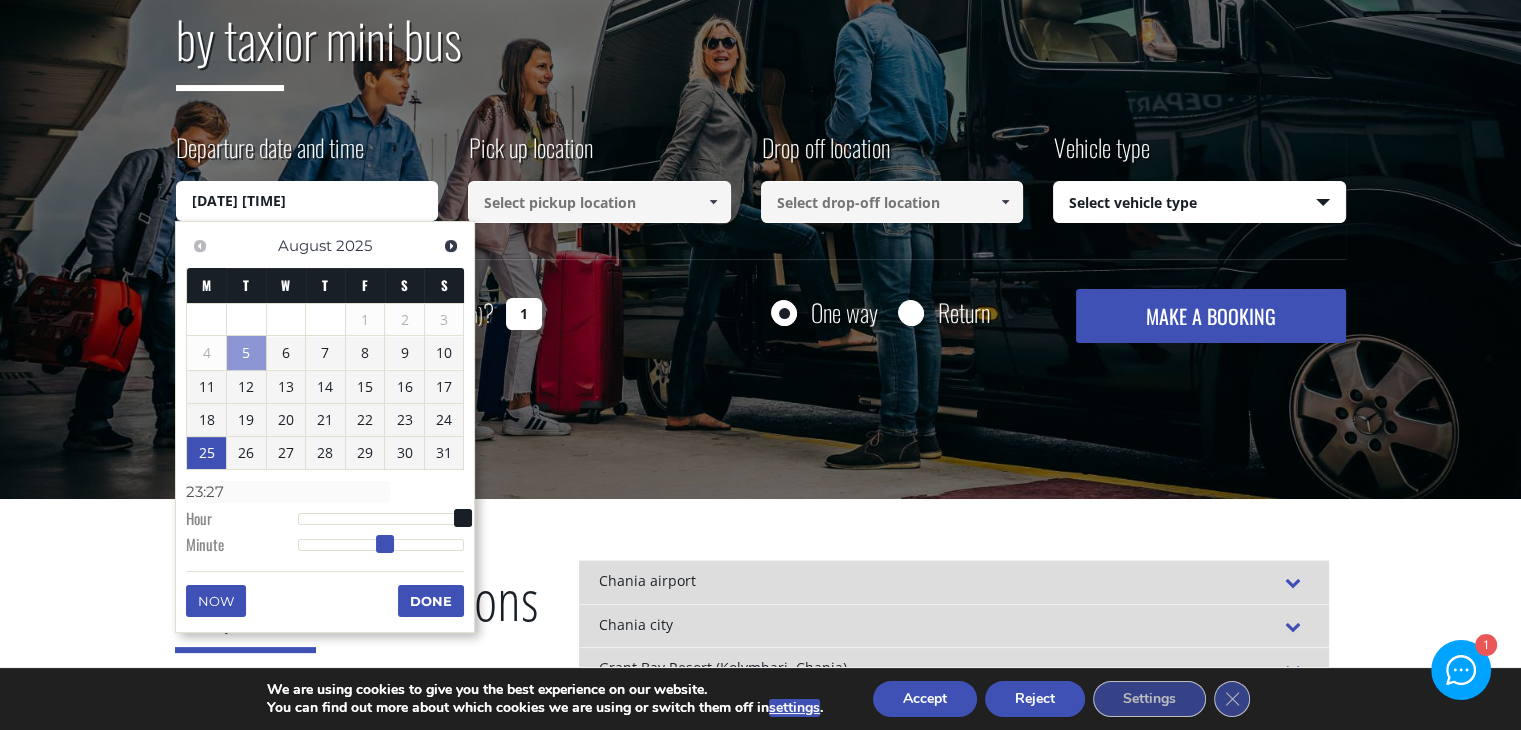 type on "[DATE] [TIME]" 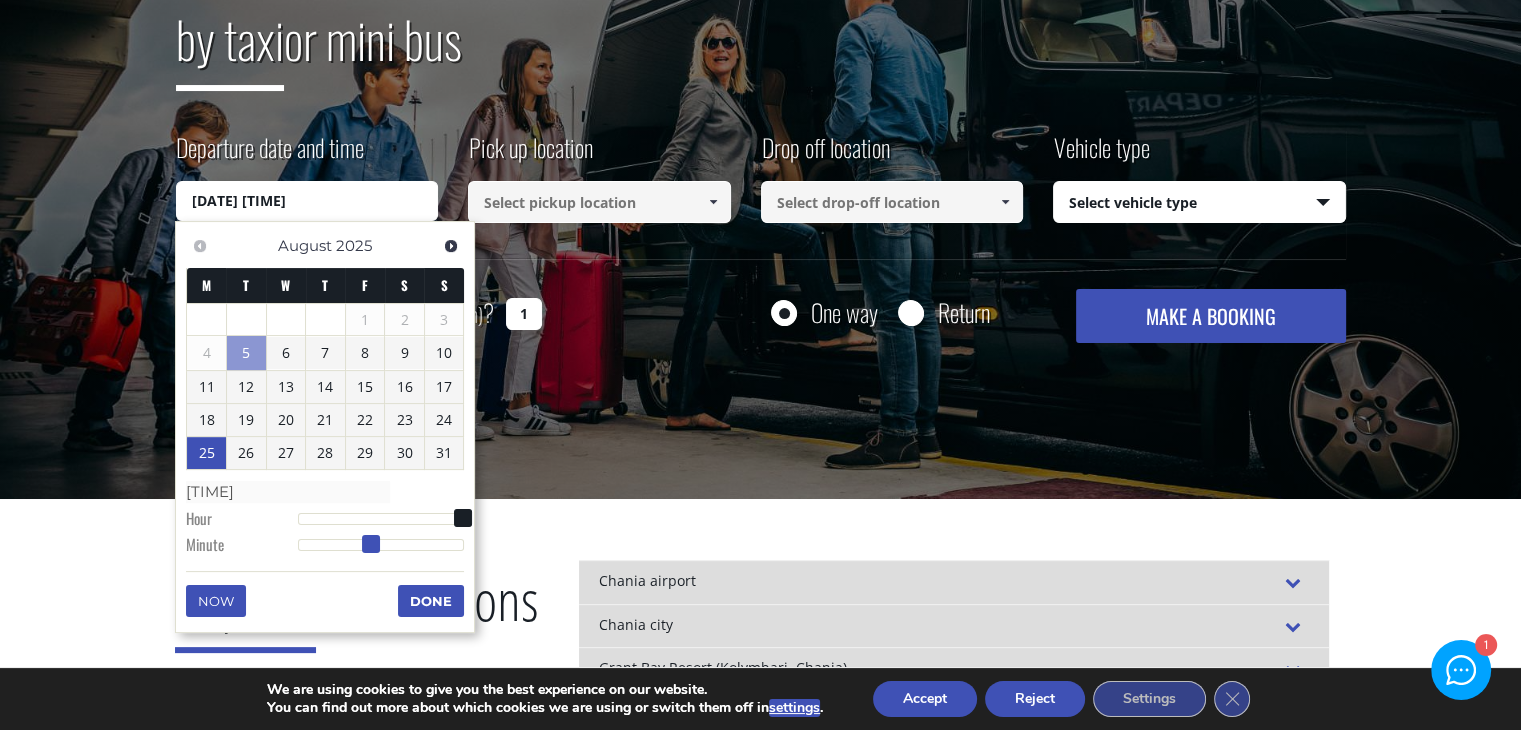 type on "[DATE] [TIME]" 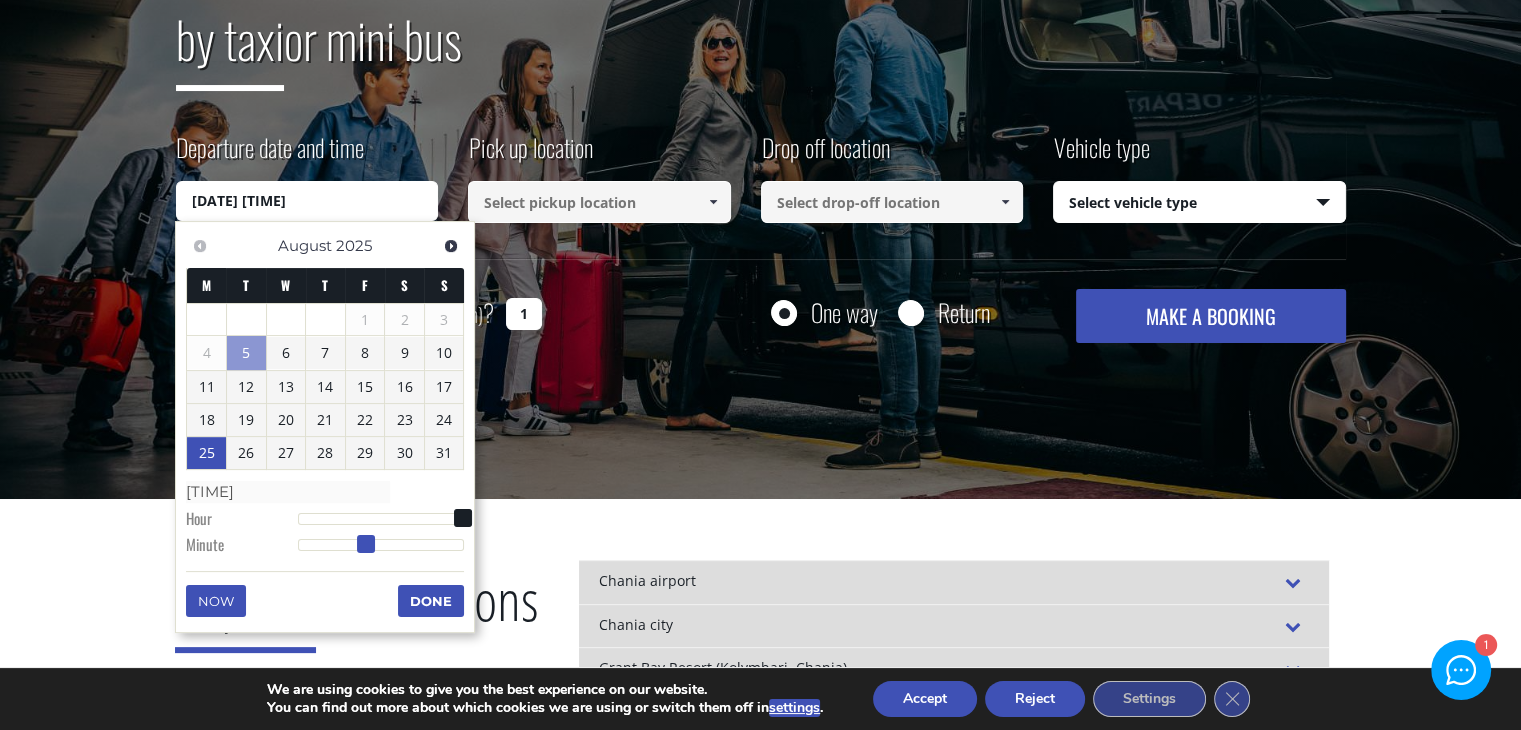type on "[DATE] [TIME]" 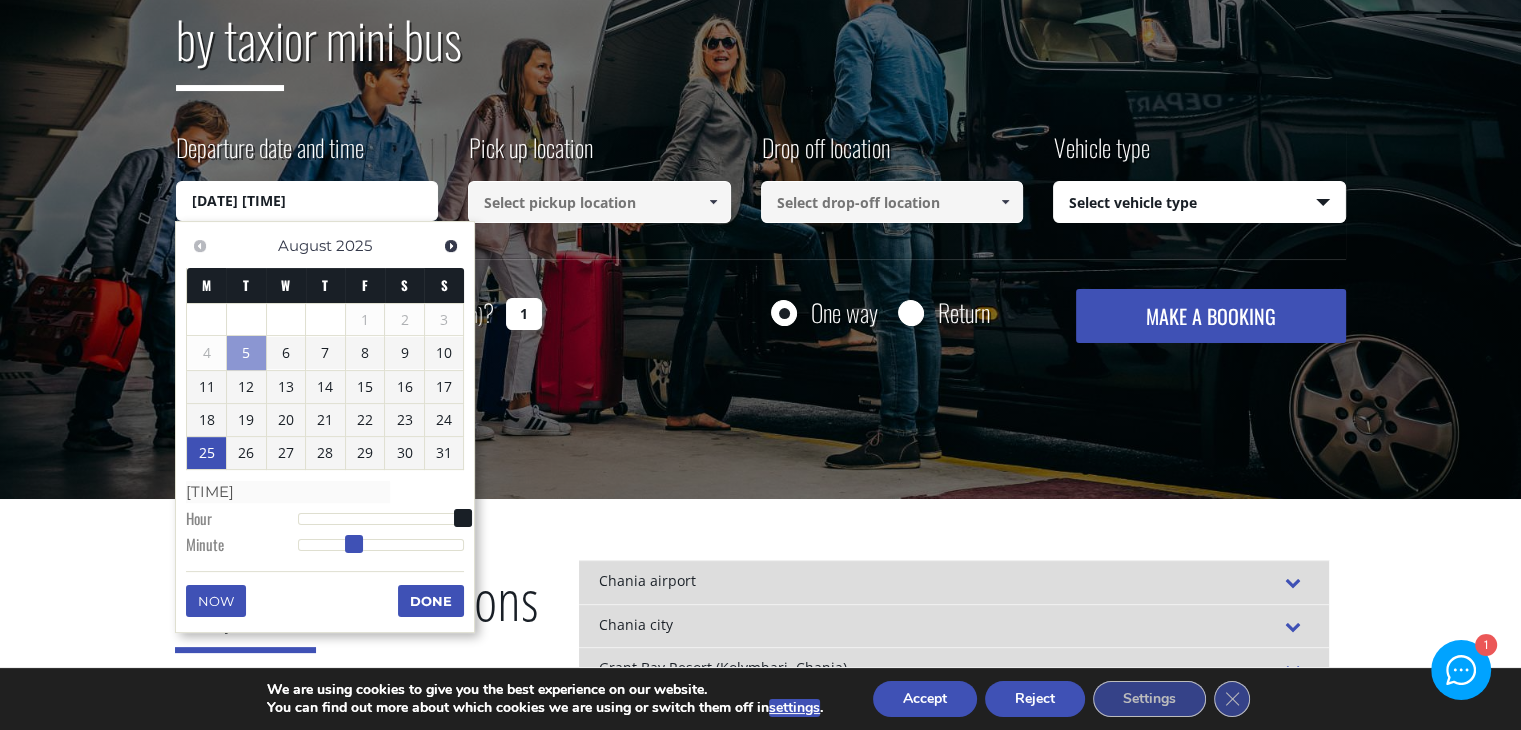 type on "[DATE] [TIME]" 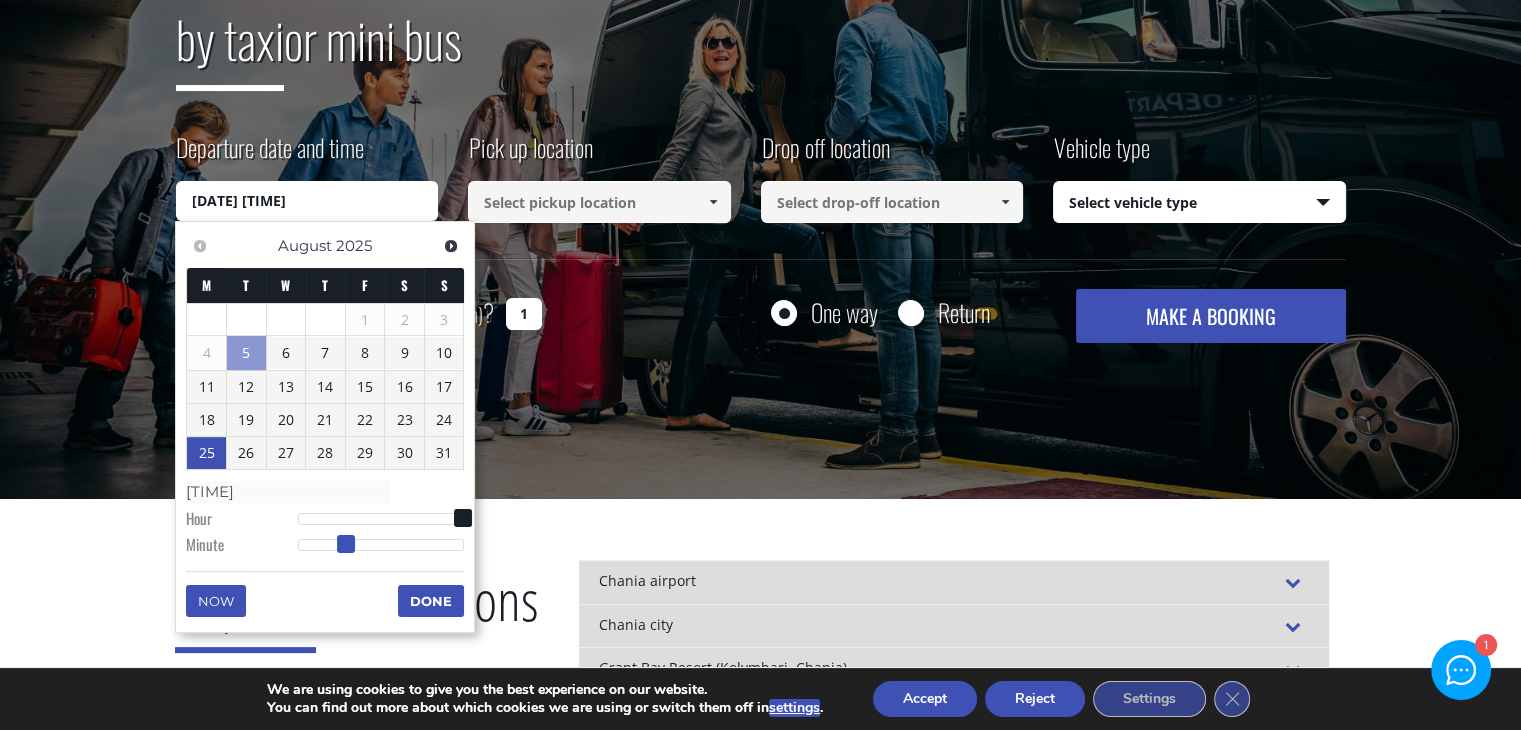 type on "[DATE] [TIME]" 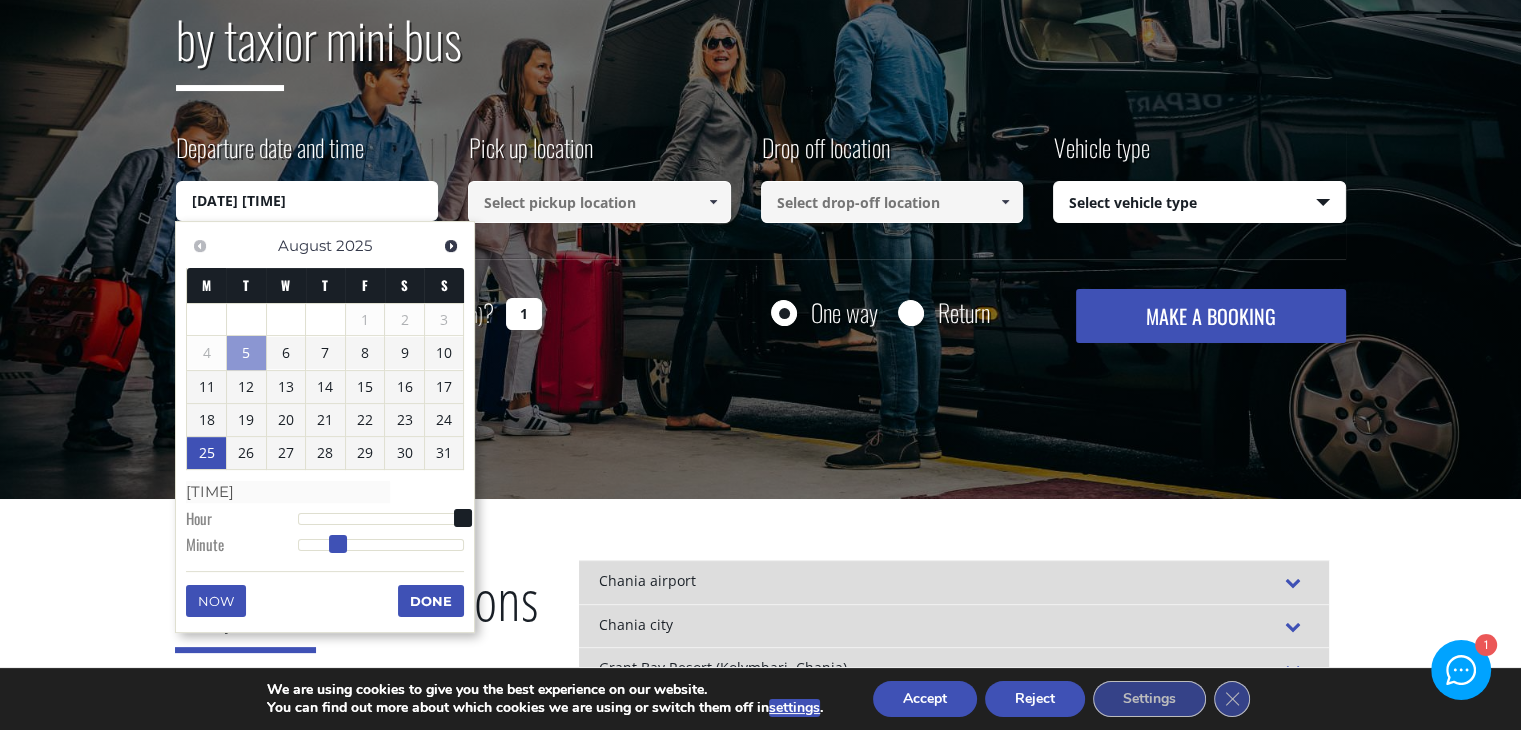 type on "[DATE] [TIME]" 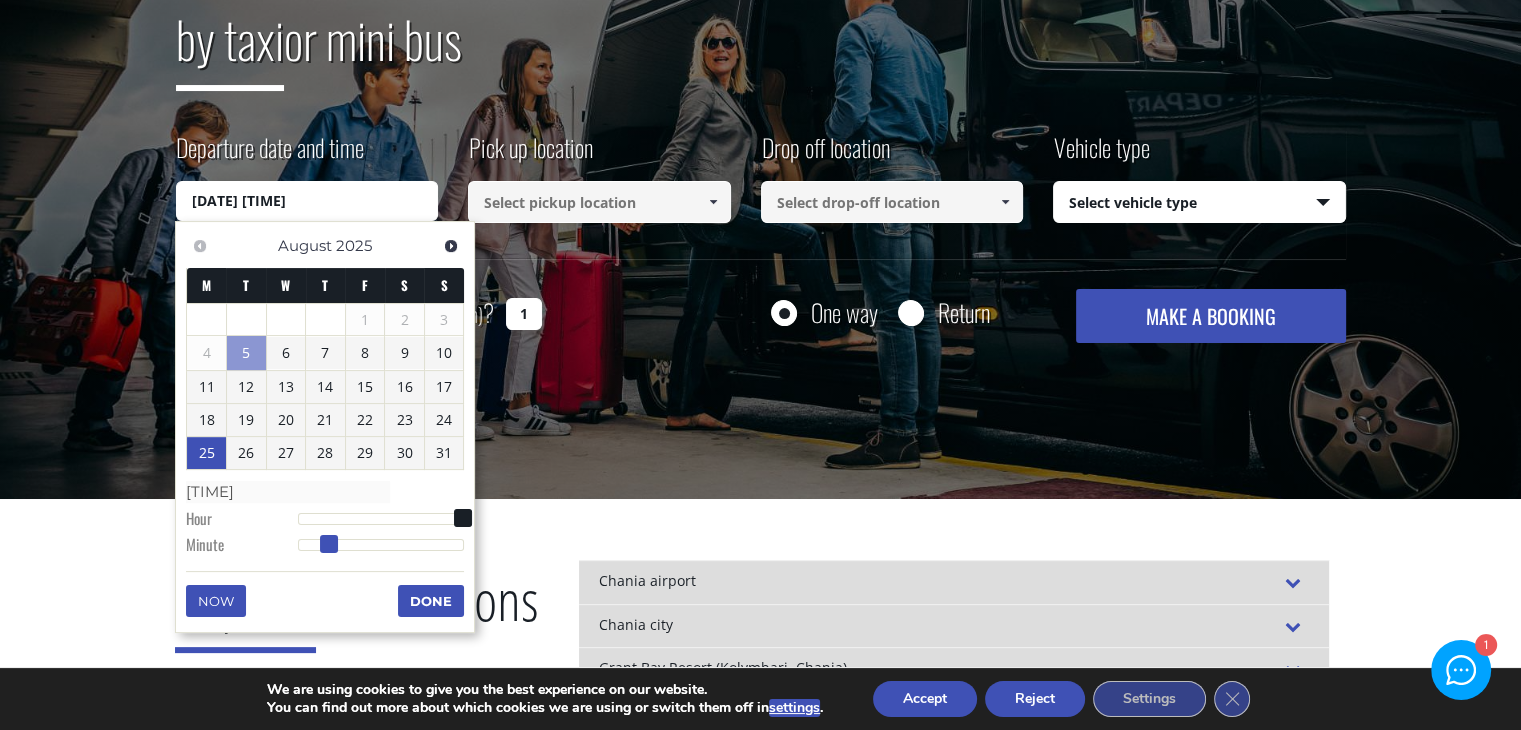 type on "[DATE] [TIME]" 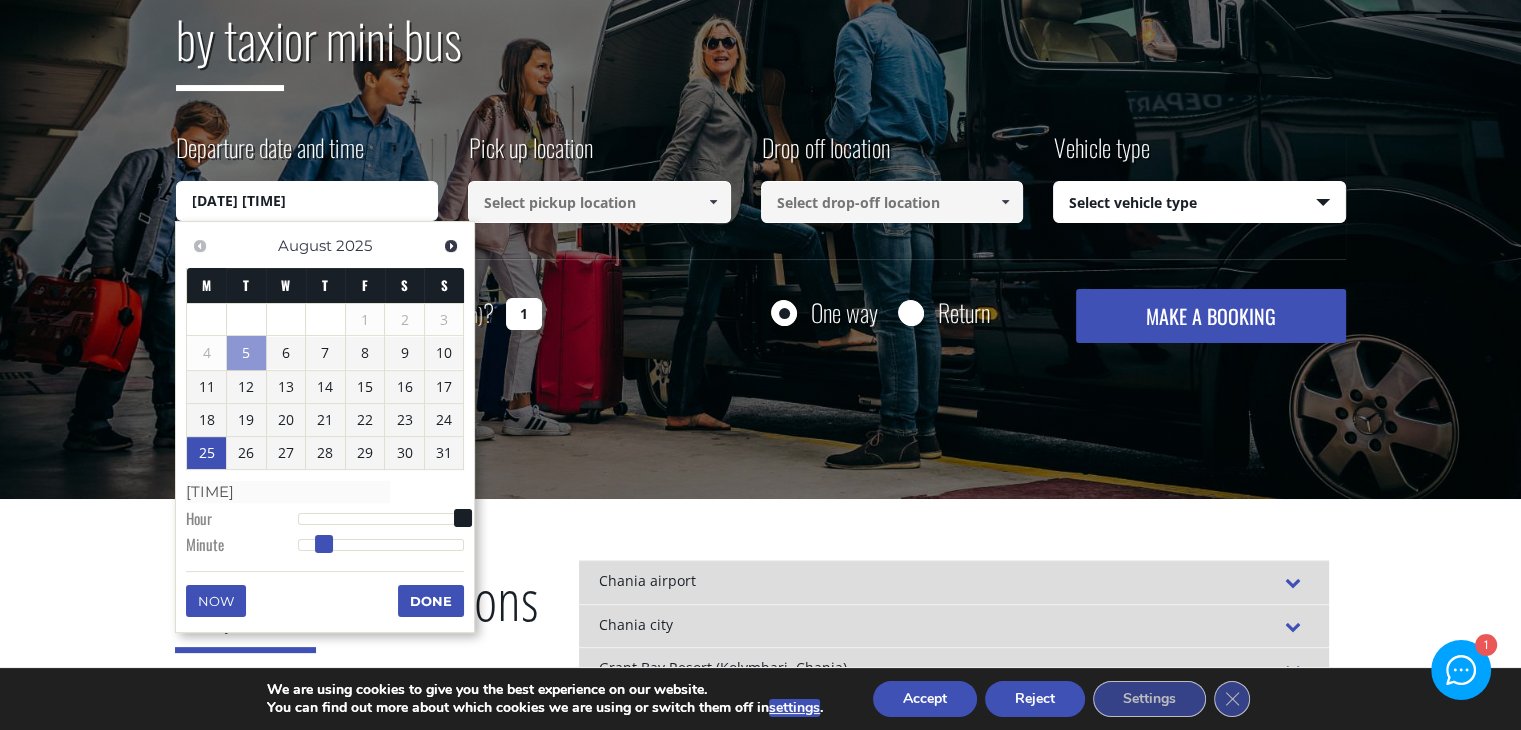 type on "[DATE] [TIME]" 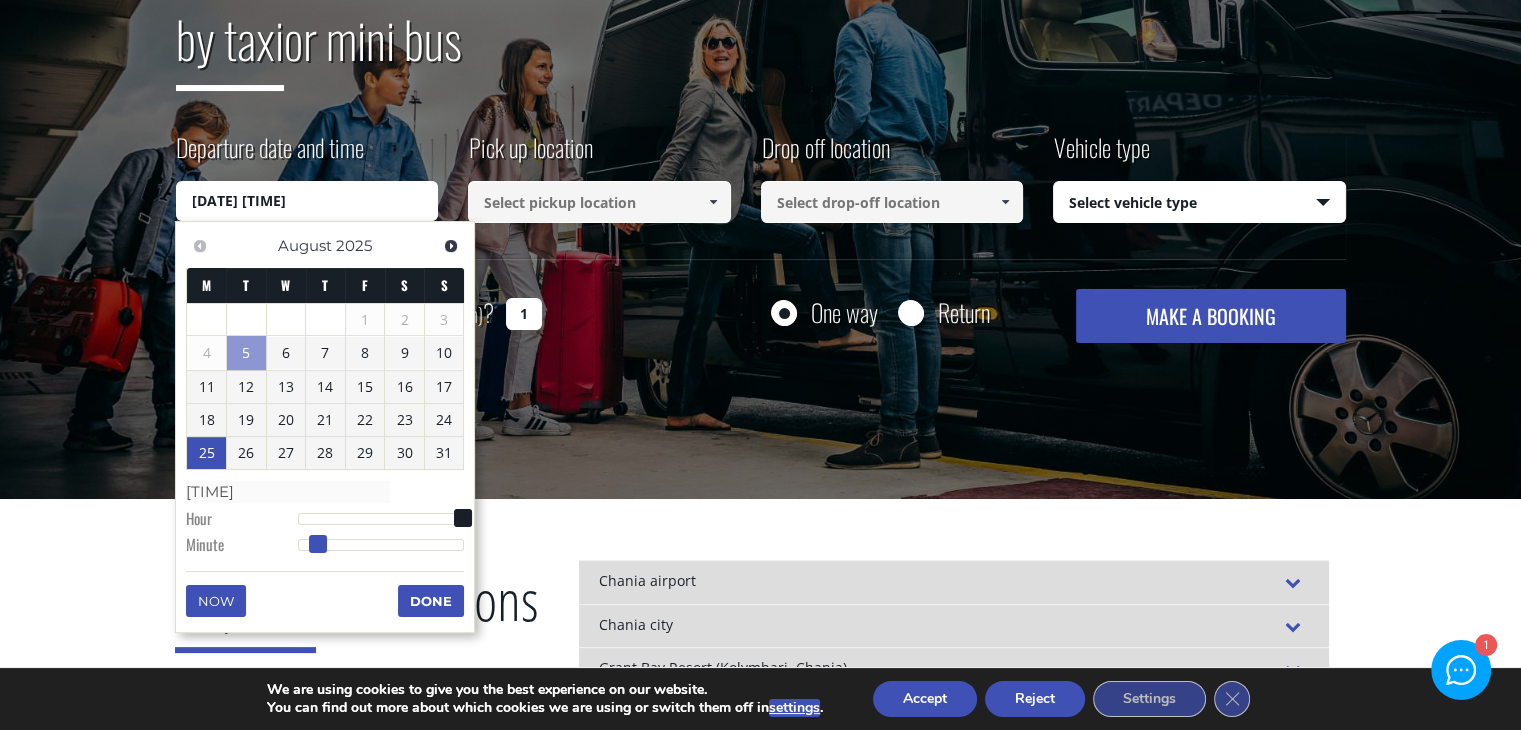 type on "[DATE] [TIME]" 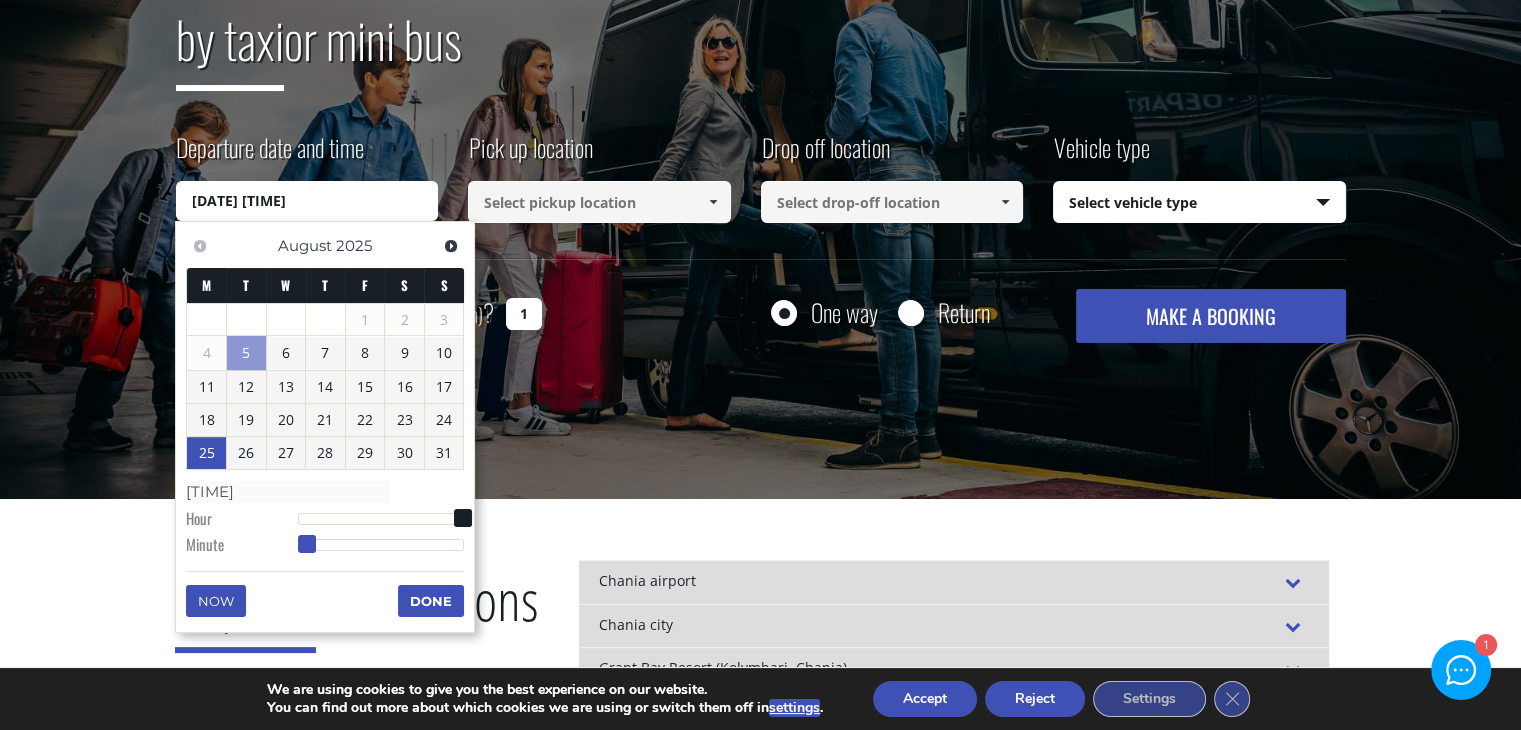 type on "[DATE] [TIME]" 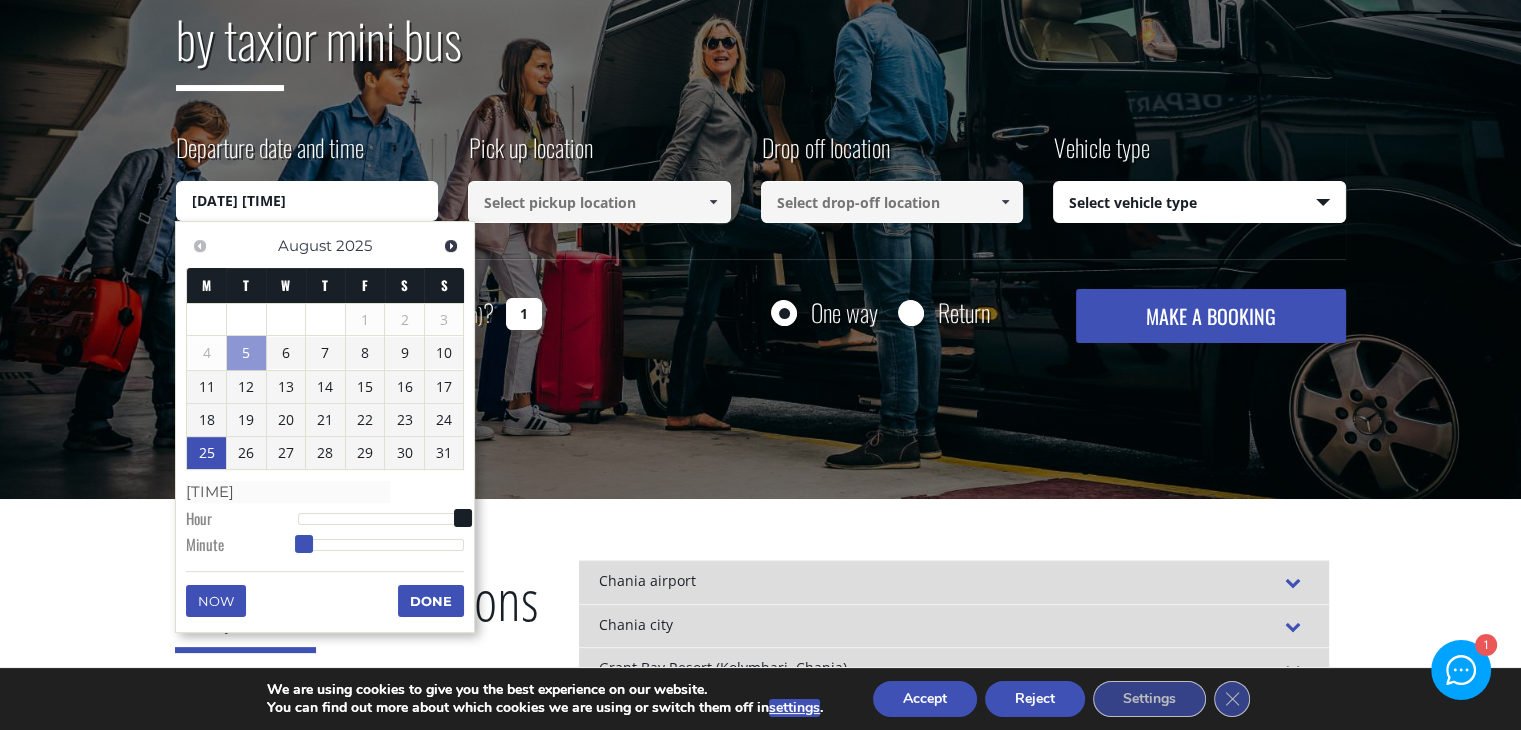 type on "[DATE] [TIME]" 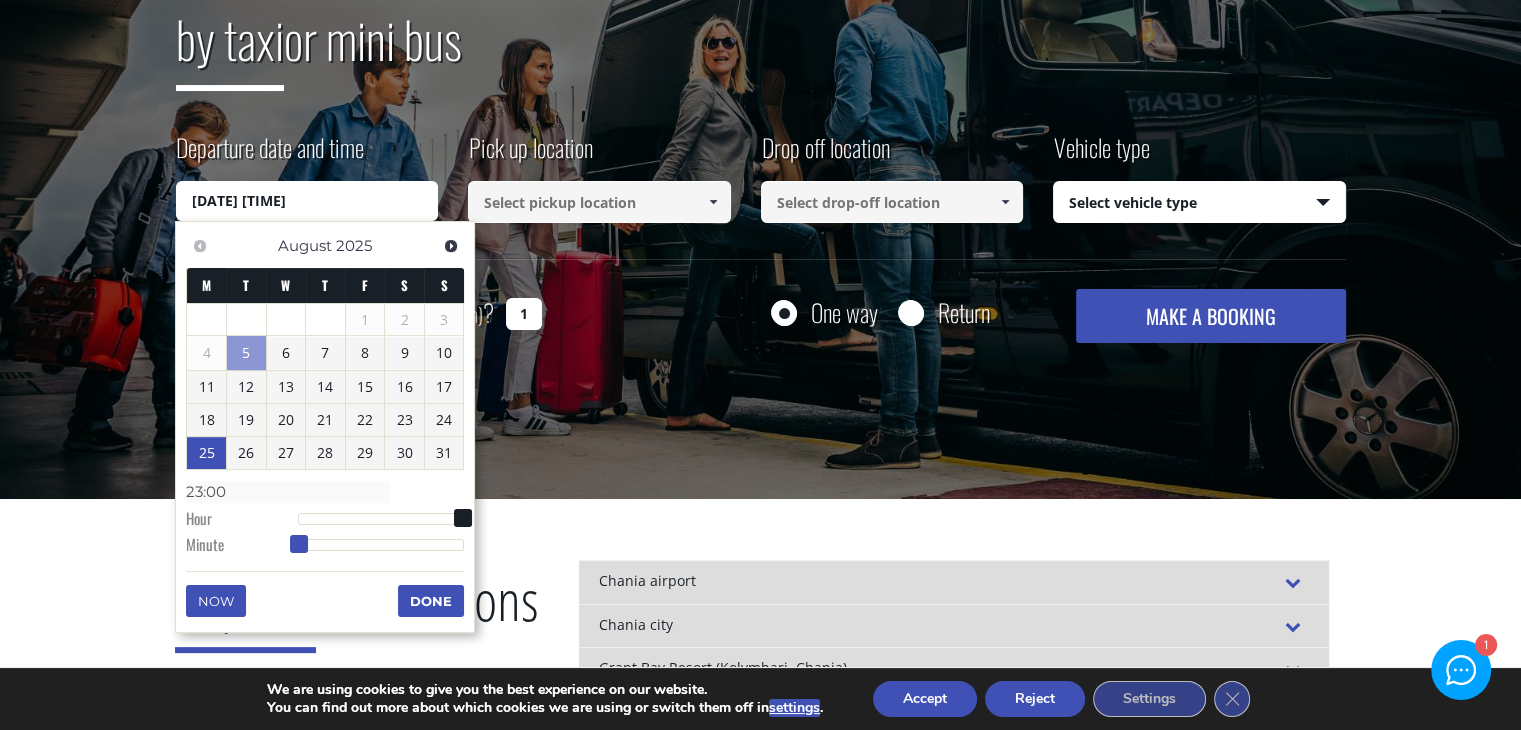 drag, startPoint x: 300, startPoint y: 544, endPoint x: 291, endPoint y: 551, distance: 11.401754 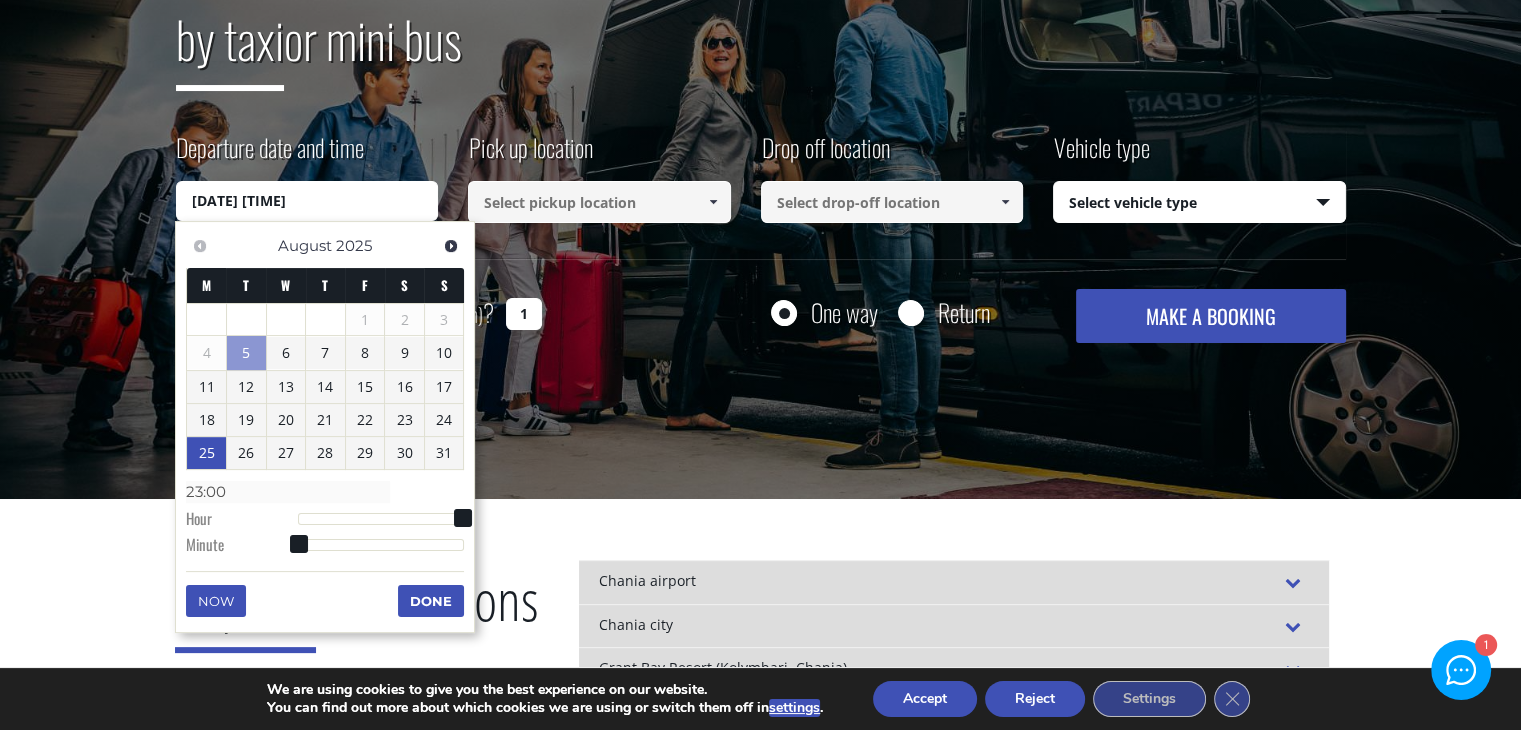 click on "Done" at bounding box center (431, 601) 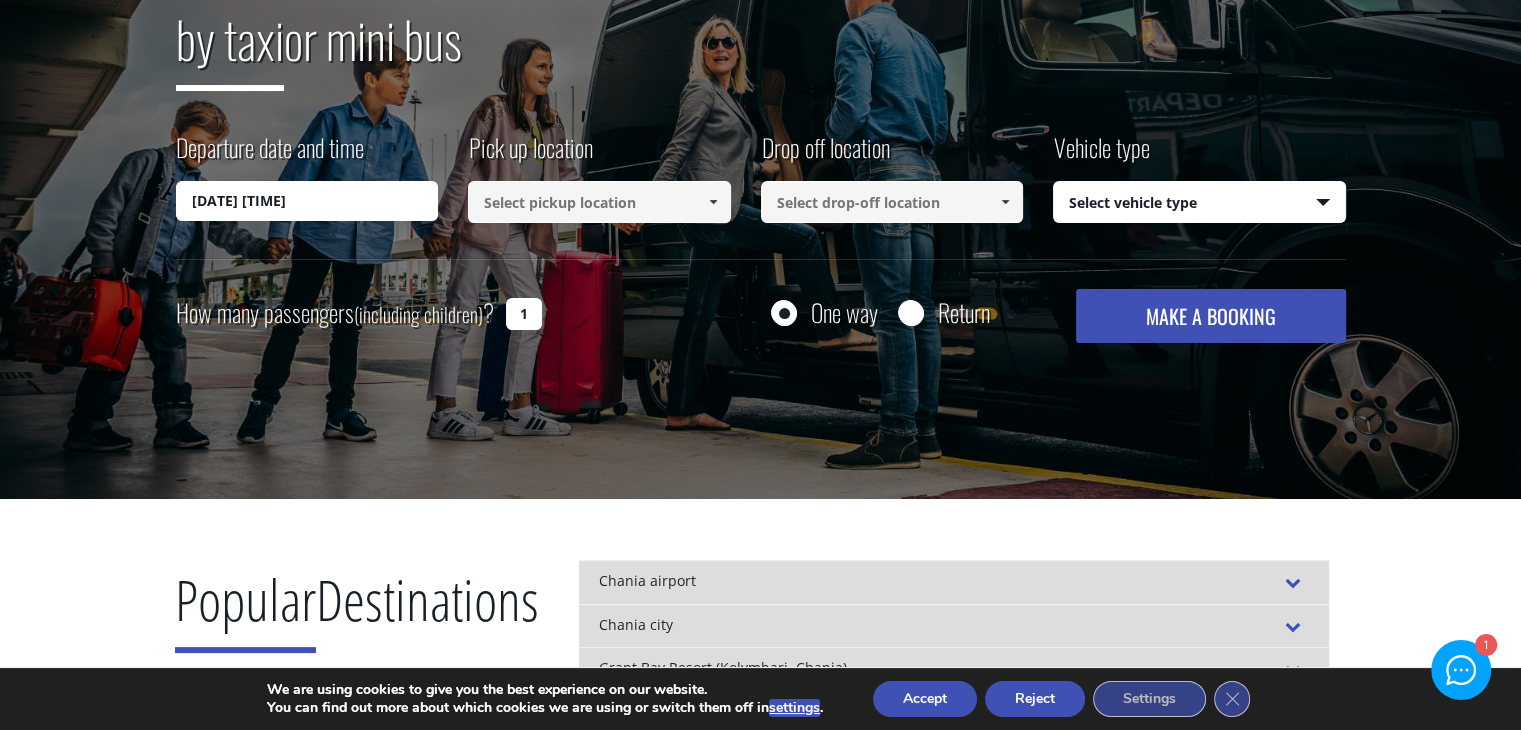 click on "1" at bounding box center [524, 314] 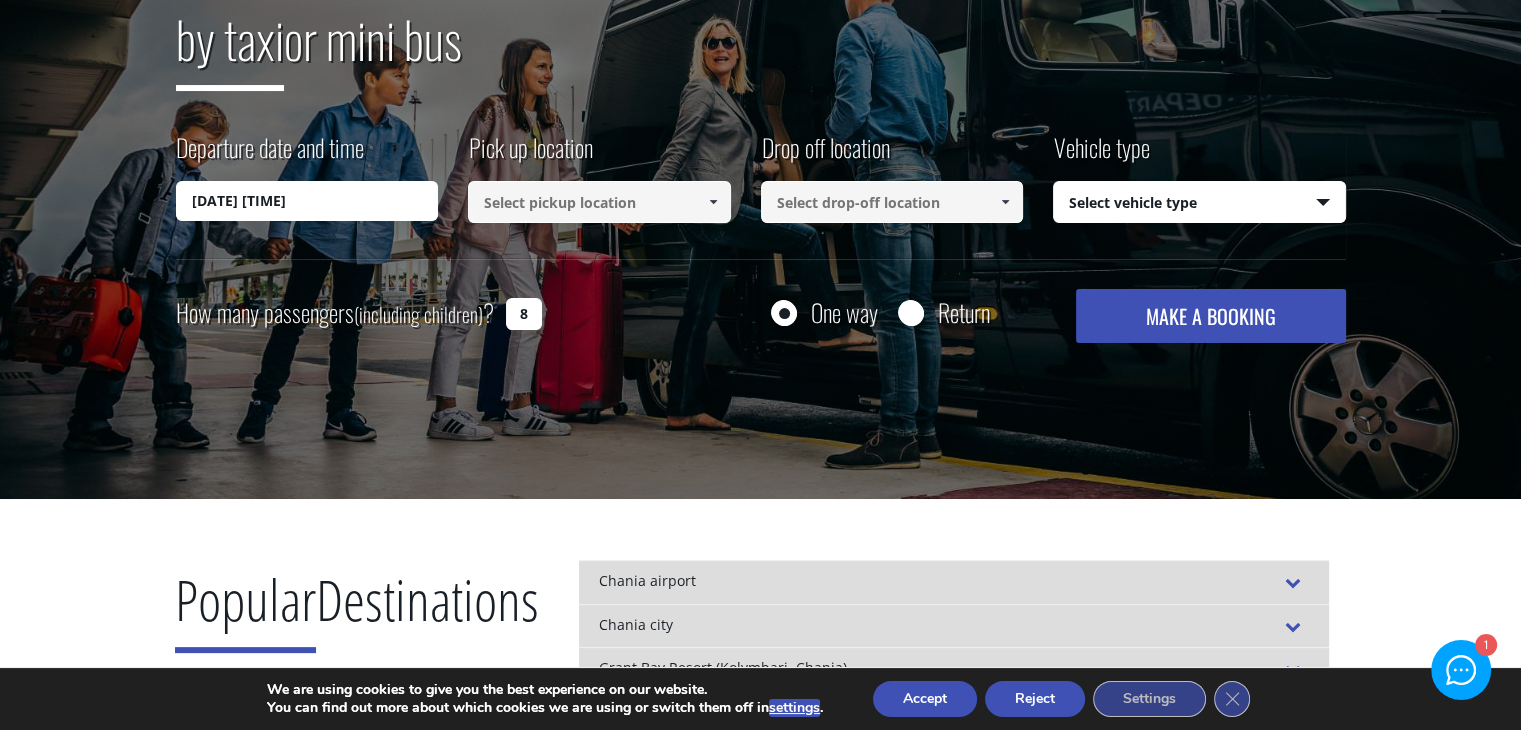 type on "8" 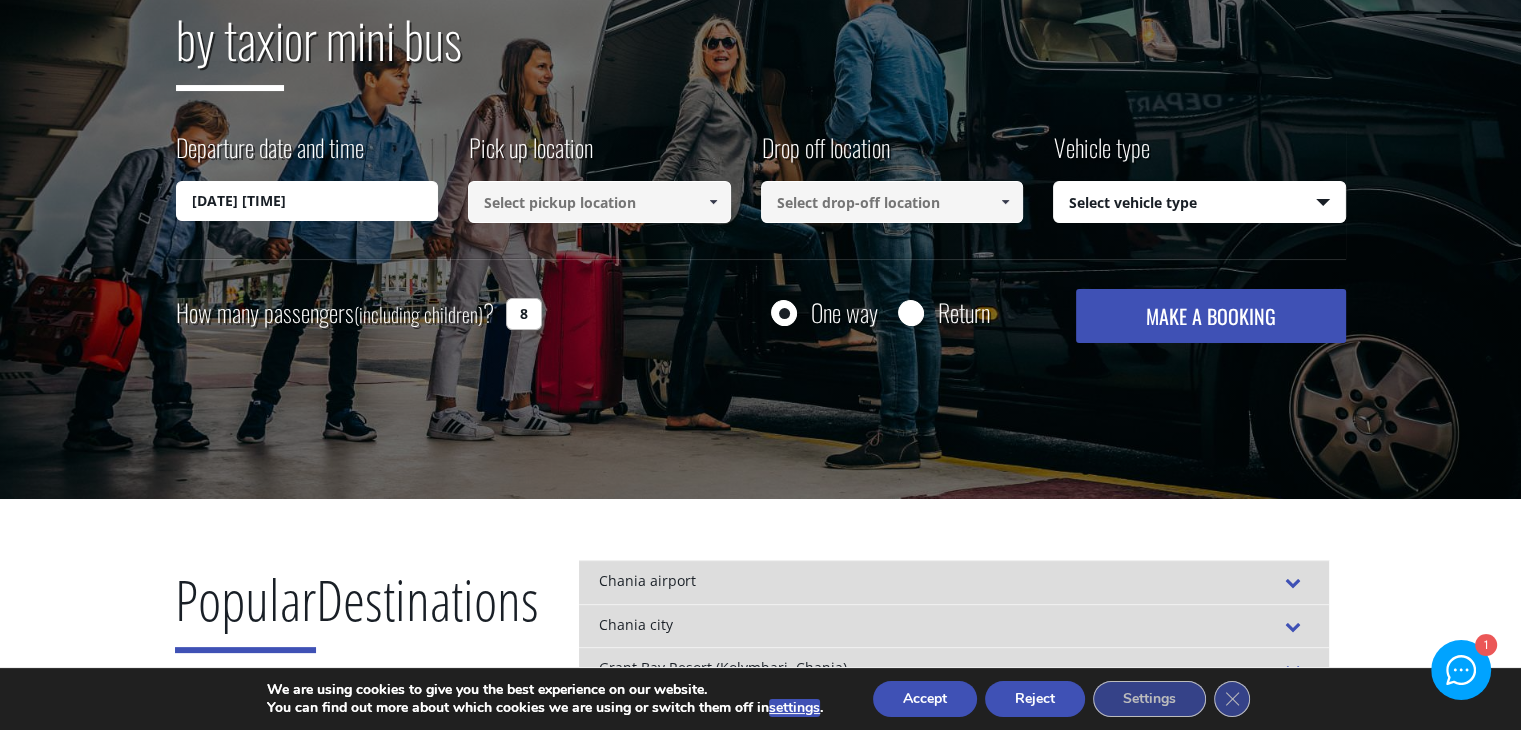 click at bounding box center (599, 202) 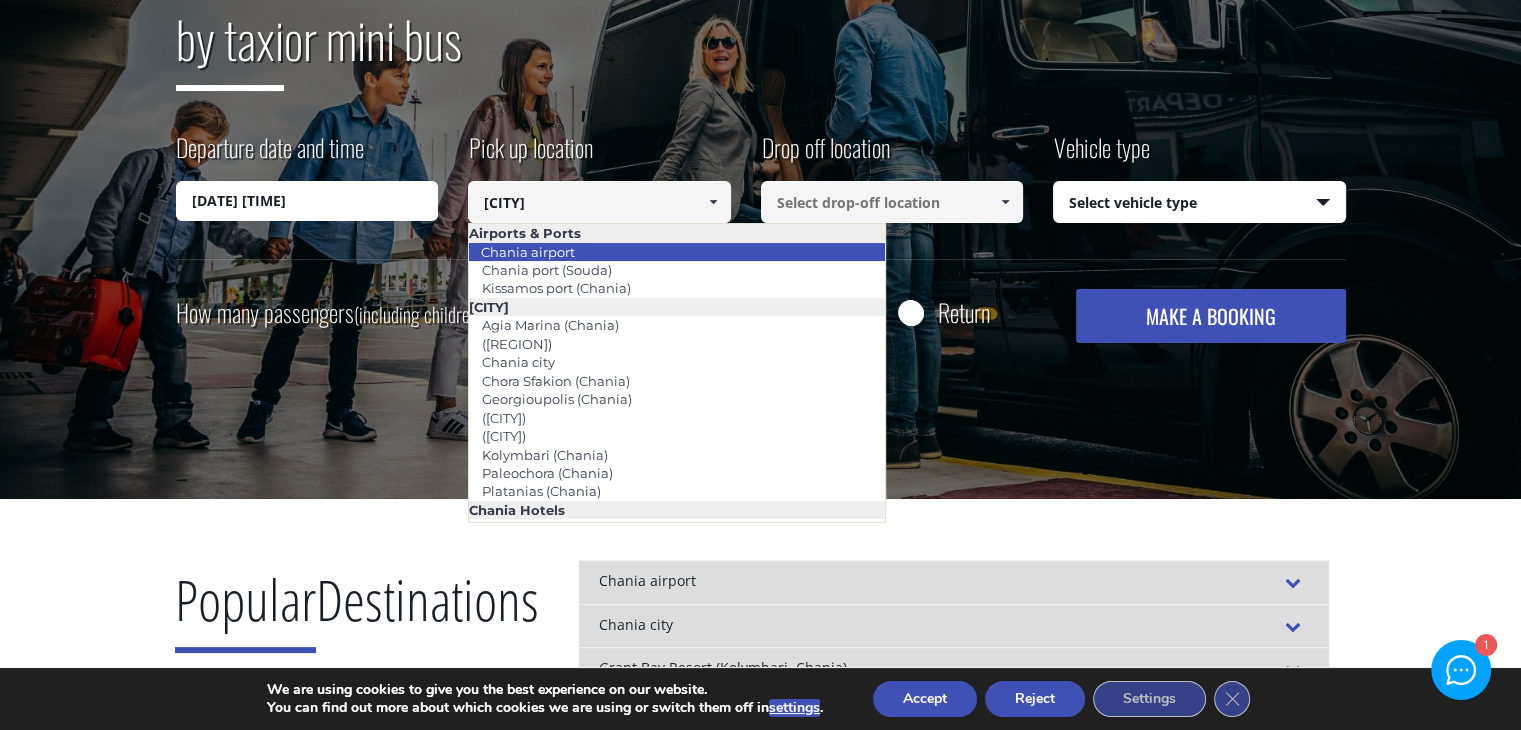 click on "Chania airport" at bounding box center [528, 252] 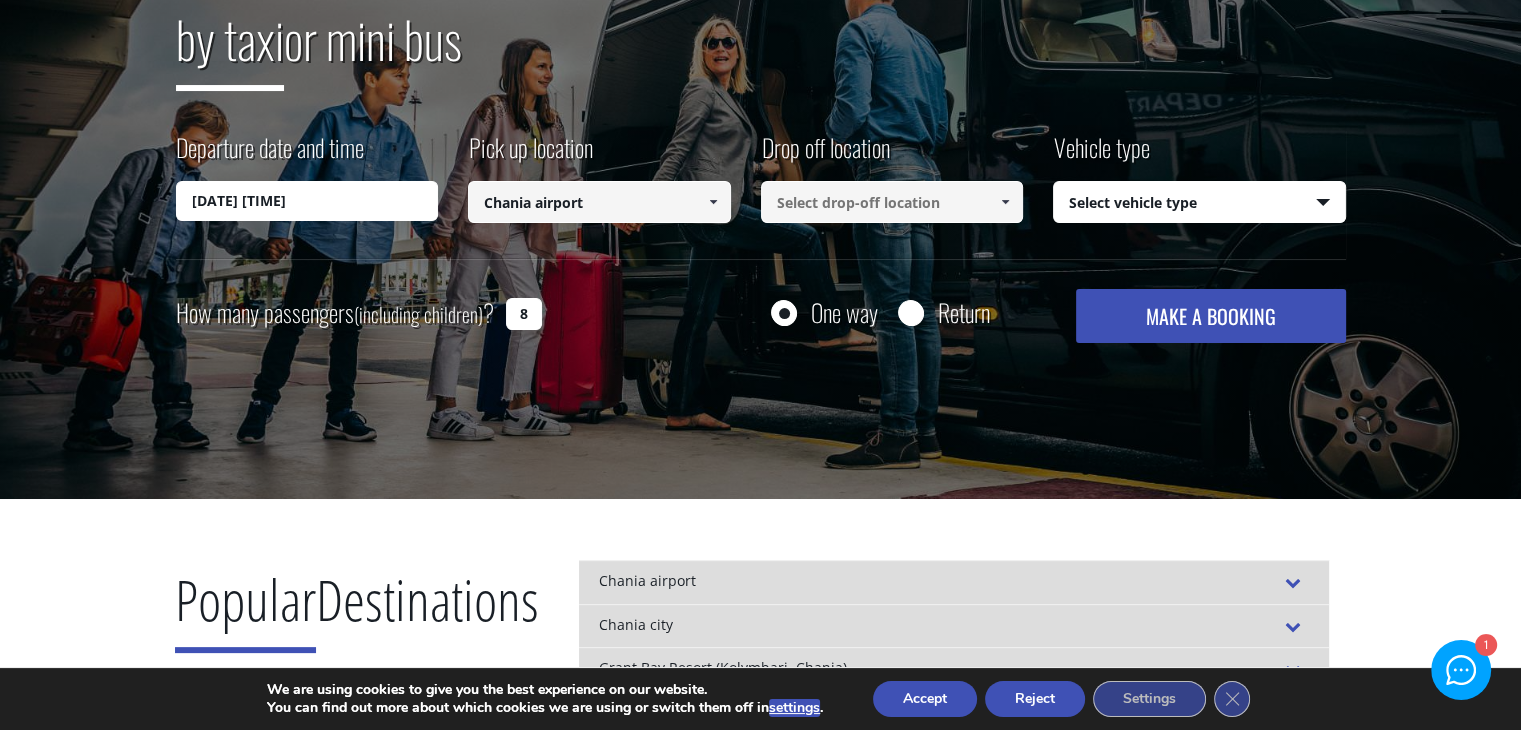 type on "Chania airport" 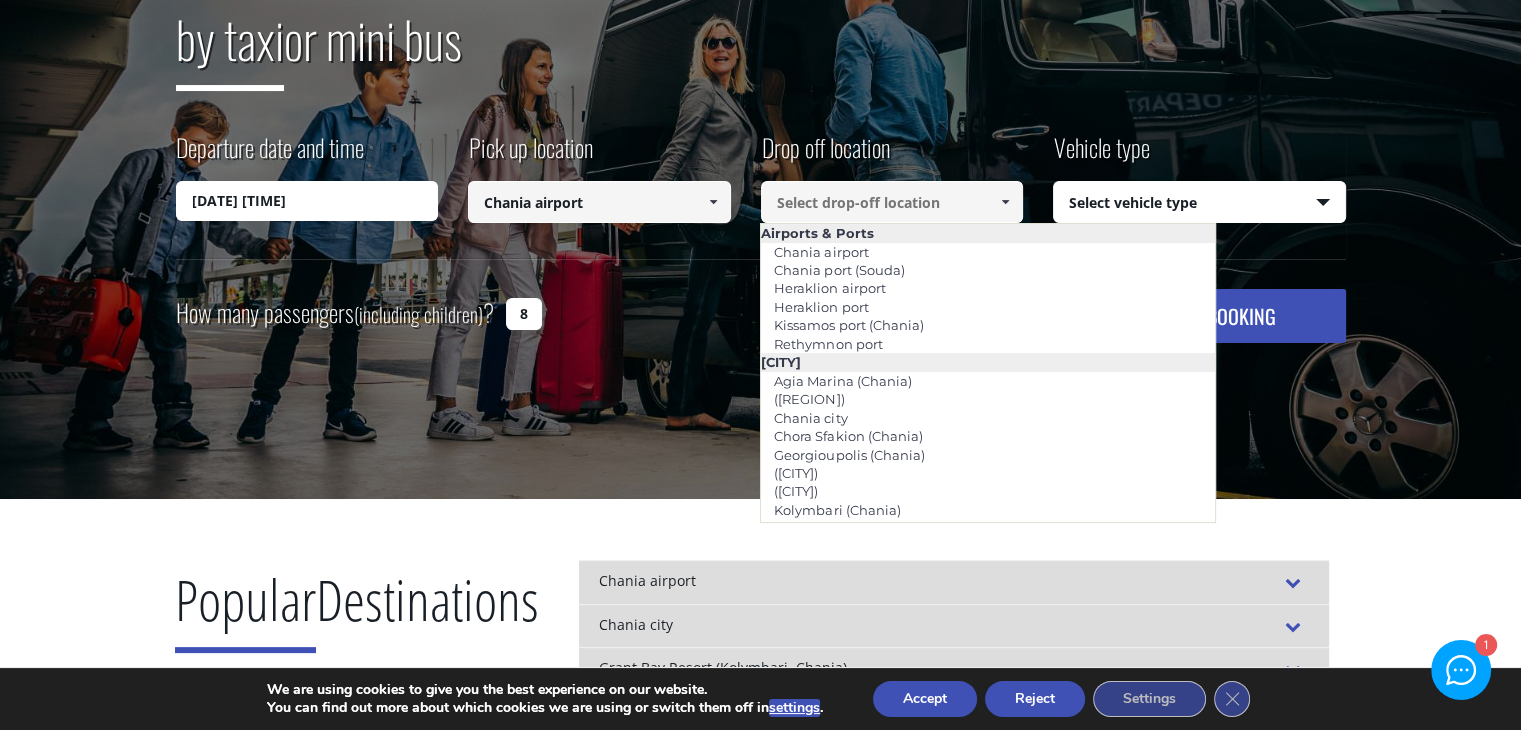 paste on "[NAME] & Water Park" 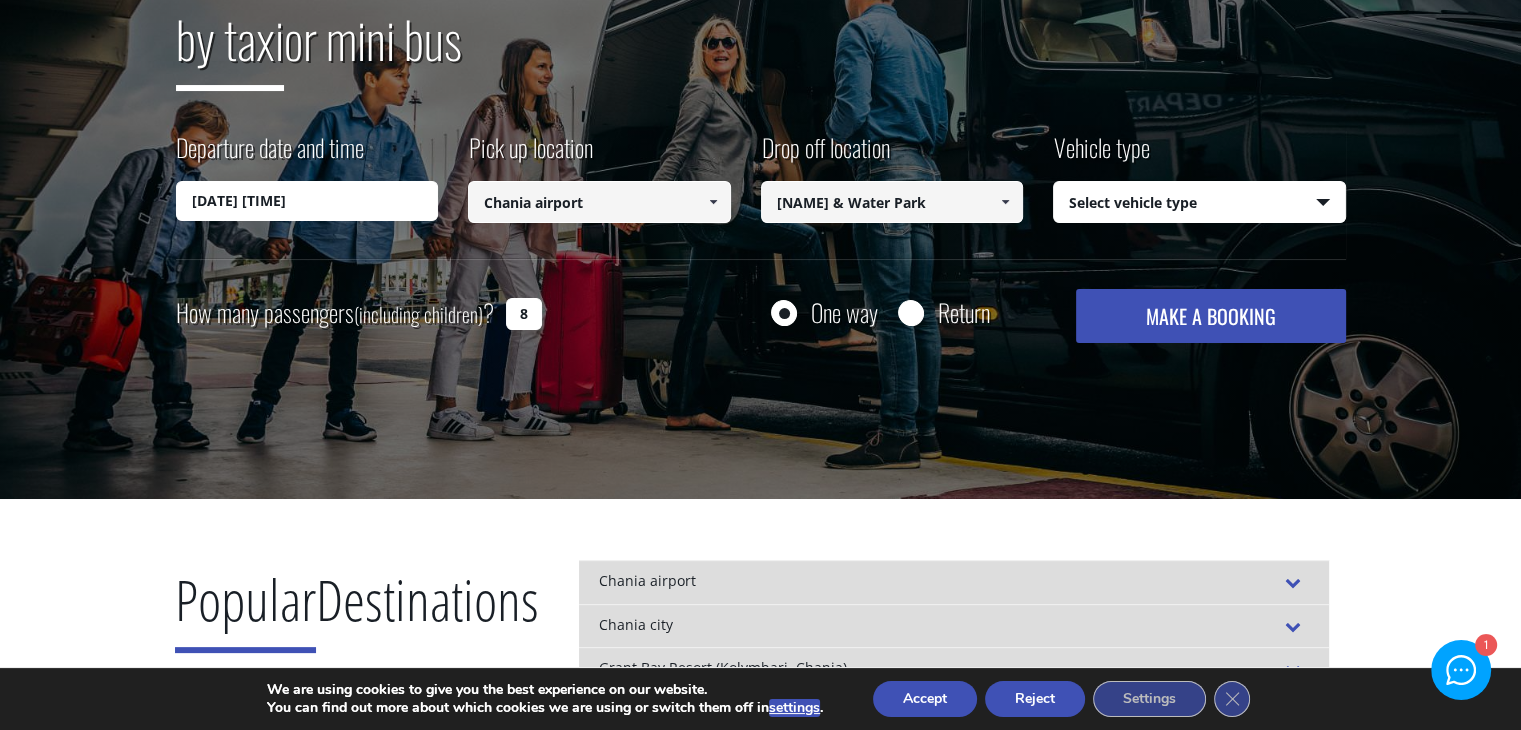 click on "[NAME] & Water Park" at bounding box center [892, 202] 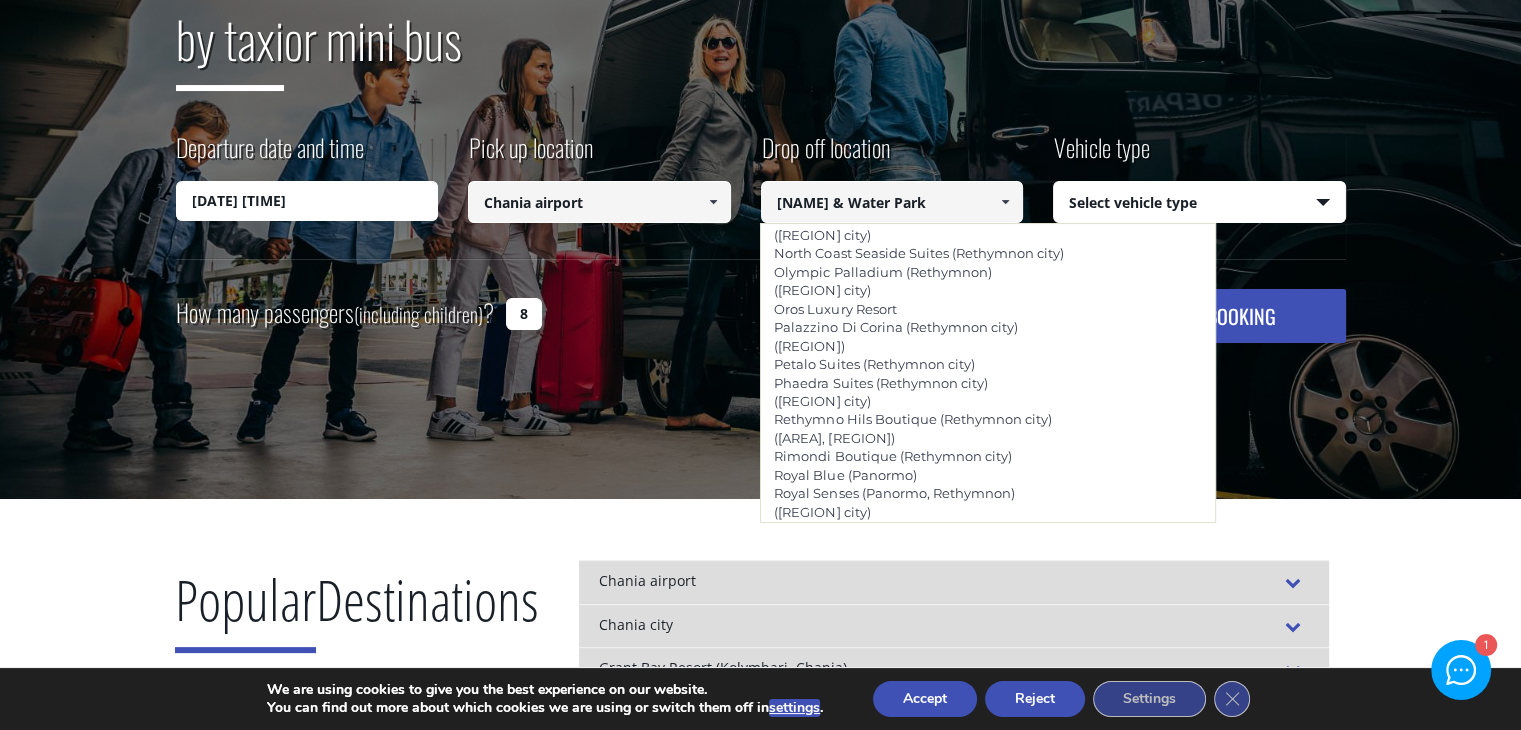 scroll, scrollTop: 4443, scrollLeft: 0, axis: vertical 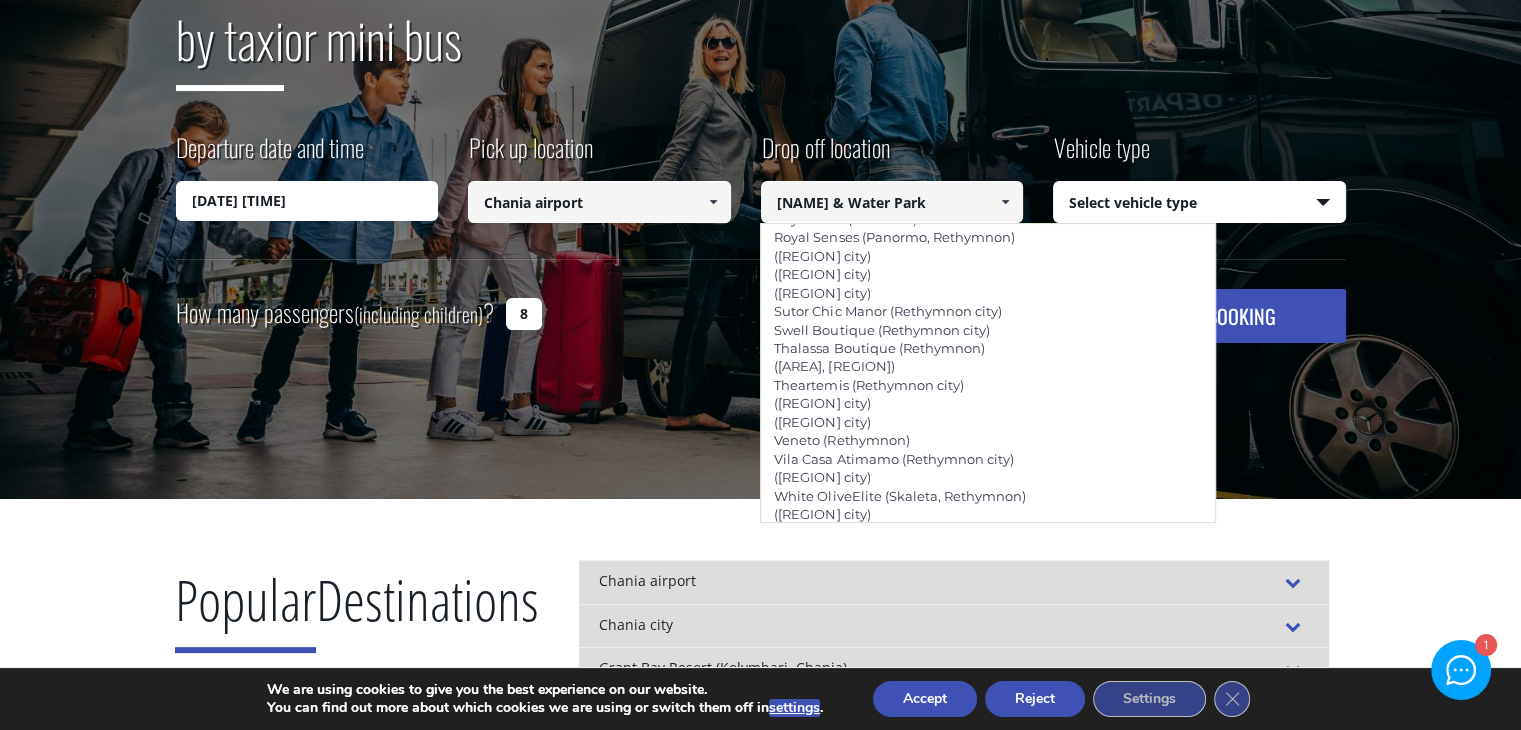 click on "by taxi  or mini bus" at bounding box center (761, 52) 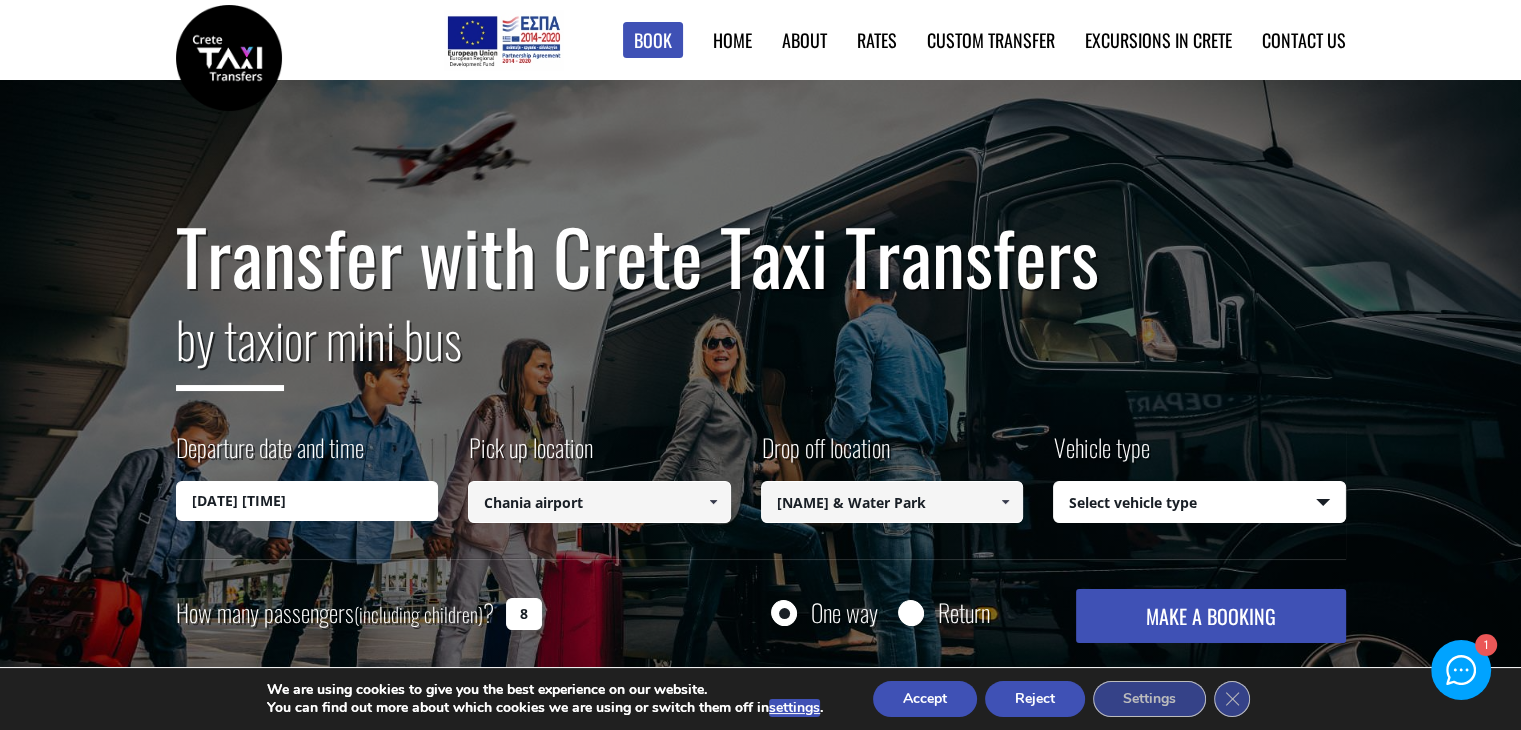 scroll, scrollTop: 200, scrollLeft: 0, axis: vertical 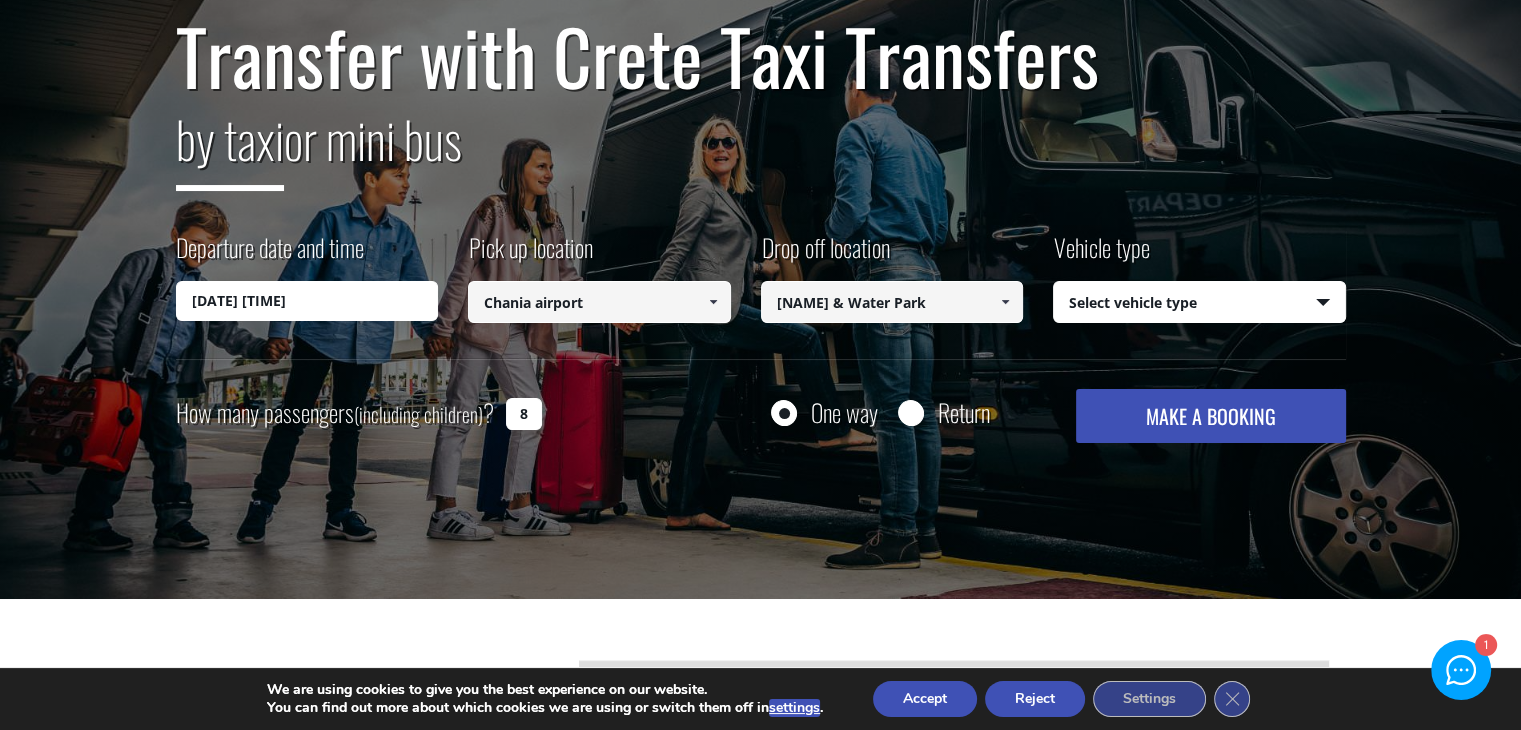drag, startPoint x: 916, startPoint y: 410, endPoint x: 929, endPoint y: 417, distance: 14.764823 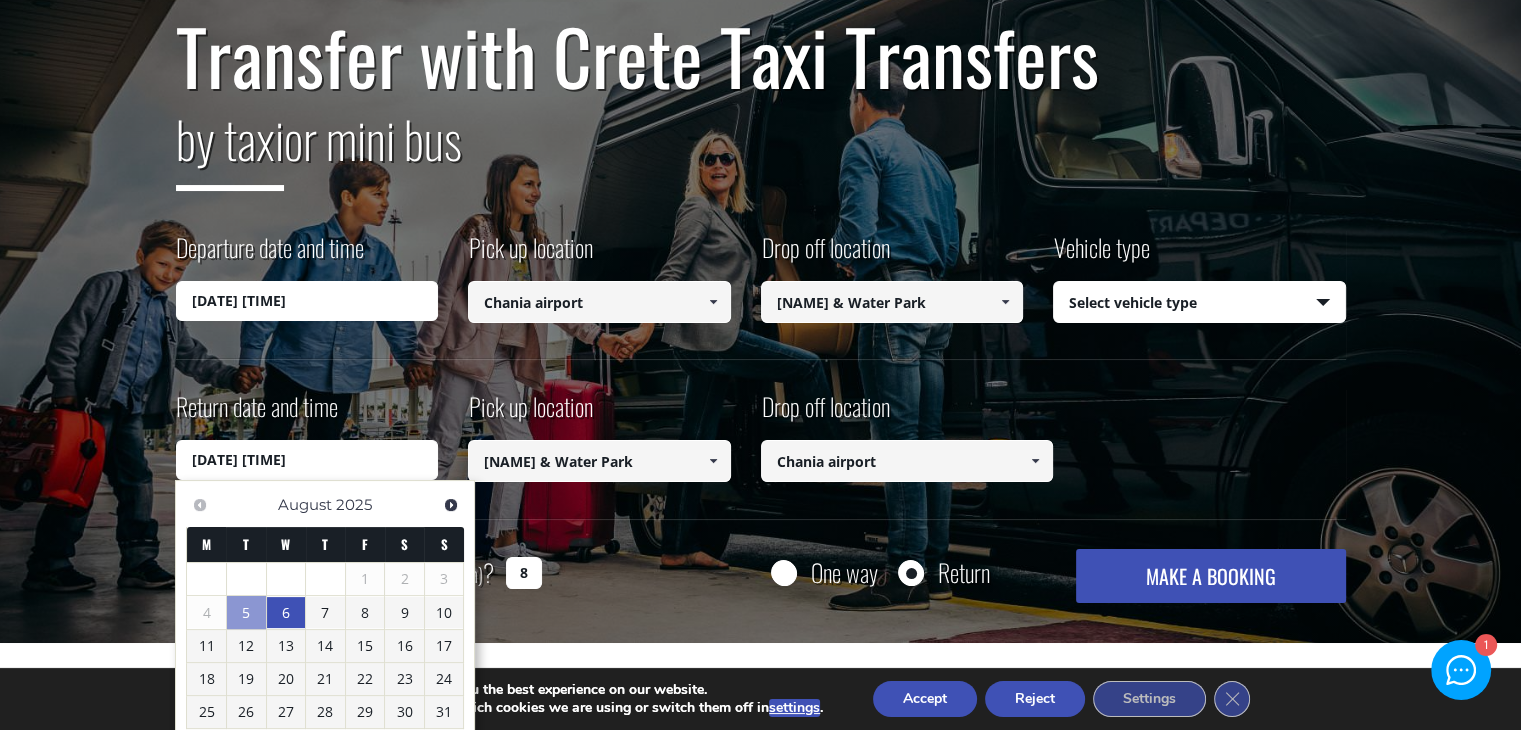 click on "[DATE] [TIME]" at bounding box center (307, 460) 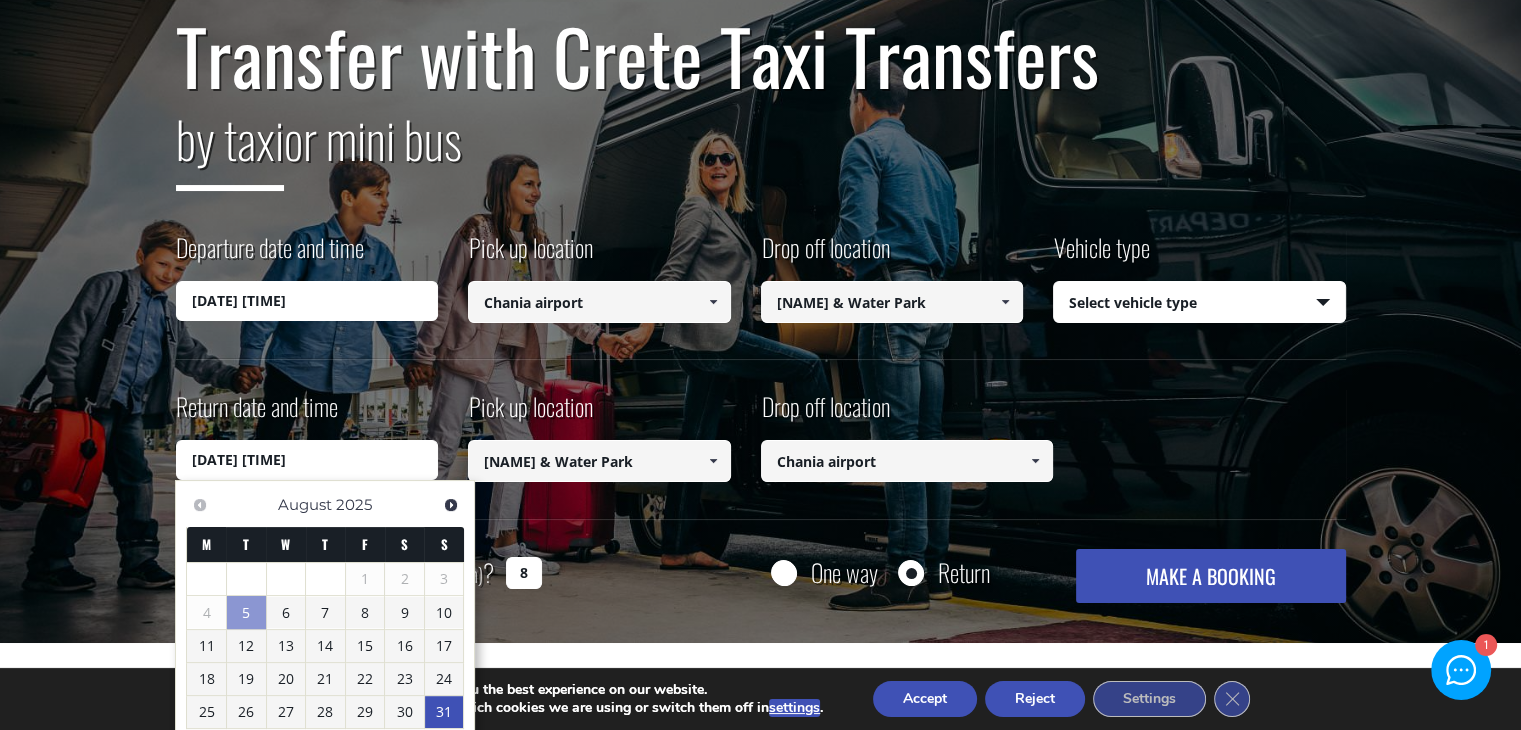 click on "Transfer with Crete Taxi Transfers by taxi  or mini bus   Departure date and time   [DATE] [TIME]         Pick up location   Select pickup location Select pickup location [CITY] airport [CITY] port ([REGION]) [CITY] airport [CITY] port [CITY] port ([REGION]) [REGION] port [AREA] ([CITY]) [AREA] ([CITY]) [CITY] city [AREA] ([CITY]) [CITY] ([CITY]) [AREA] ([CITY]) [AREA] ([CITY]) [AREA] ([CITY]) [AREA] ([CITY]) [AREA] ([CITY]) [NAME] ([CITY]) [NAME] ([AREA], [CITY]) [NAME] ([AREA], [CITY]) [NAME] ([CITY]) [NAME] ([AREA], [CITY]) [NAME] ([AREA]) [NAME] ([AREA], [CITY]) [NAME] ([CITY]) [NAME] ([CITY]) [NAME] ([CITY]) [NAME] ([CITY]) [NAME] ([AREA], [CITY]) [NAME] ([AREA], [CITY]) [NAME] ([AREA], [CITY]) [NAME] ([AREA], [CITY]) [NAME] ([CITY])" at bounding box center [761, 308] 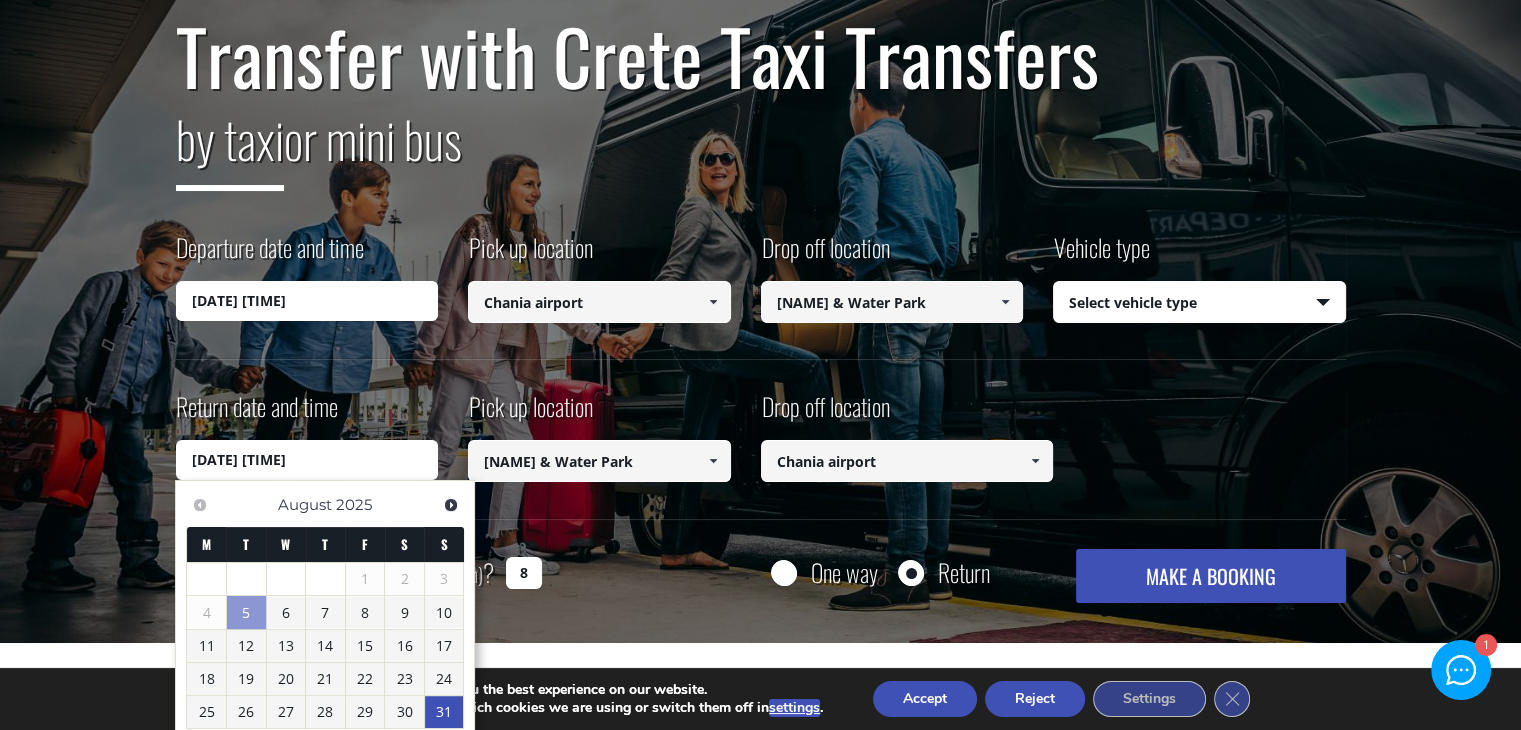 drag, startPoint x: 273, startPoint y: 460, endPoint x: 283, endPoint y: 458, distance: 10.198039 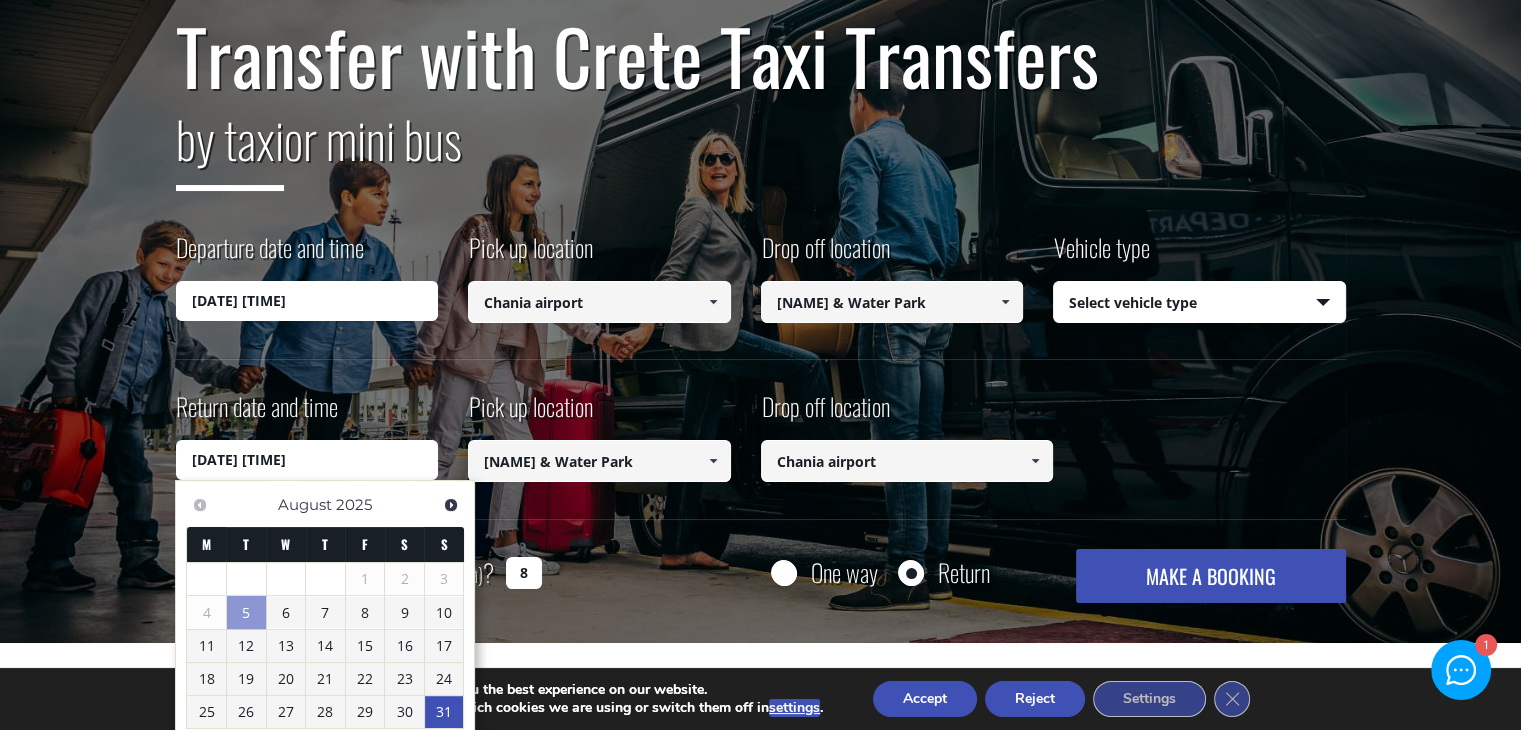click on "[DATE] [TIME]" at bounding box center [307, 460] 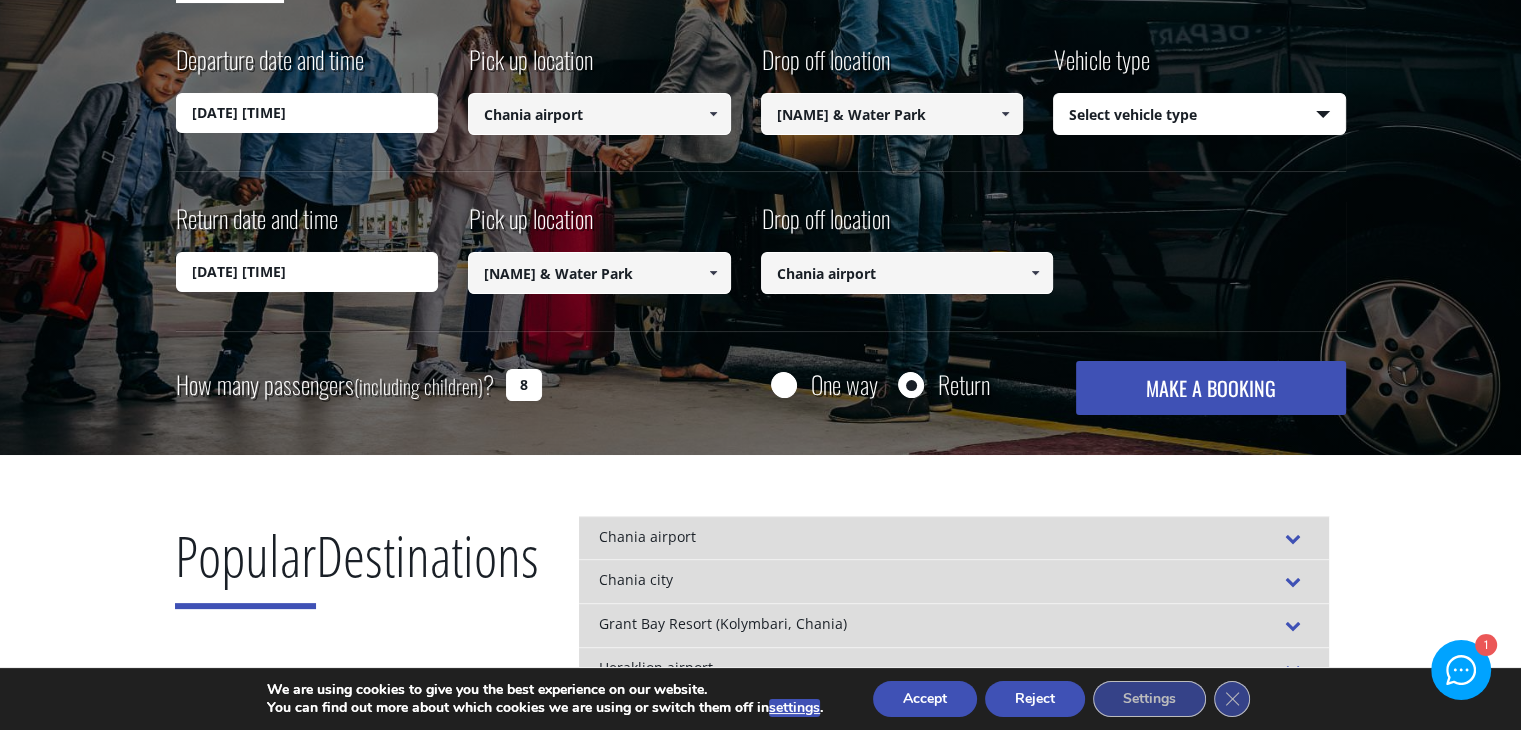 scroll, scrollTop: 400, scrollLeft: 0, axis: vertical 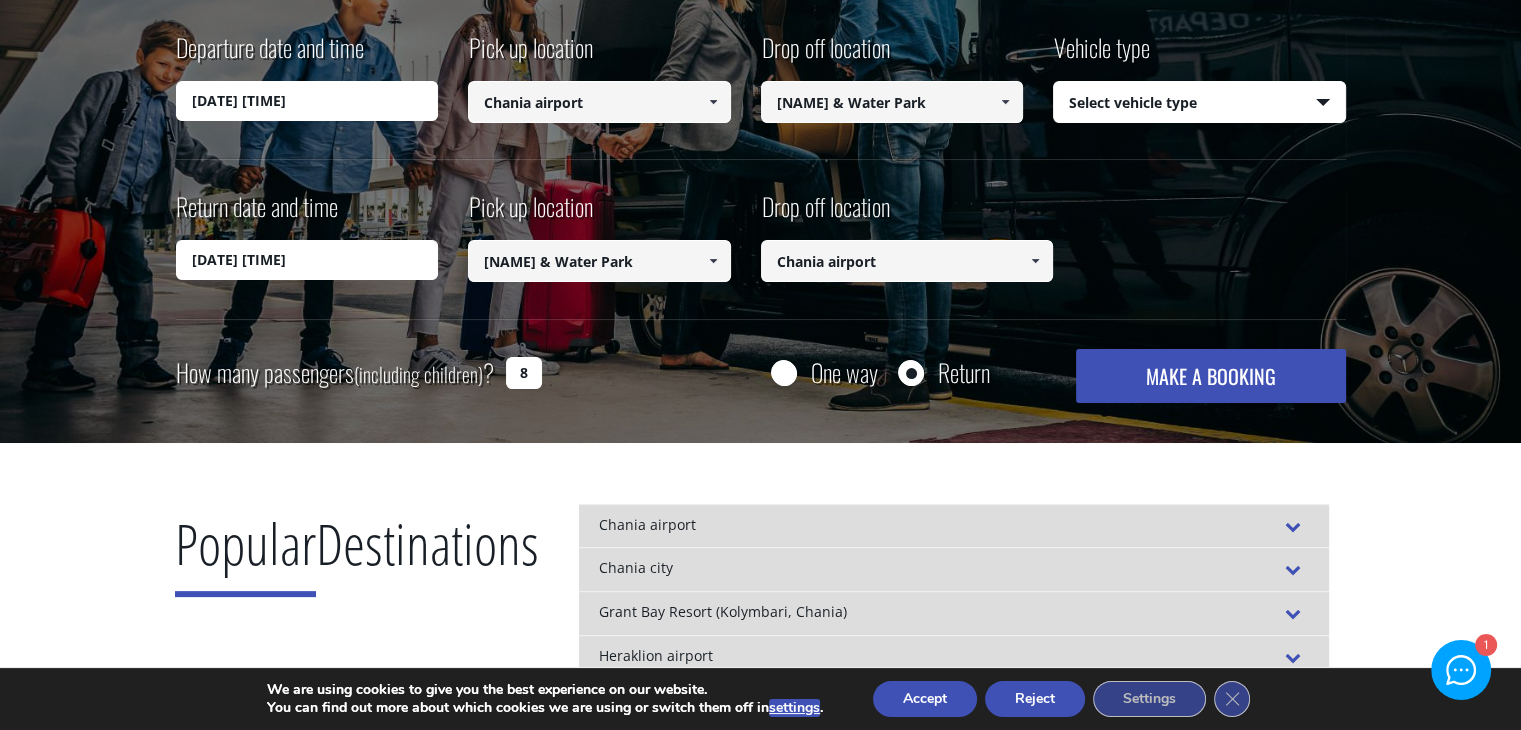 click on "MAKE A BOOKING" at bounding box center (1210, 376) 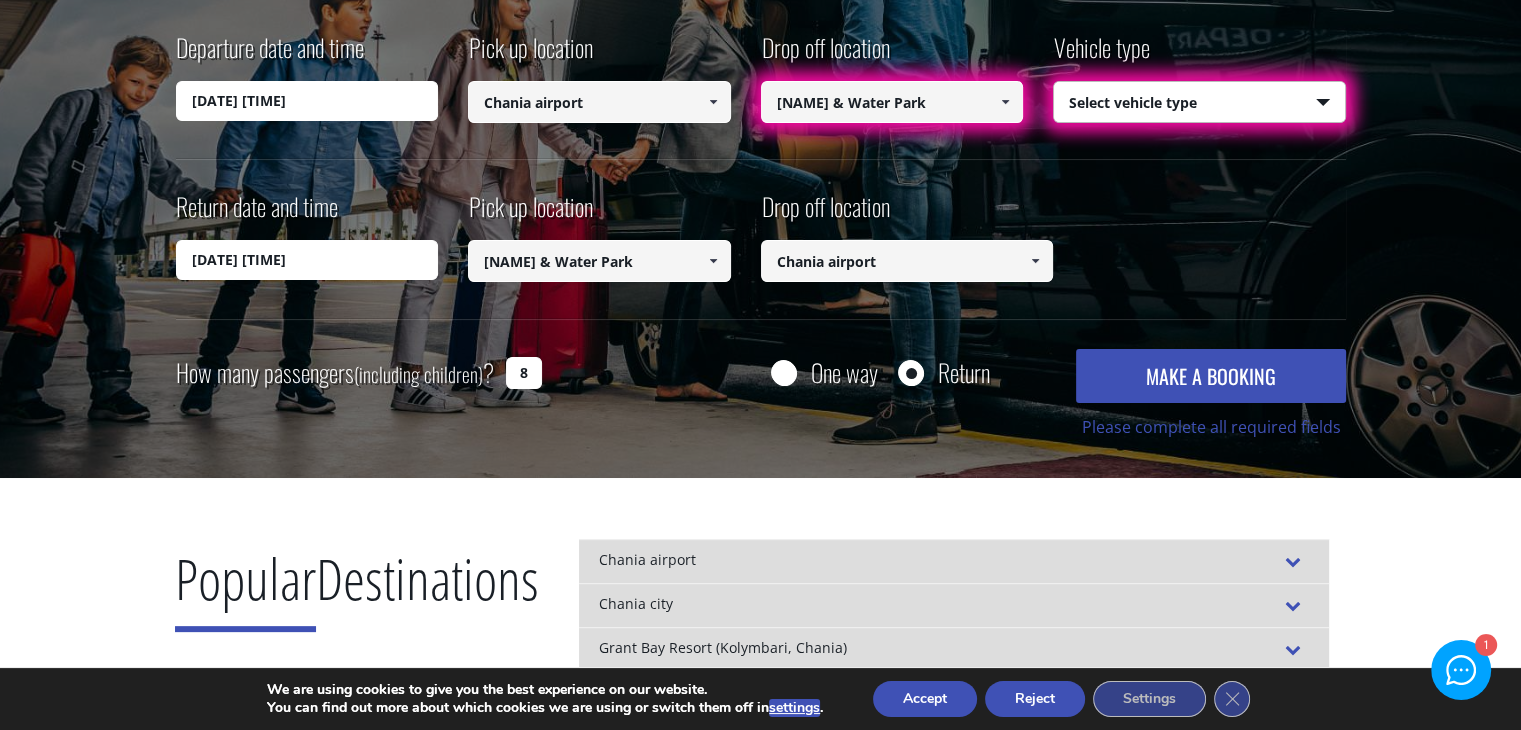 click on "Select vehicle type Taxi (4 passengers) Mercedes E Class Mini Van (7 passengers) Mercedes Vito Mini Bus (10 passengers) Mercedes Sprinter Mini Bus 16 (16 passengers) Mercedes Sprinter" at bounding box center [1199, 103] 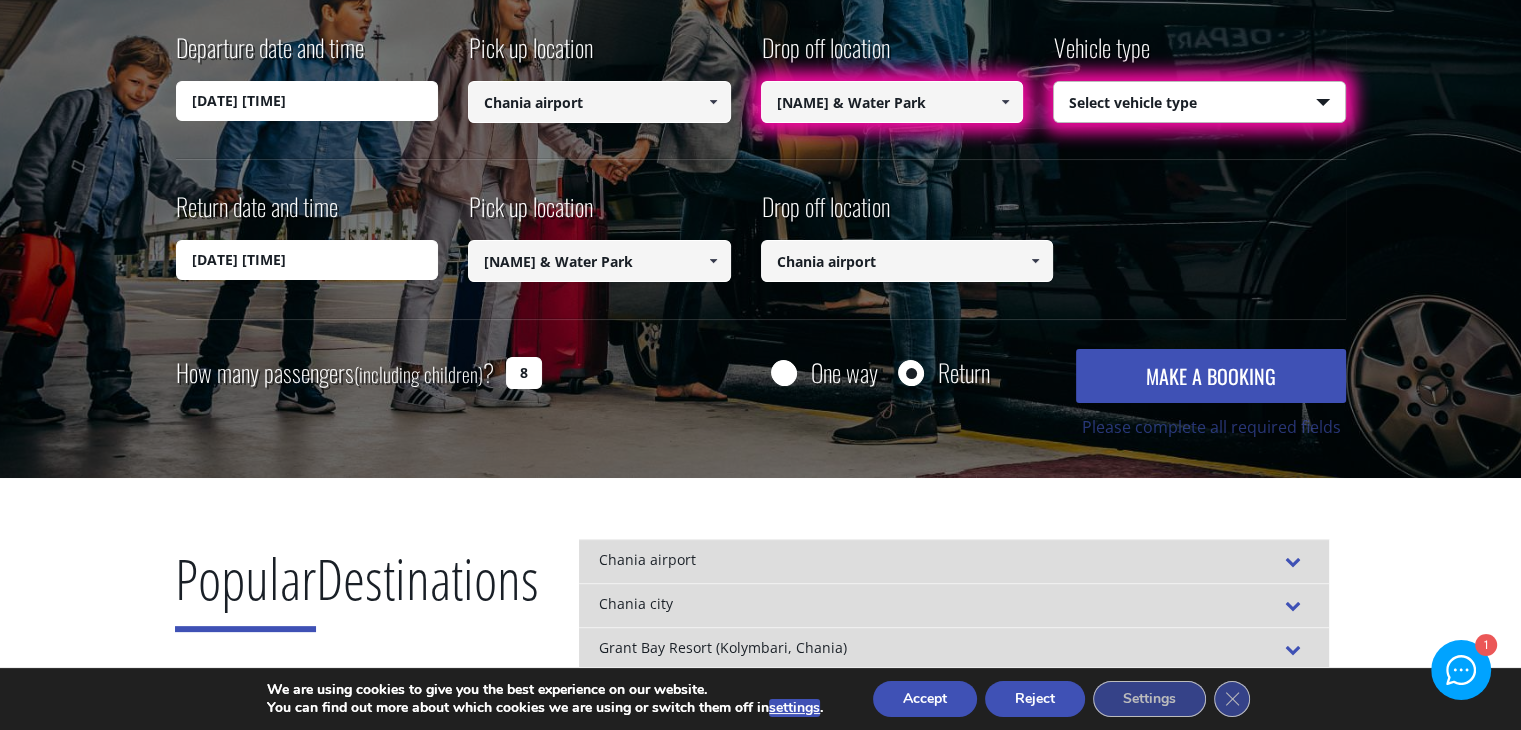 select on "542" 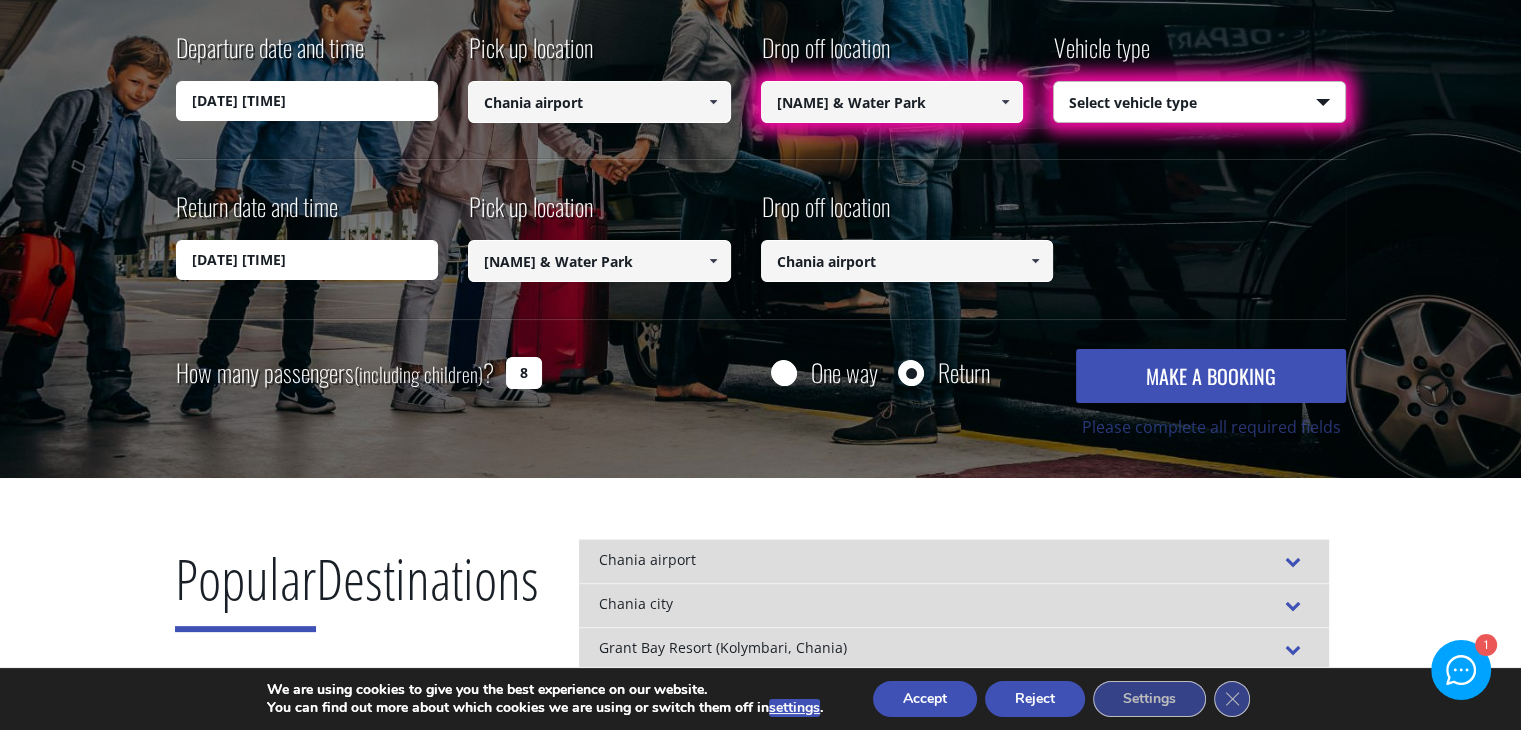 click on "Select vehicle type Taxi (4 passengers) Mercedes E Class Mini Van (7 passengers) Mercedes Vito Mini Bus (10 passengers) Mercedes Sprinter Mini Bus 16 (16 passengers) Mercedes Sprinter" at bounding box center (1199, 103) 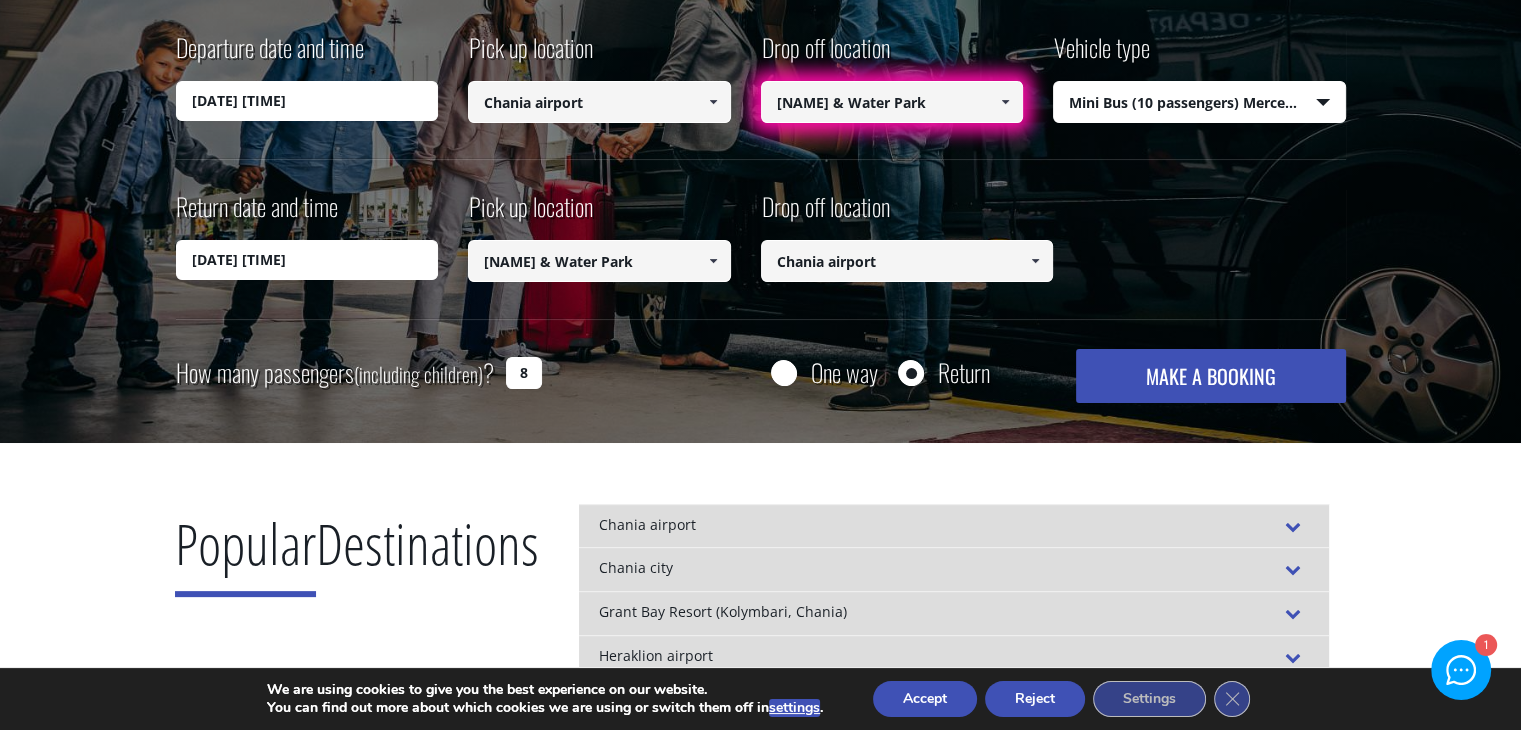 click on "[NAME] & Water Park" at bounding box center [892, 102] 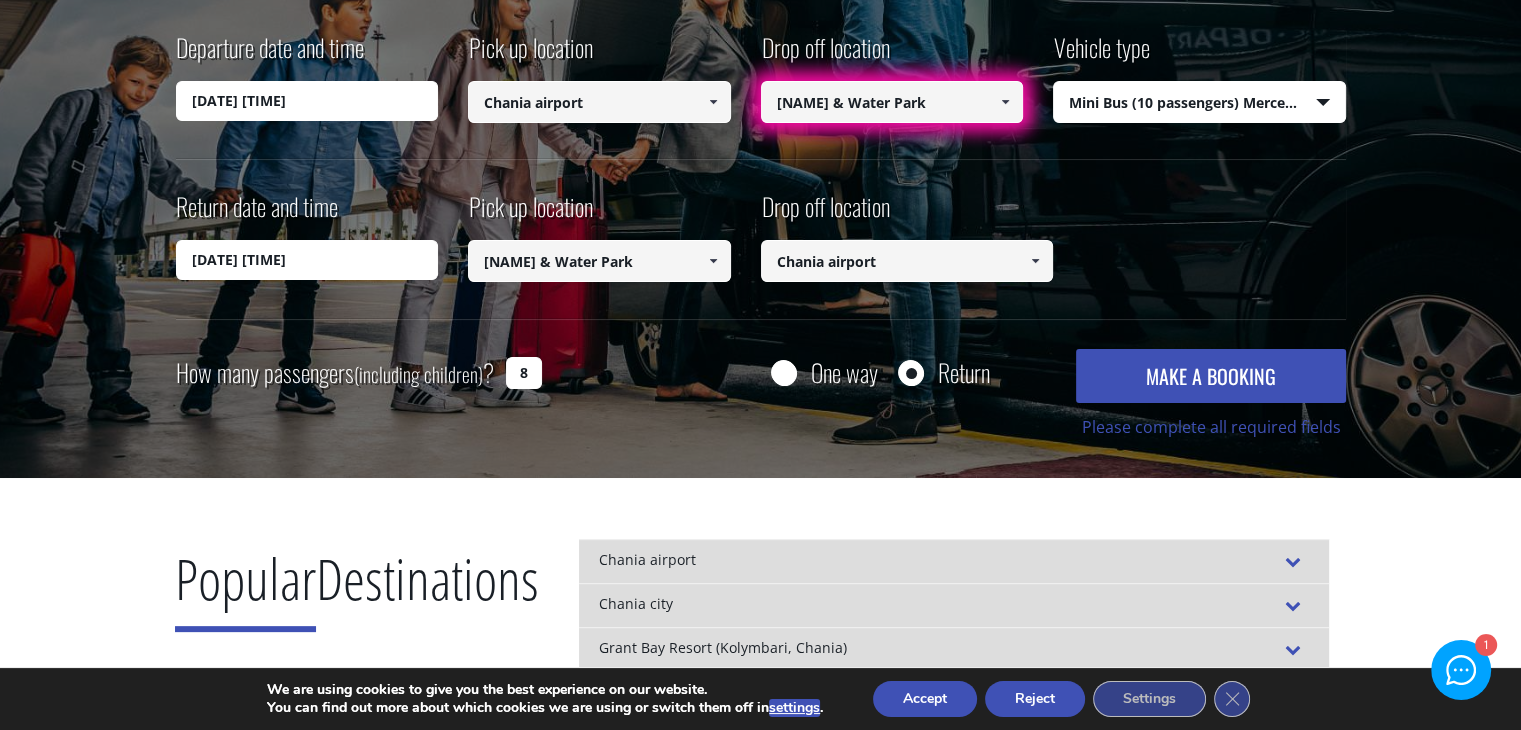 click on "[NAME] & Water Park" at bounding box center (892, 102) 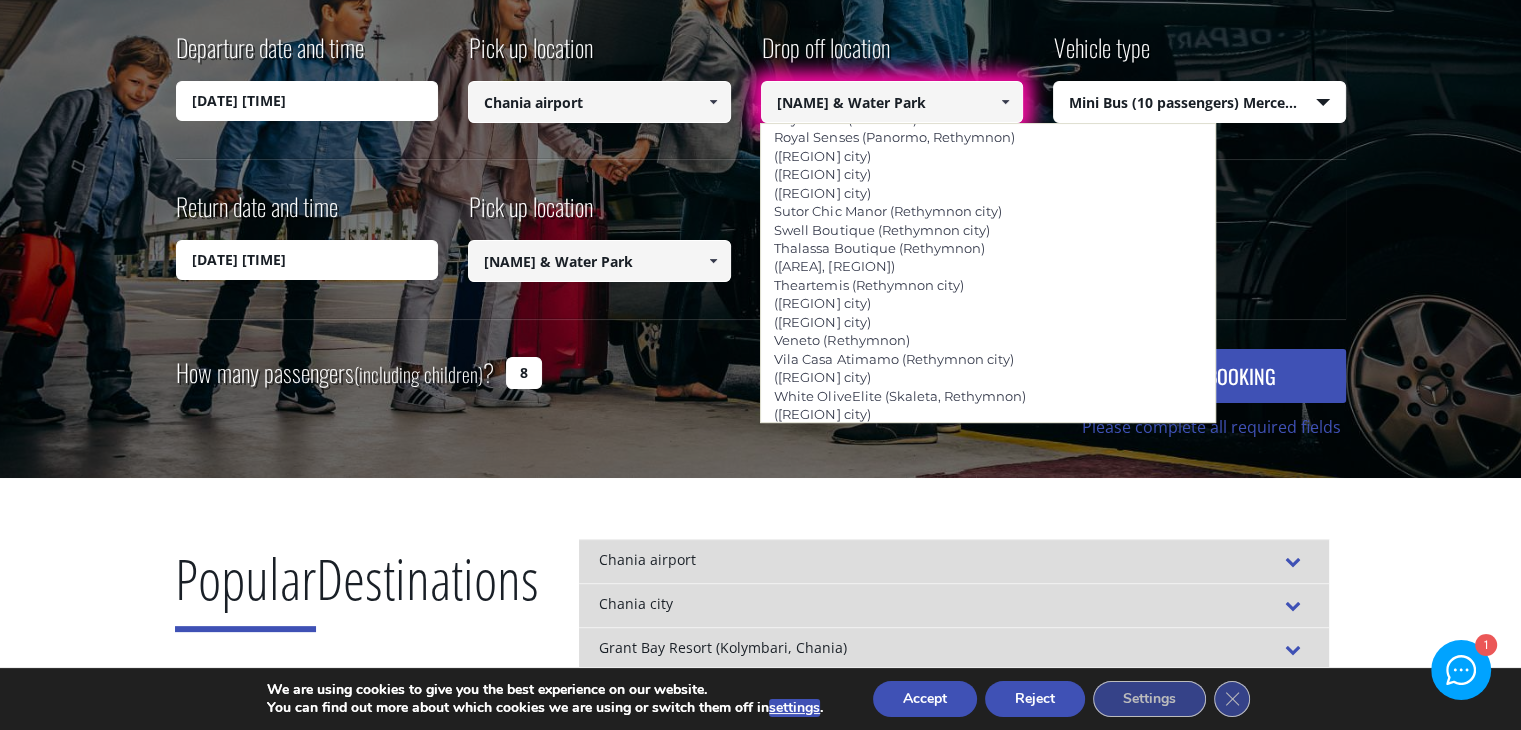 scroll, scrollTop: 4424, scrollLeft: 0, axis: vertical 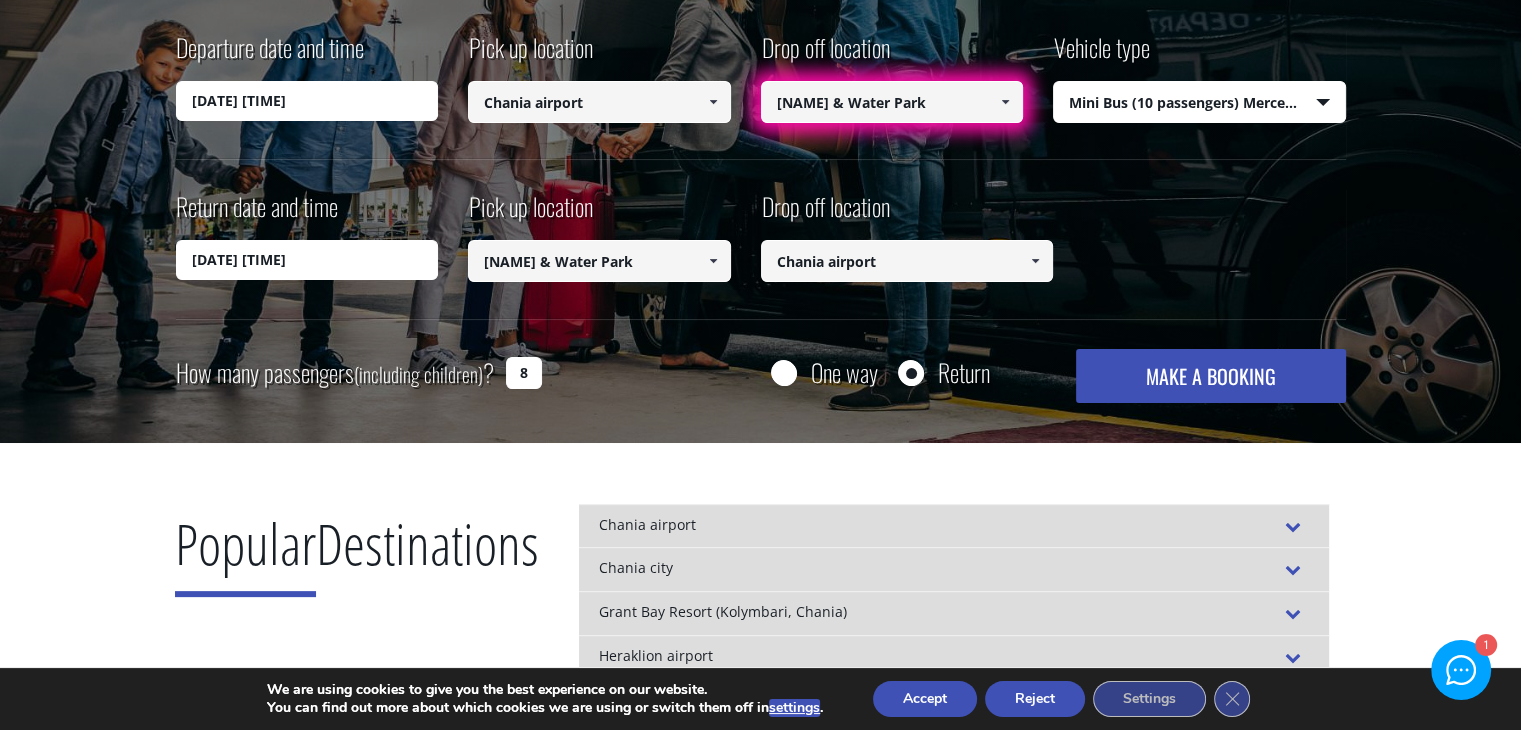 click on "[NAME] & Water Park" at bounding box center [892, 102] 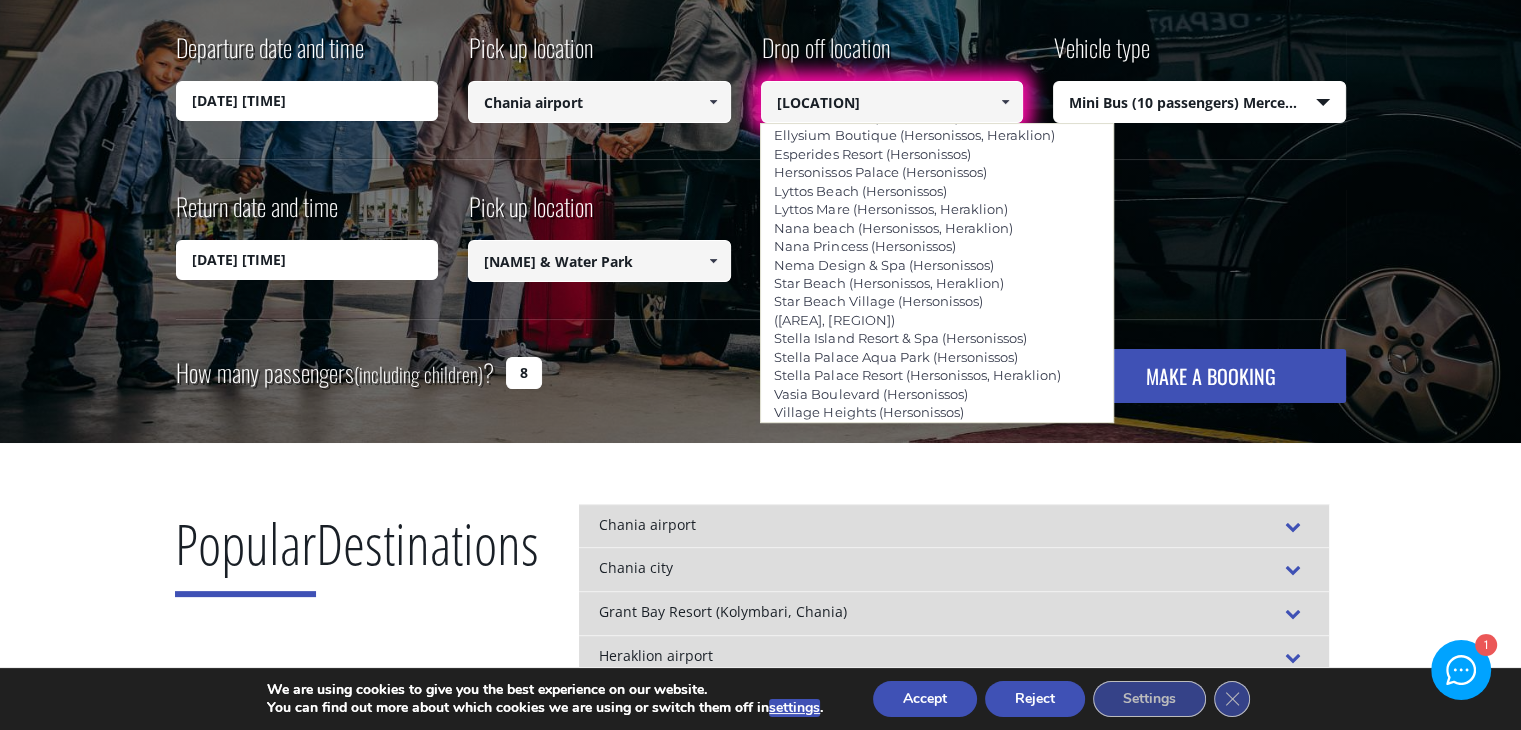 scroll, scrollTop: 255, scrollLeft: 0, axis: vertical 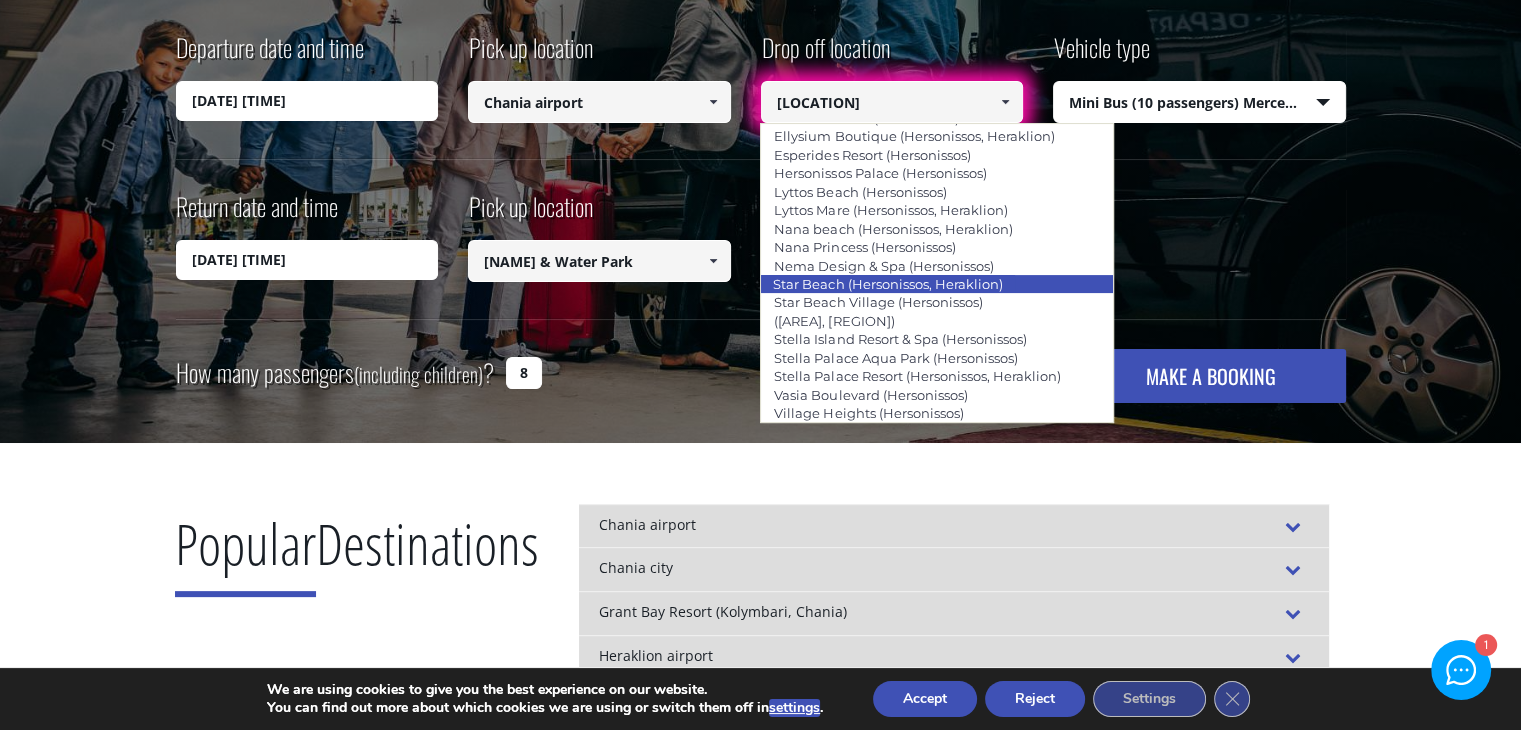 click on "Star Beach (Hersonissos, Heraklion)" at bounding box center [887, 284] 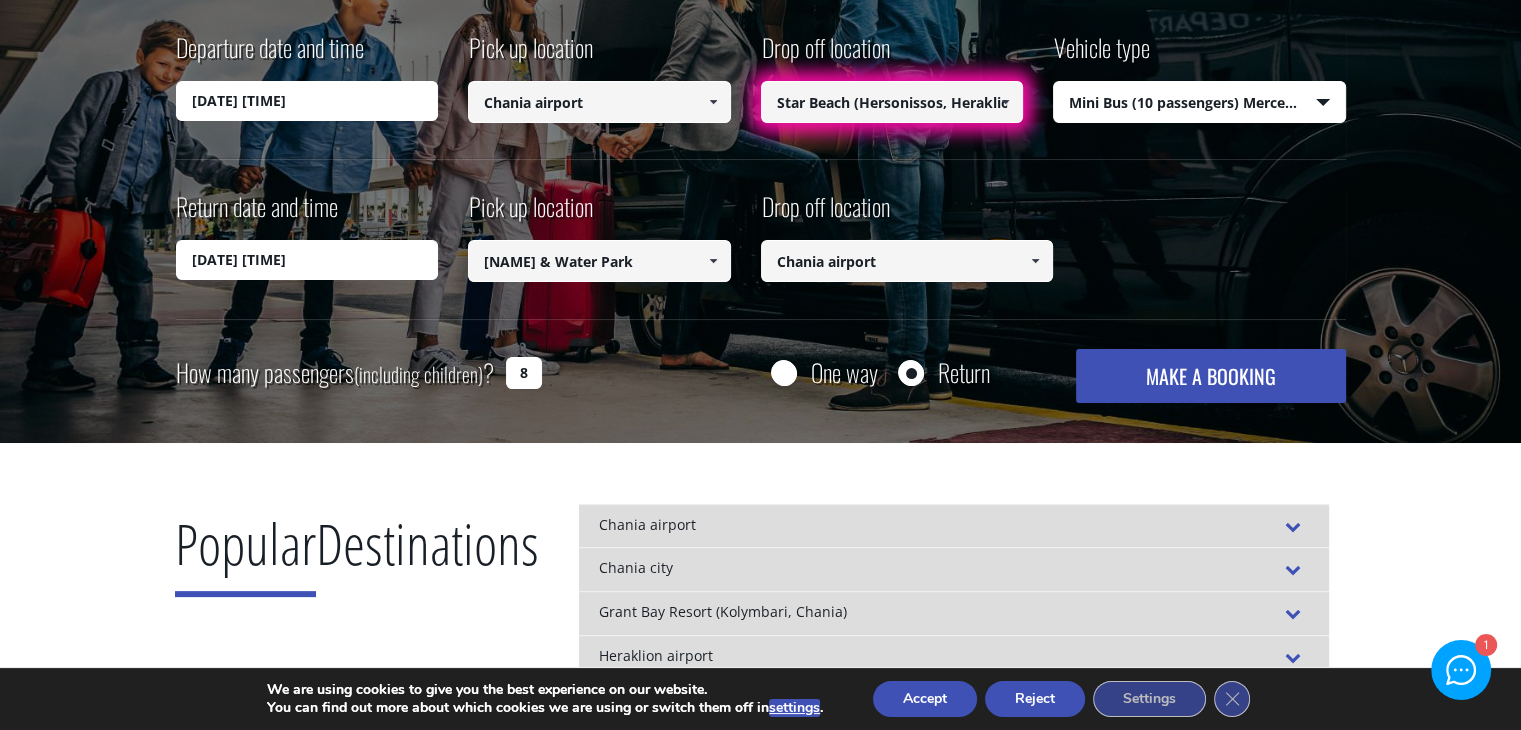 type on "Star Beach (Hersonissos, Heraklion)" 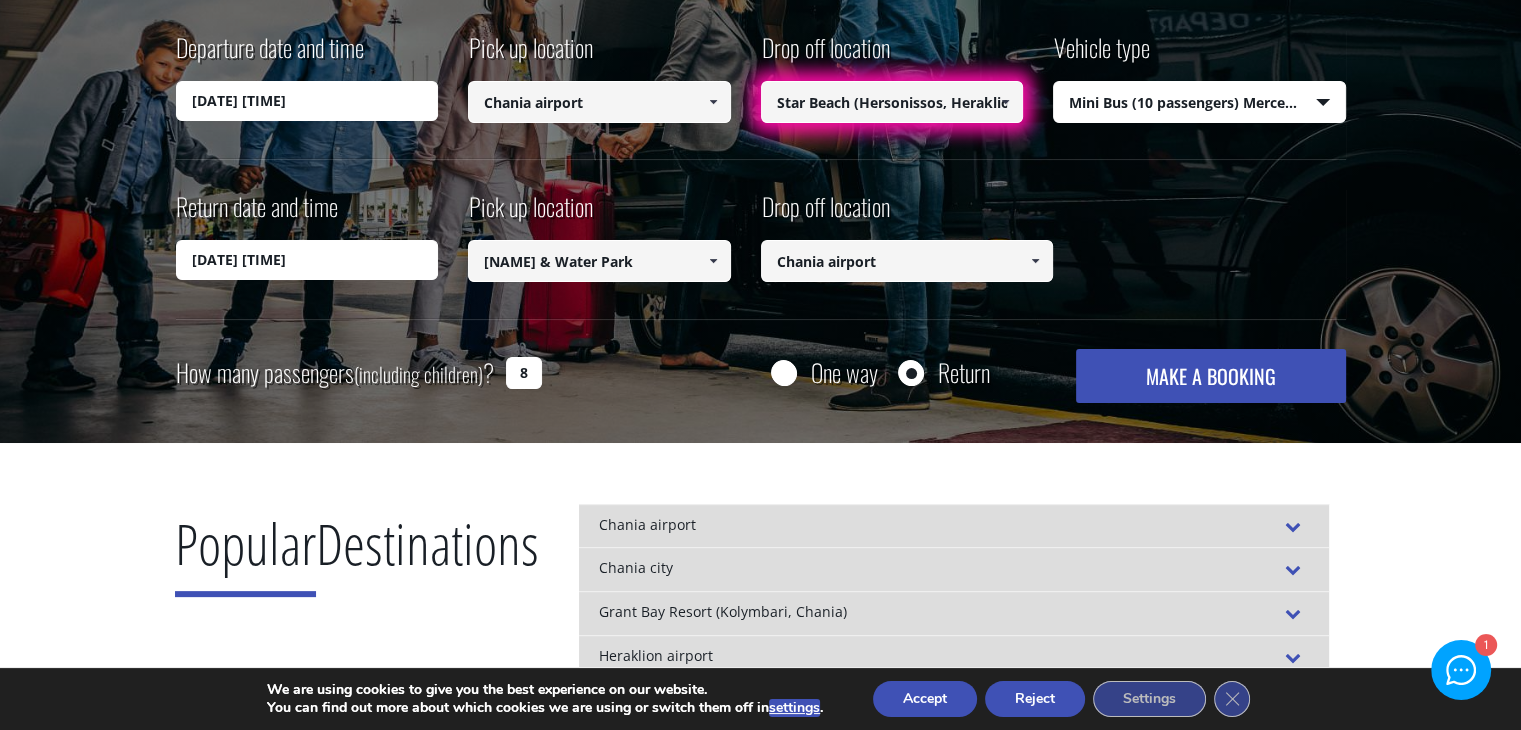 type on "Star Beach (Hersonissos, Heraklion)" 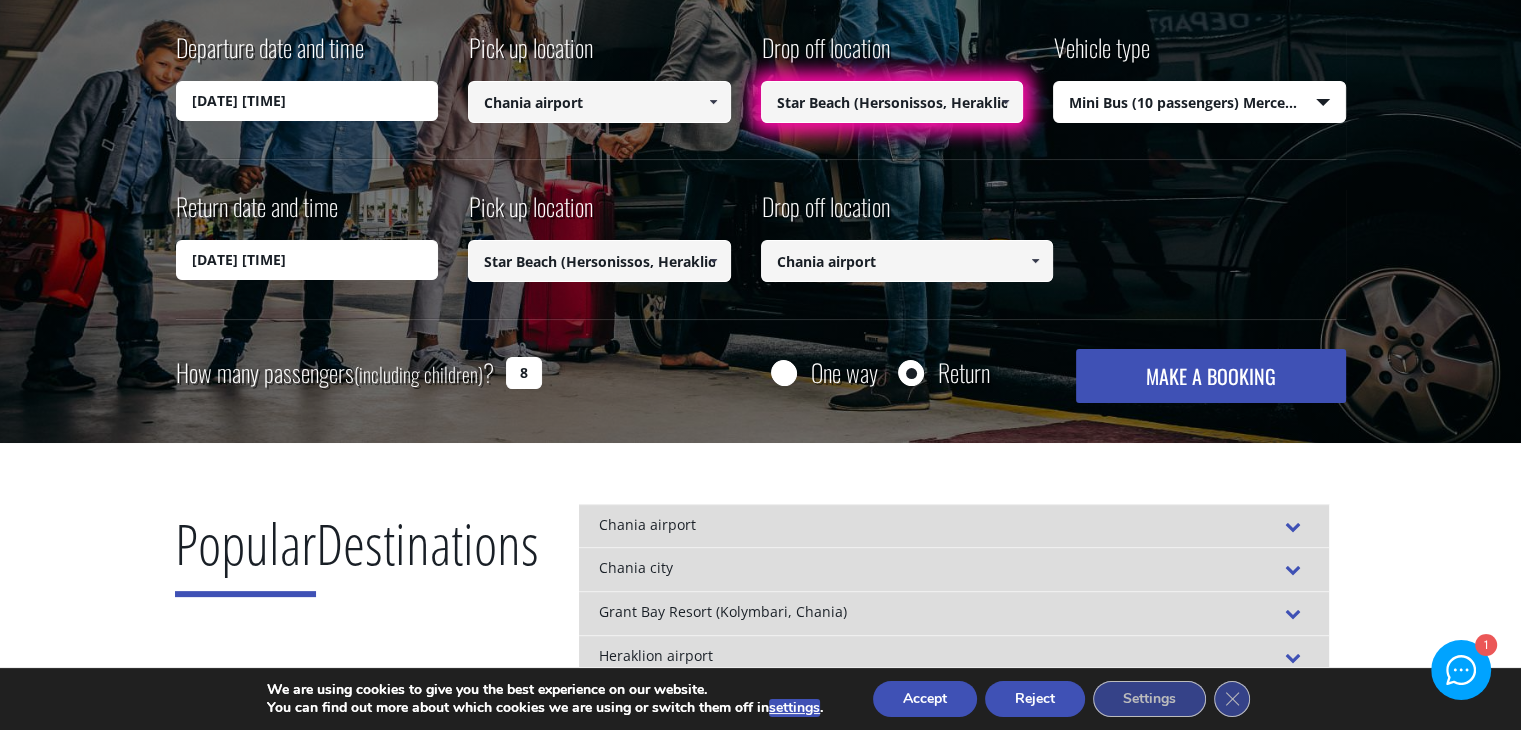 click on "Return date and time   [DATE] [TIME]         Pick up location   Select pickup location Select pickup location [CITY] airport [CITY] port ([REGION]) [CITY] airport [CITY] port [CITY] port ([REGION]) [REGION] port [AREA] ([CITY]) [AREA] ([CITY]) [CITY] city [AREA] ([CITY]) [CITY] ([CITY]) [AREA] ([CITY]) [AREA] ([CITY]) [AREA] ([CITY]) [AREA] ([CITY]) [AREA] ([CITY]) [NAME] ([CITY]) [NAME] ([AREA], [CITY]) [NAME] ([AREA], [CITY]) [NAME] ([CITY]) [NAME] ([AREA], [CITY]) [NAME] ([AREA]) [NAME] ([AREA], [CITY]) [NAME] ([CITY]) [NAME] ([CITY]) [NAME] ([CITY]) [NAME] ([CITY]) [NAME] ([AREA], [CITY]) [NAME] ([AREA], [CITY]) [NAME] ([AREA], [CITY]) [NAME] ([AREA], [CITY]) [NAME] ([CITY])" at bounding box center [761, 253] 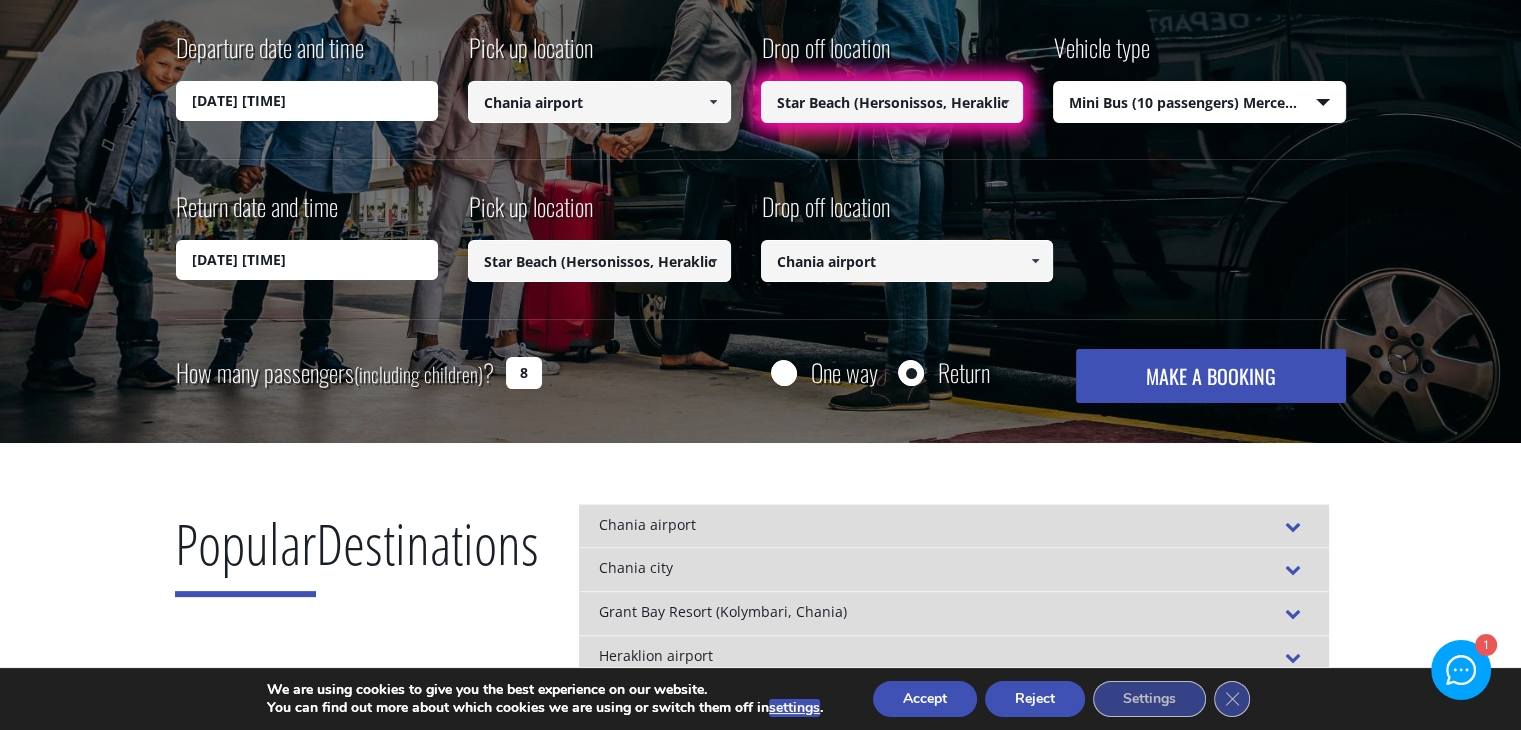 click on "Star Beach (Hersonissos, Heraklion)" at bounding box center [599, 261] 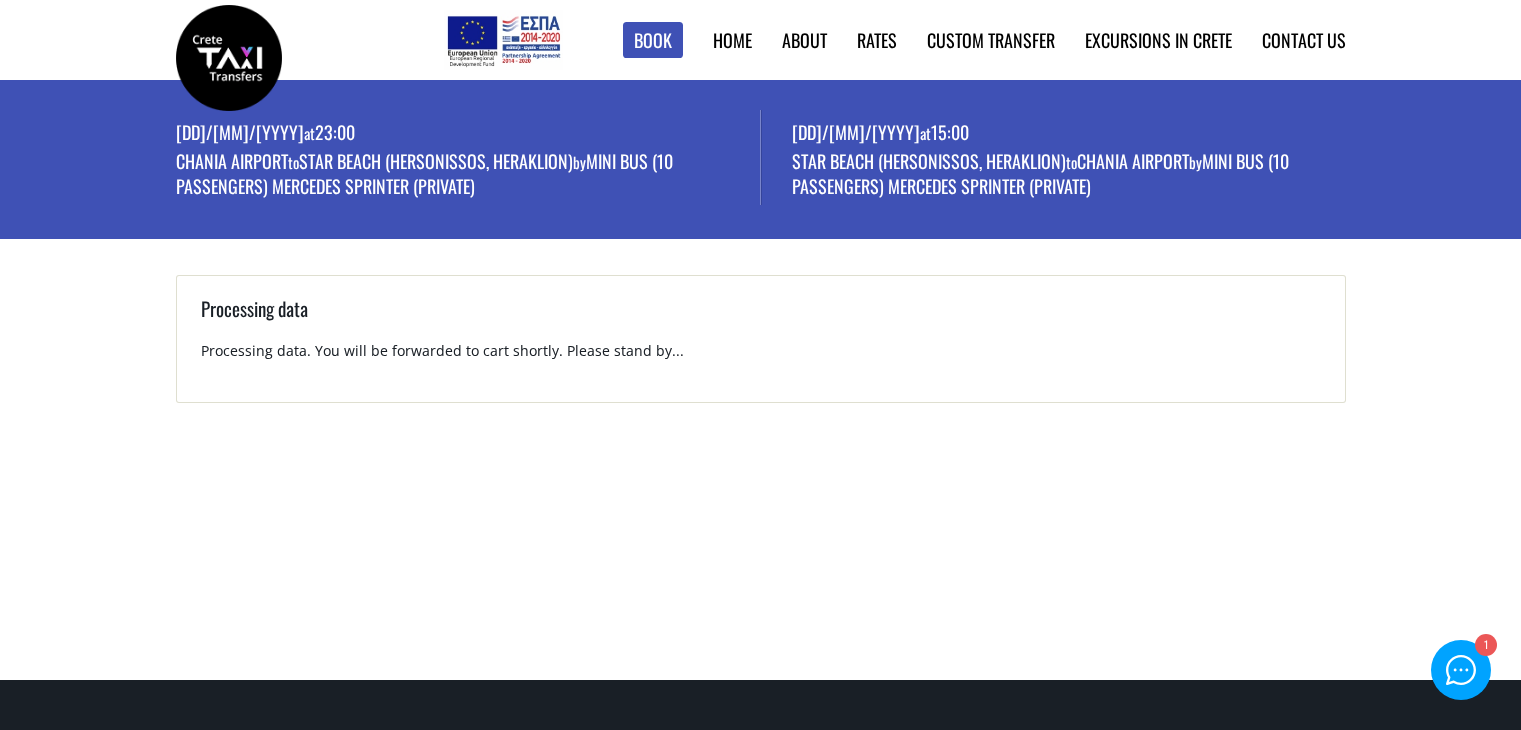 scroll, scrollTop: 0, scrollLeft: 0, axis: both 